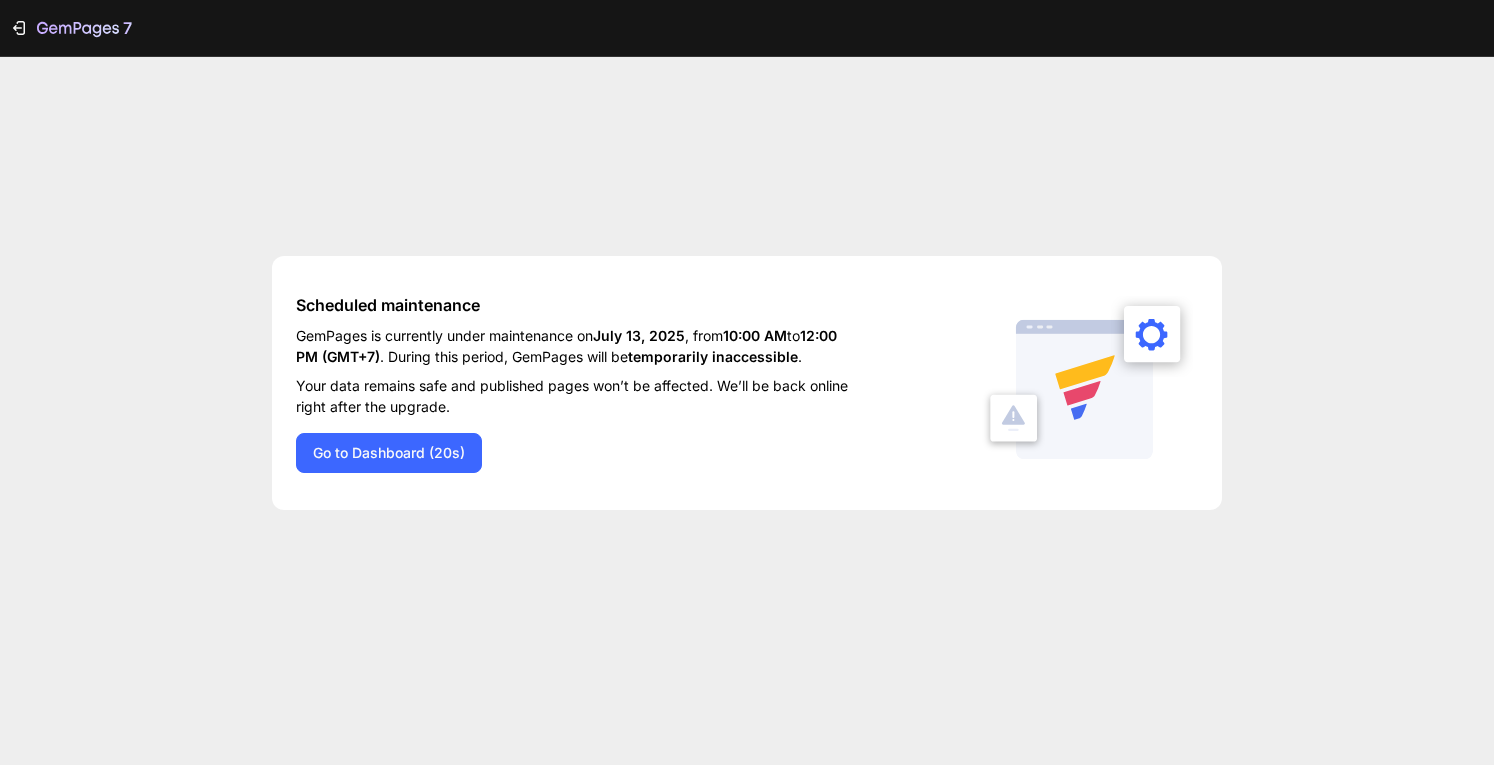 scroll, scrollTop: 0, scrollLeft: 0, axis: both 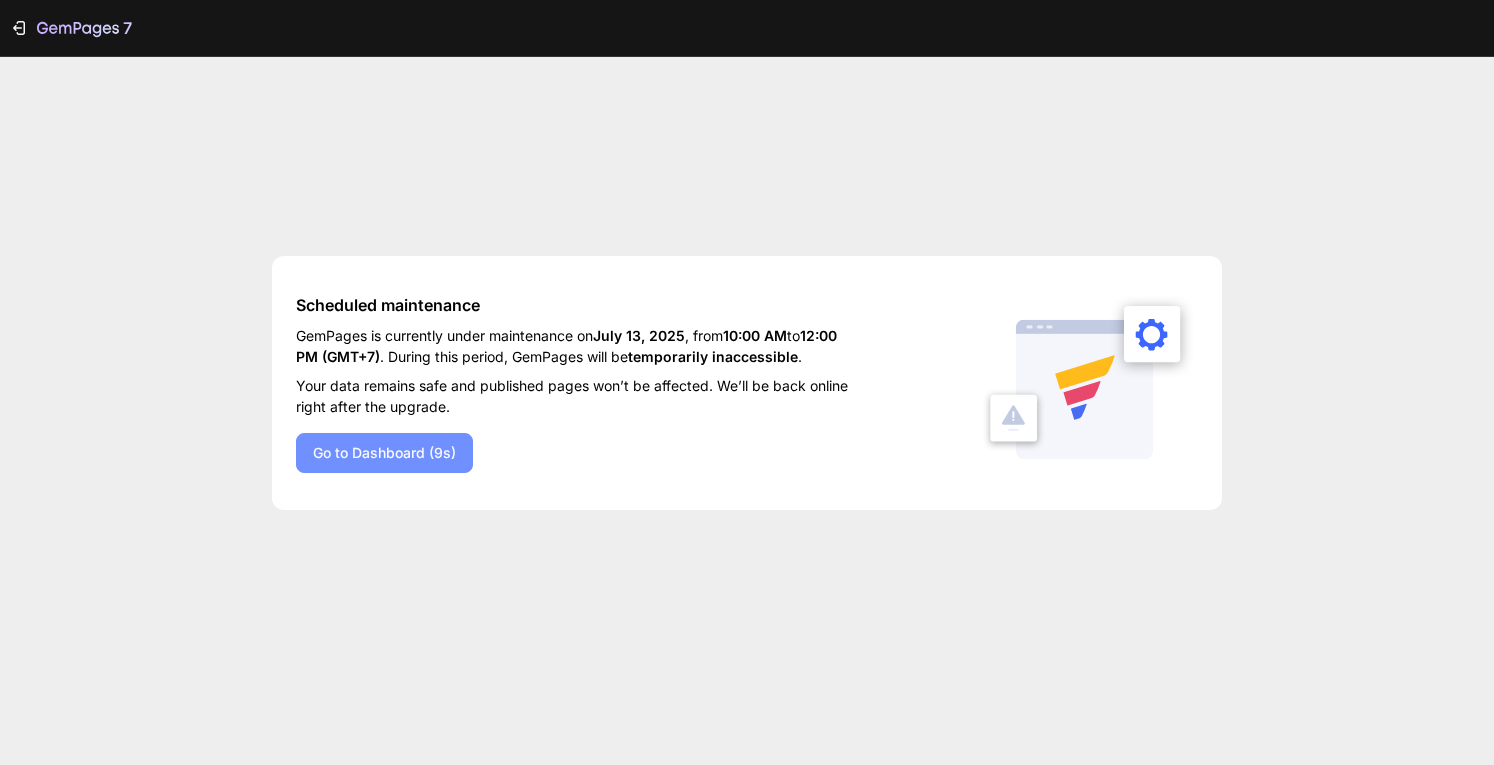 click on "Go to Dashboard (9s)" at bounding box center (384, 453) 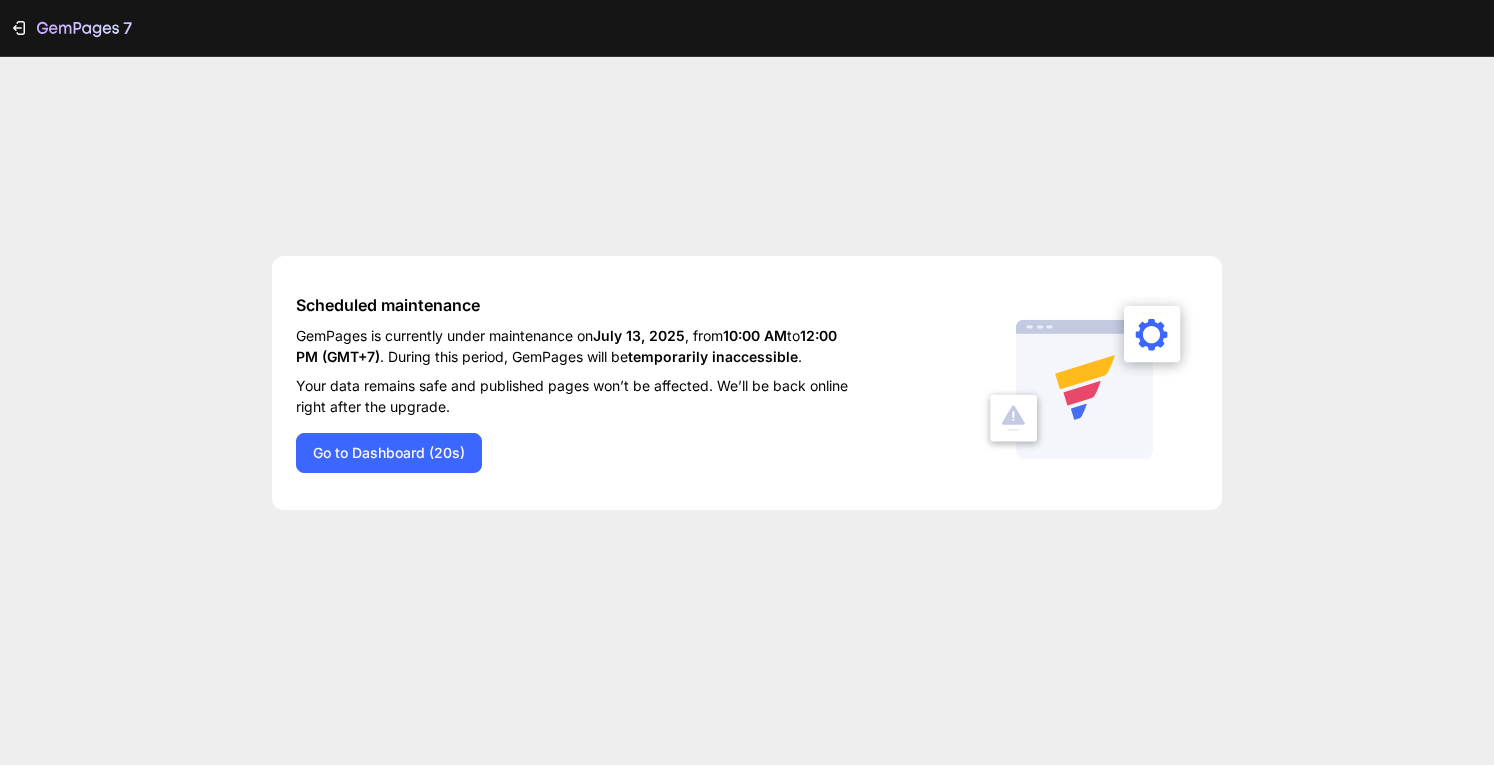 scroll, scrollTop: 0, scrollLeft: 0, axis: both 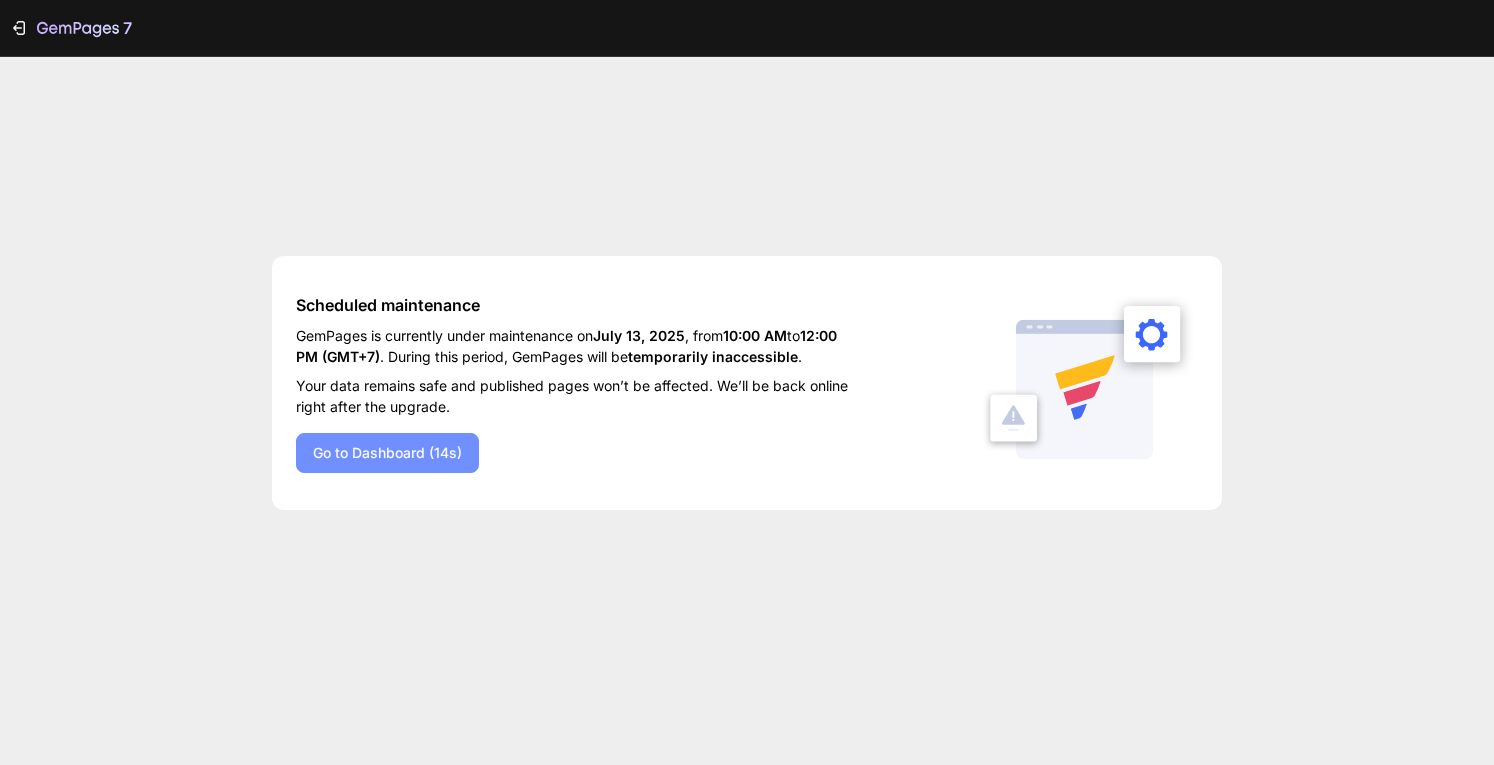 click on "Go to Dashboard (14s)" at bounding box center [387, 453] 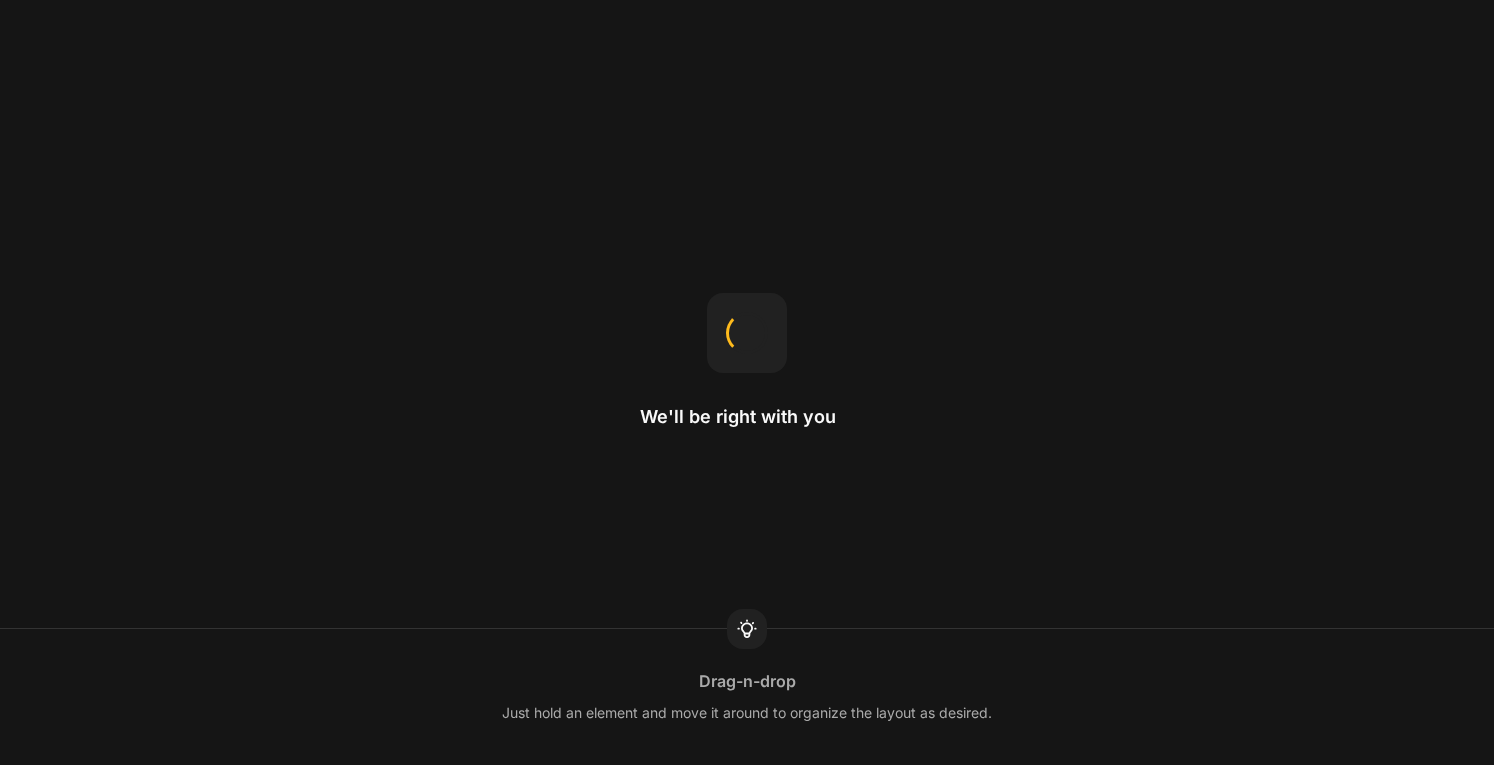 scroll, scrollTop: 0, scrollLeft: 0, axis: both 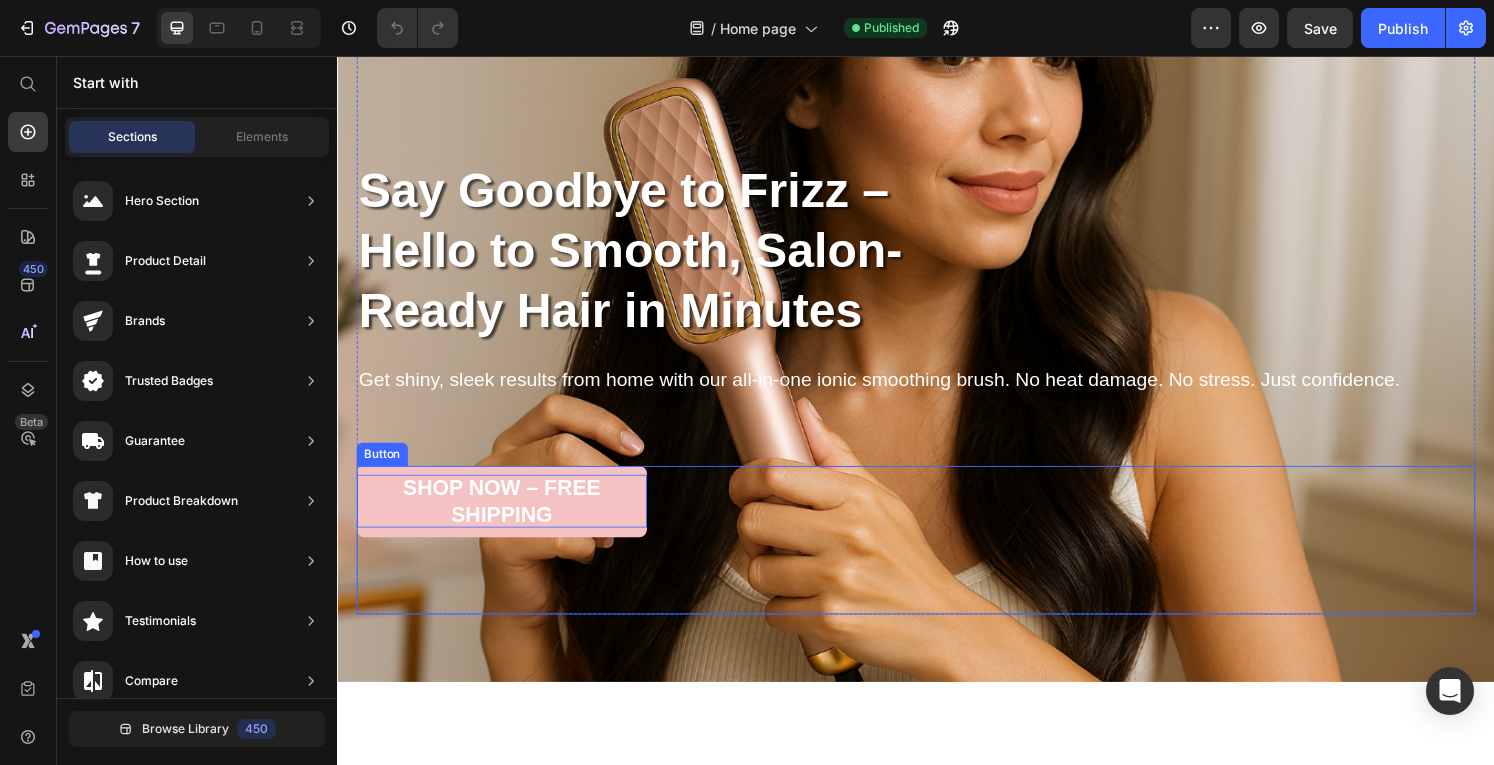 click on "Shop Now – Free Shipping" at bounding box center [507, 517] 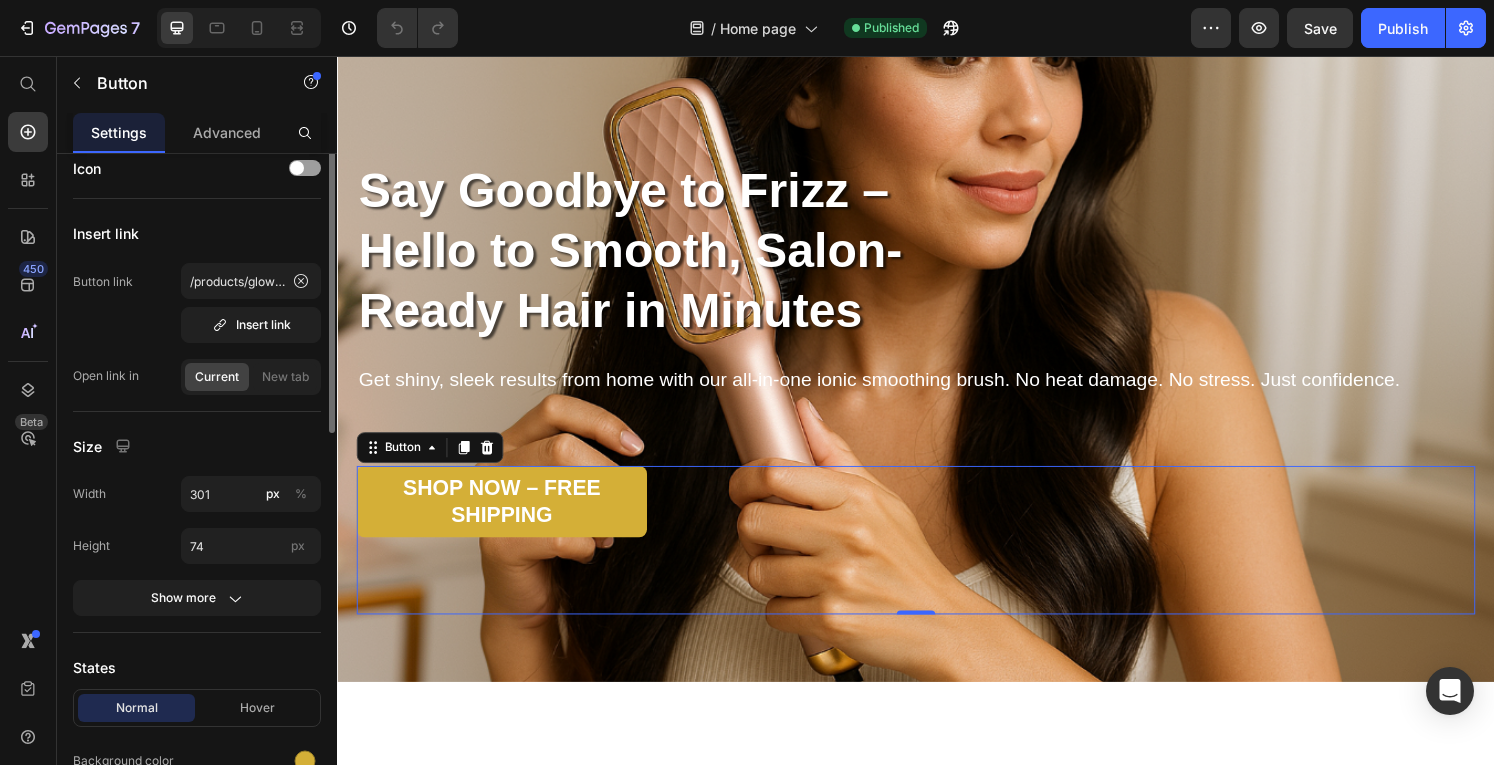 scroll, scrollTop: 0, scrollLeft: 0, axis: both 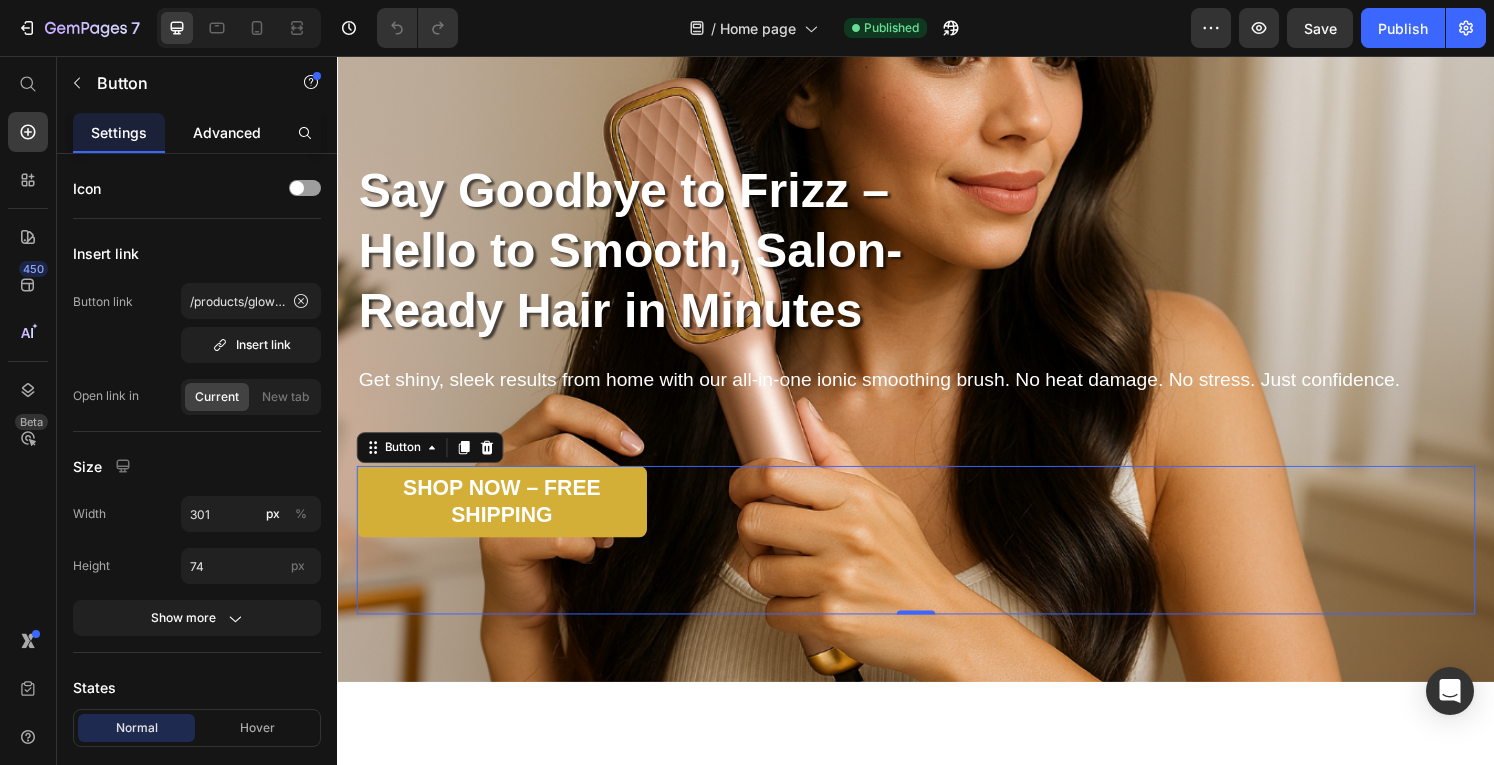 click on "Advanced" at bounding box center (227, 132) 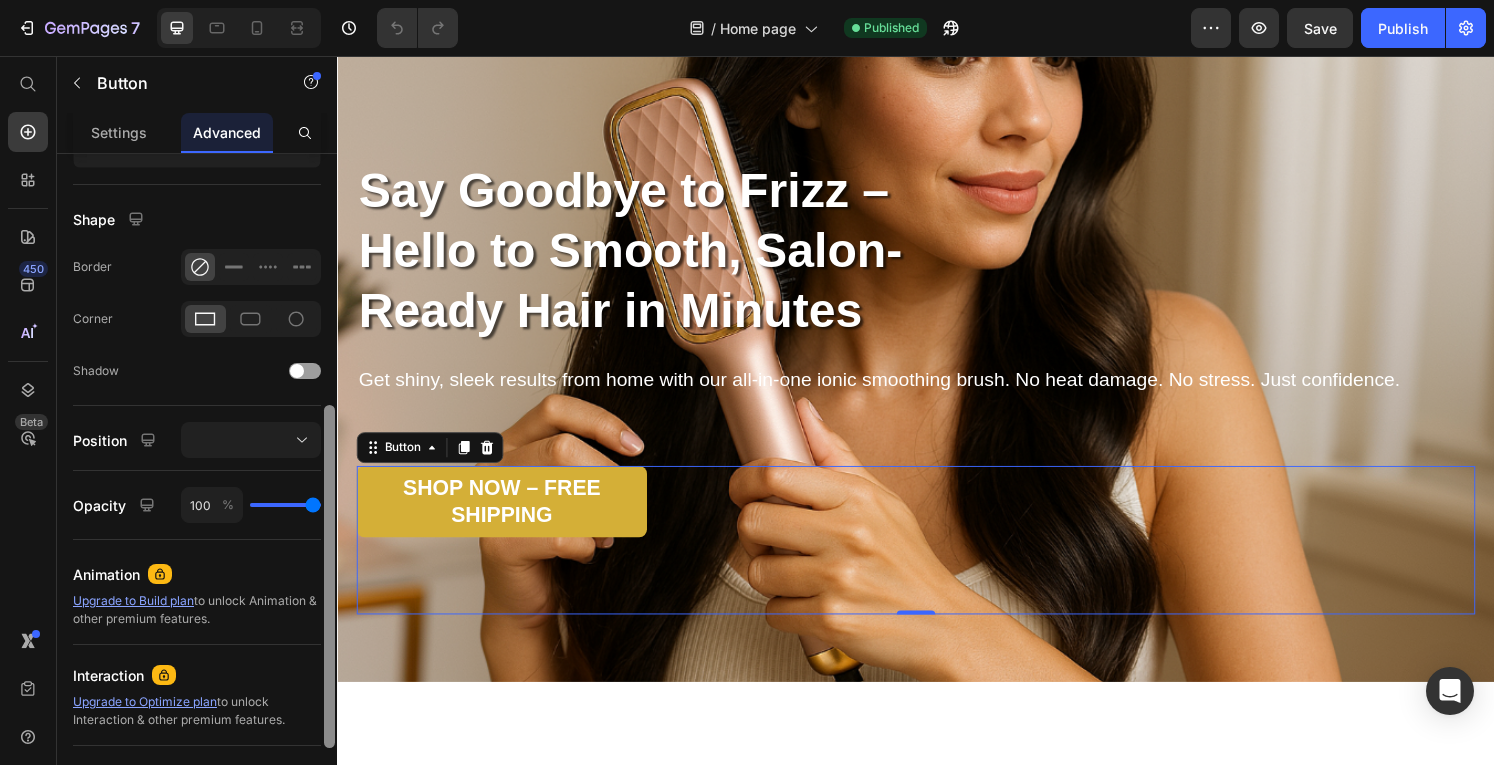 scroll, scrollTop: 463, scrollLeft: 0, axis: vertical 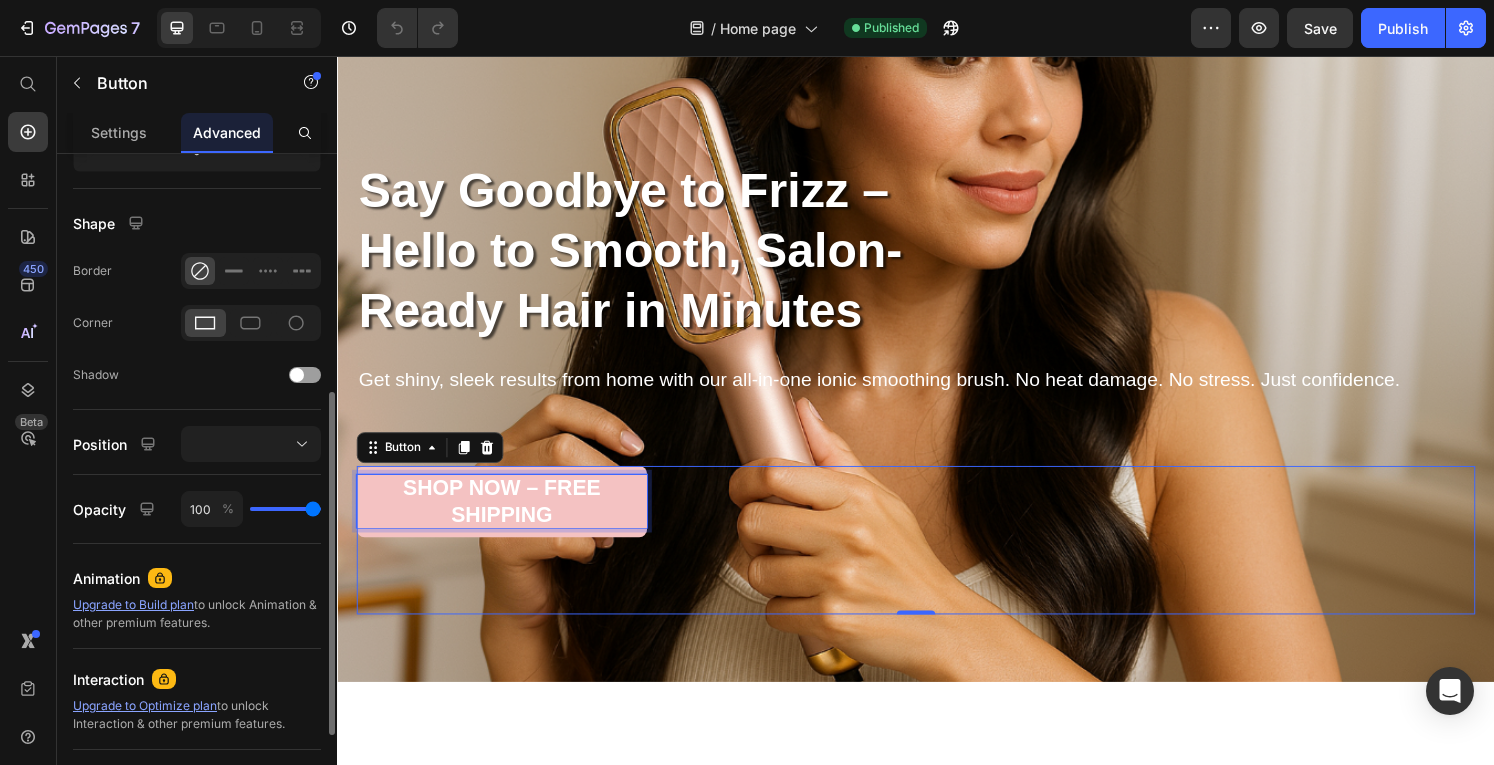 click on "Shop Now – Free Shipping" at bounding box center [507, 517] 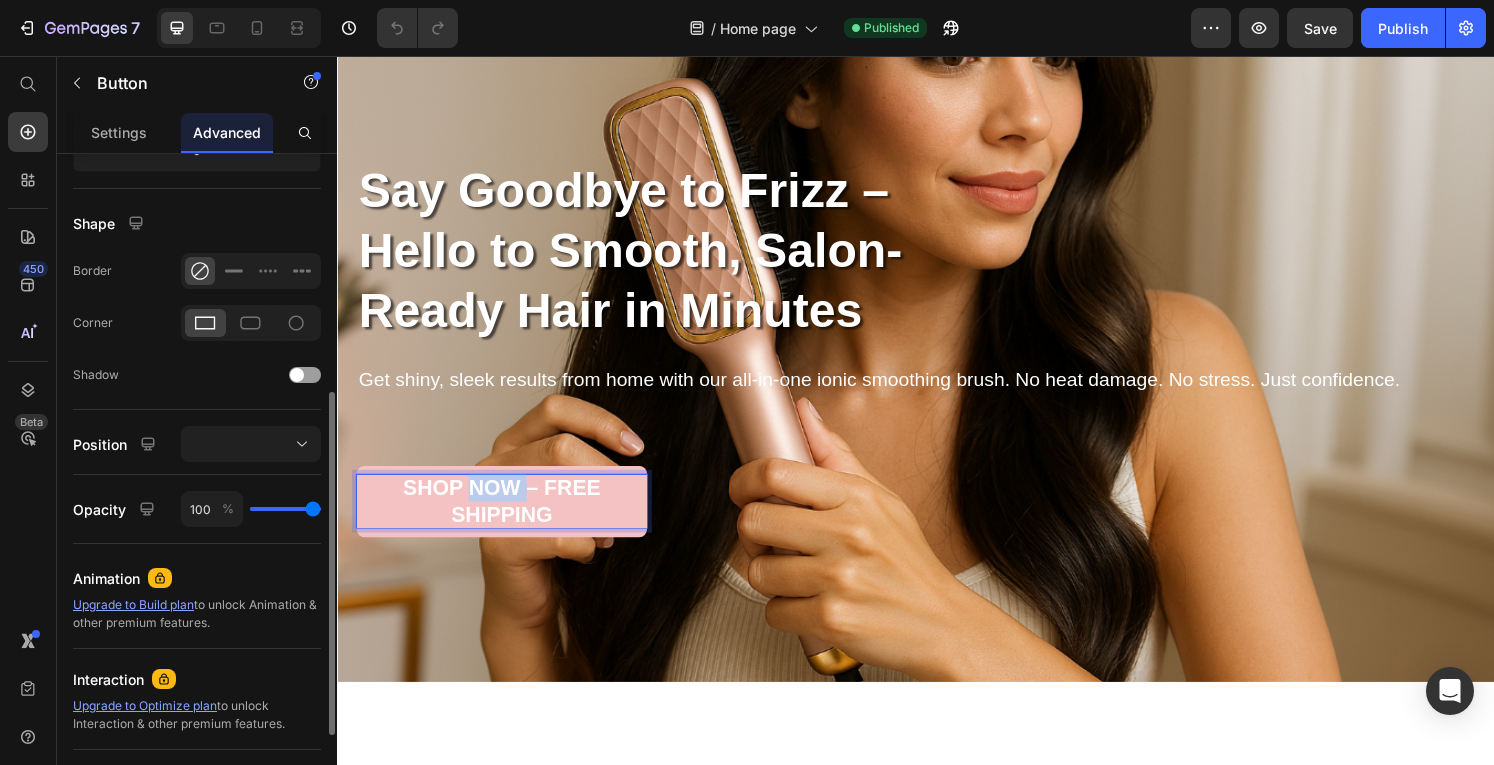 click on "Shop Now – Free Shipping" at bounding box center [507, 517] 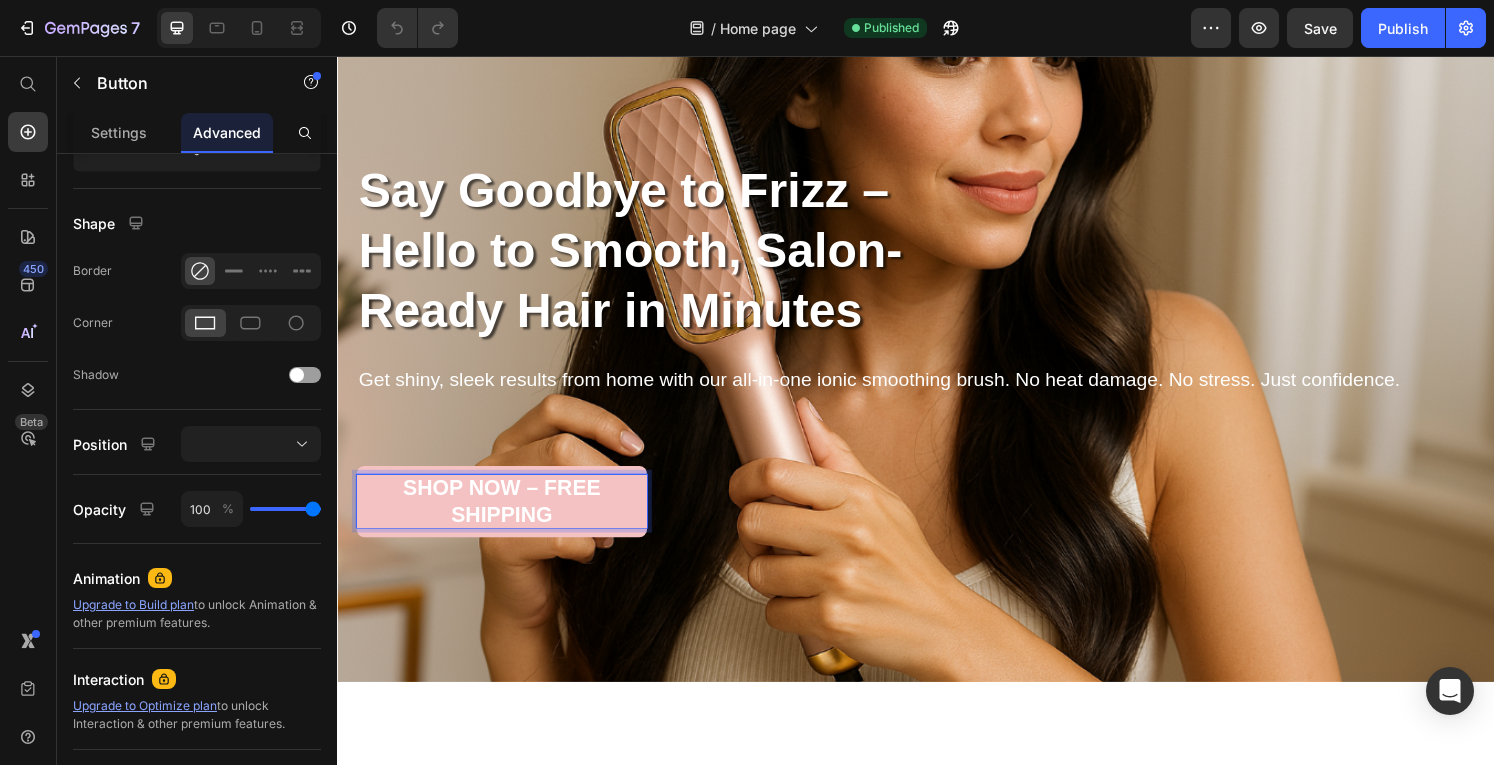 click on "Shop Now – Free Shipping" at bounding box center (507, 517) 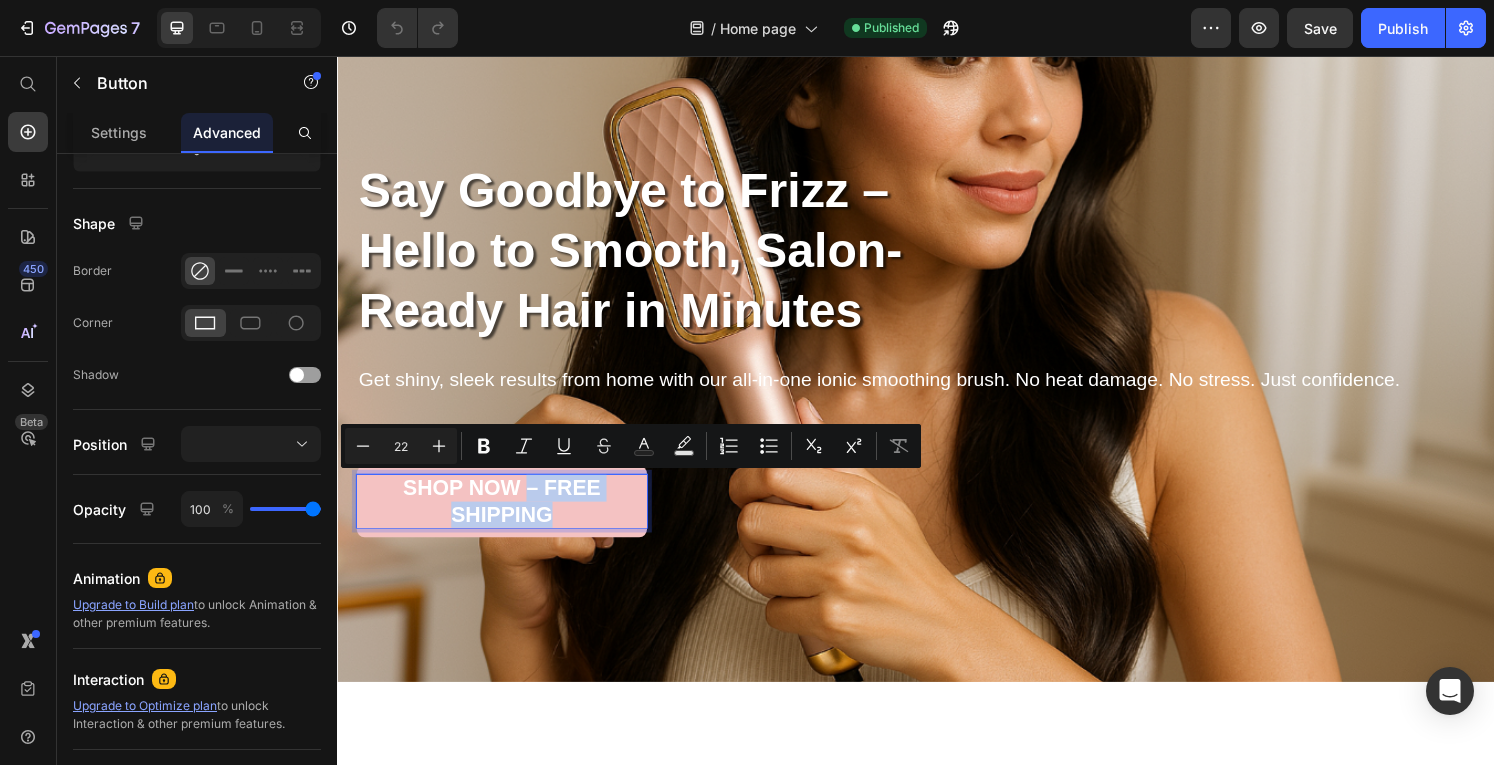 drag, startPoint x: 570, startPoint y: 535, endPoint x: 535, endPoint y: 507, distance: 44.82187 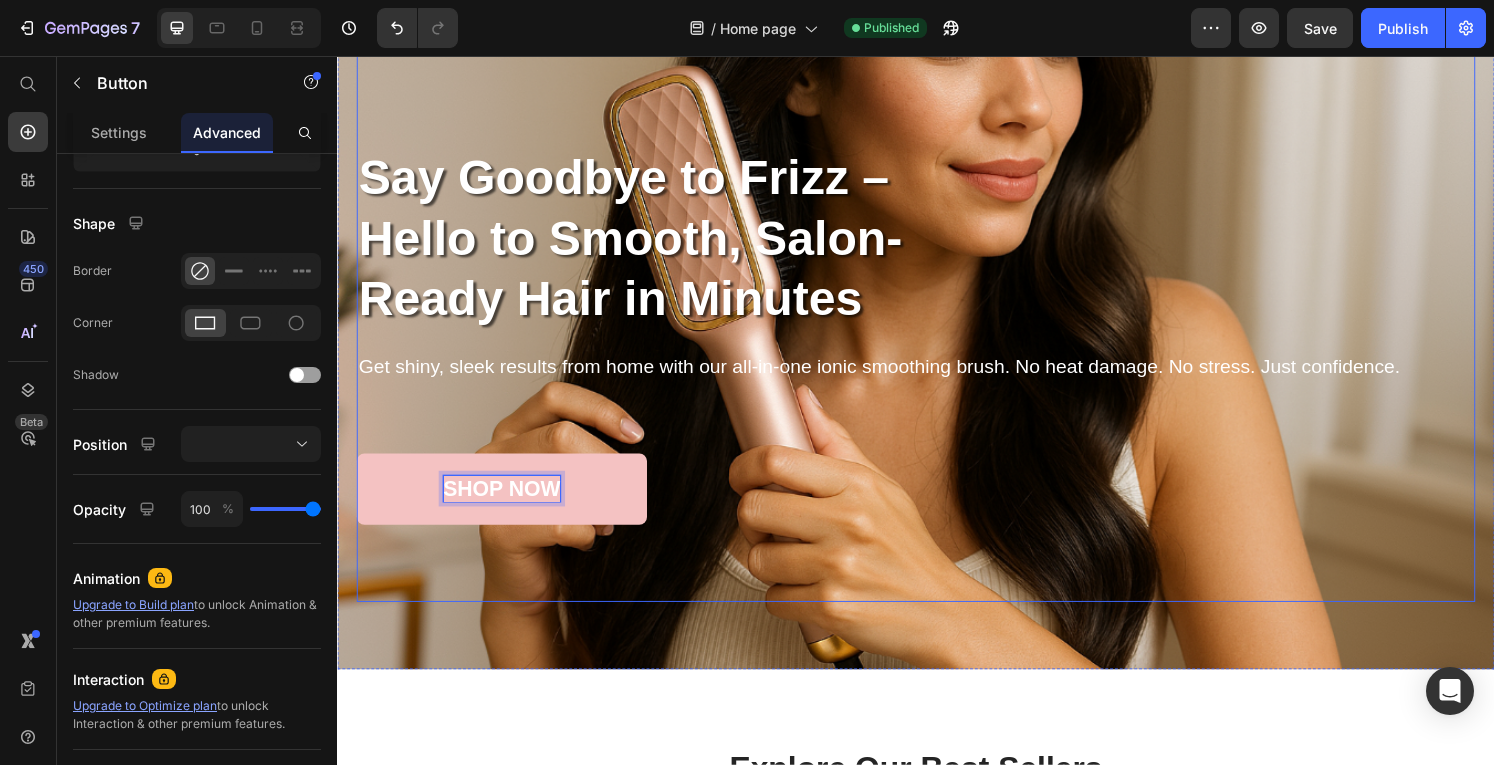click on "Drop element here
Drop element here Row Say Goodbye to Frizz – Hello to Smooth, Salon-Ready Hair in Minutes Heading Get shiny, sleek results from home with our all-in-one ionic smoothing brush. No heat damage. No stress. Just confidence. Text Block Shop Now  Button   0 As Featured In Text Block Image Image Image Row" at bounding box center [937, 265] 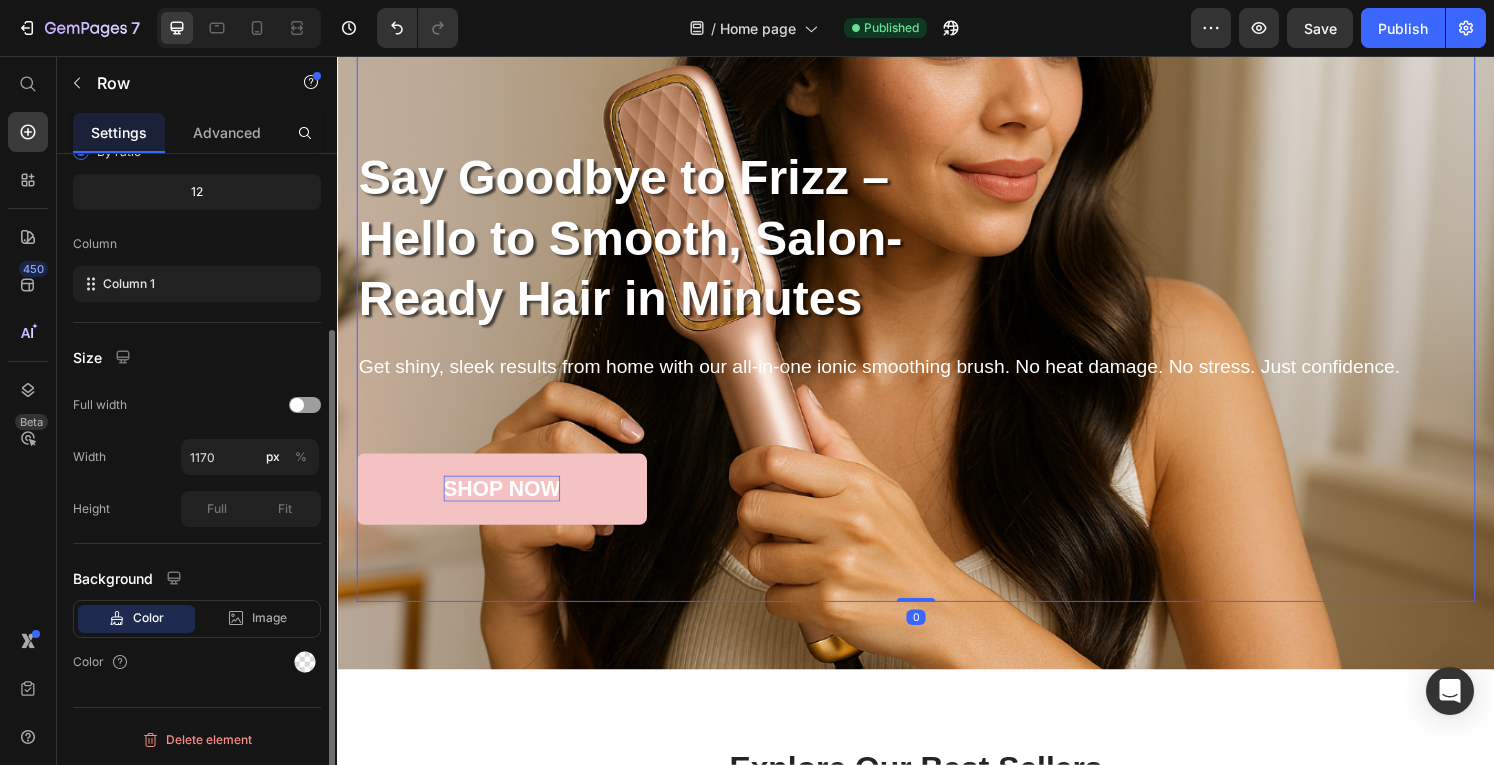 scroll, scrollTop: 0, scrollLeft: 0, axis: both 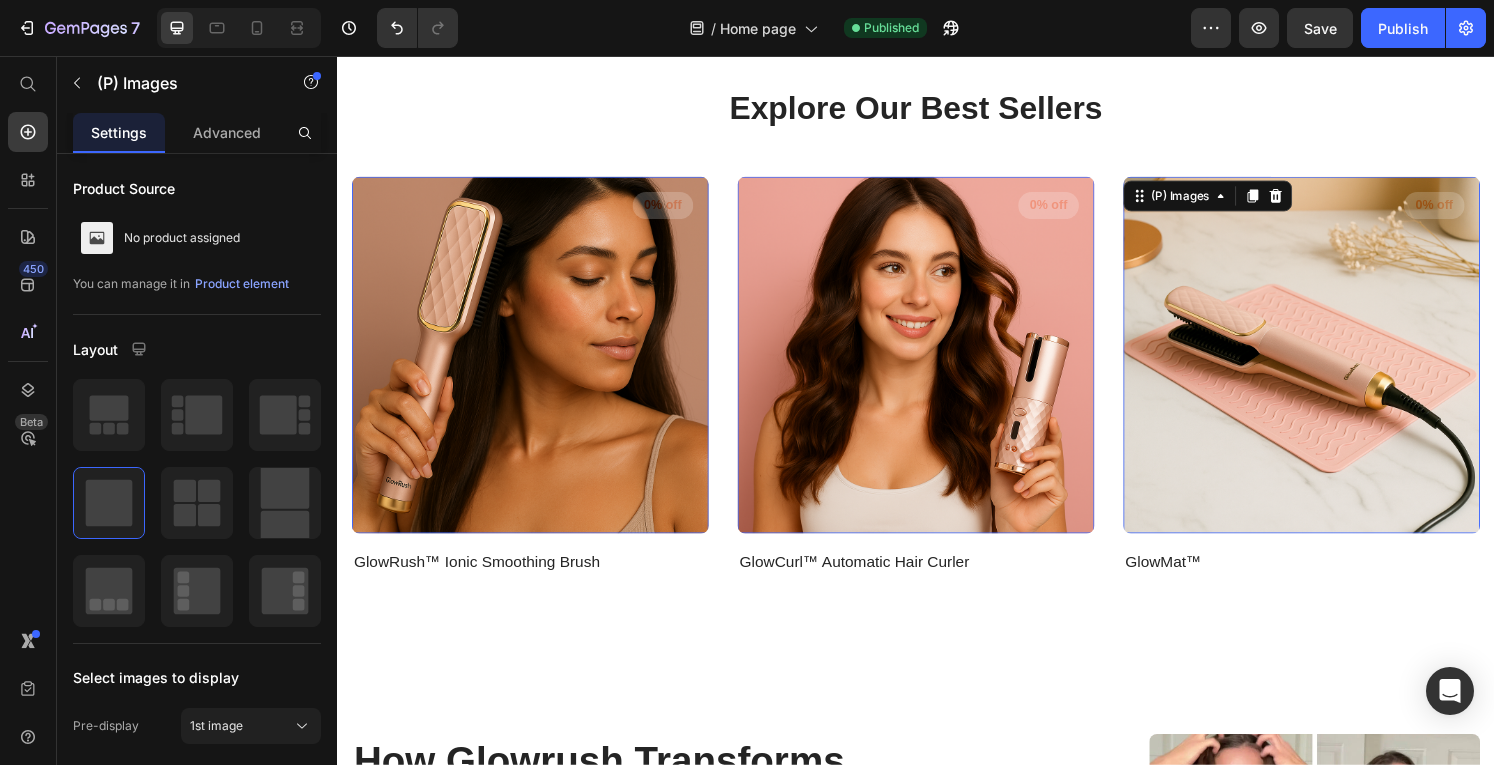 click at bounding box center [1337, 366] 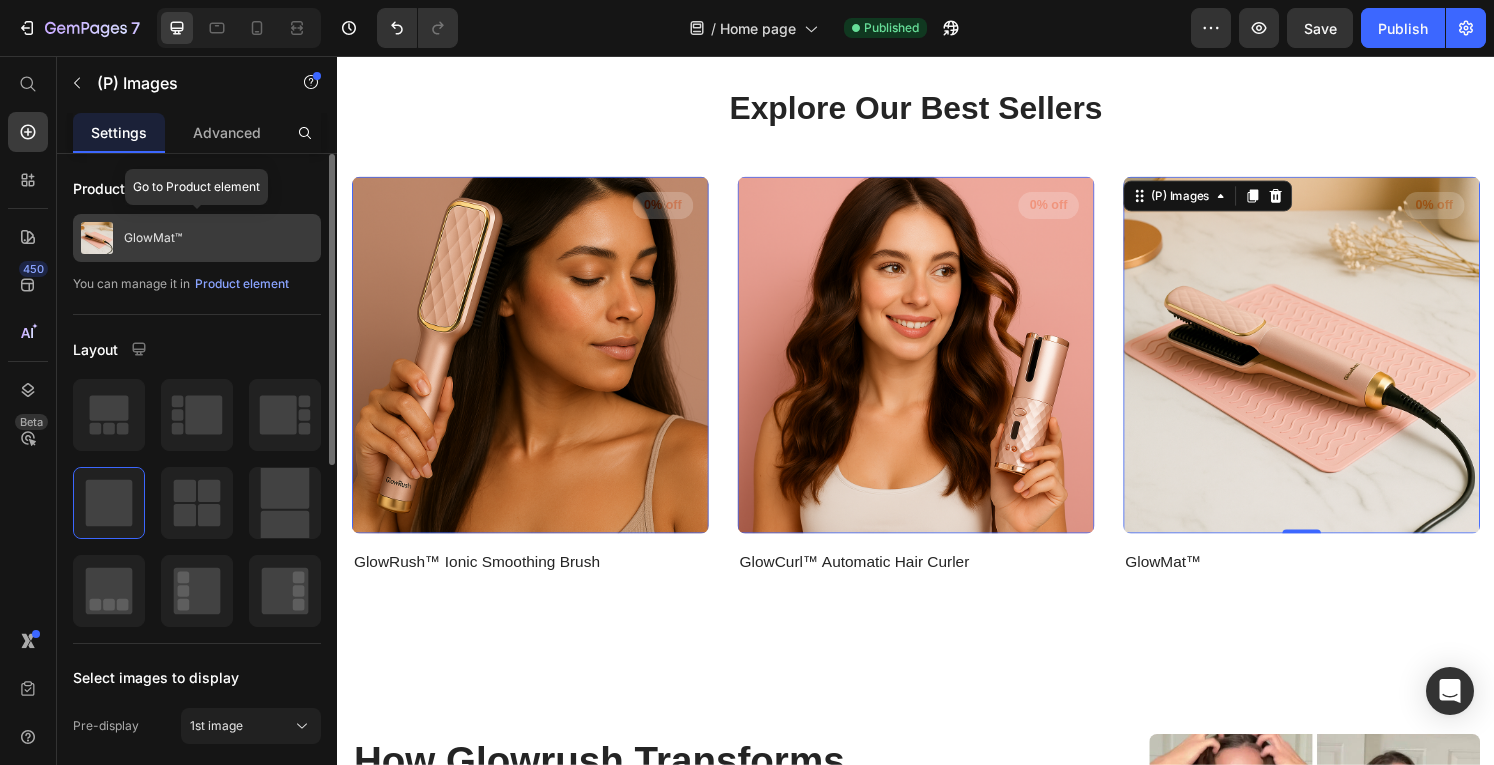 click at bounding box center (97, 238) 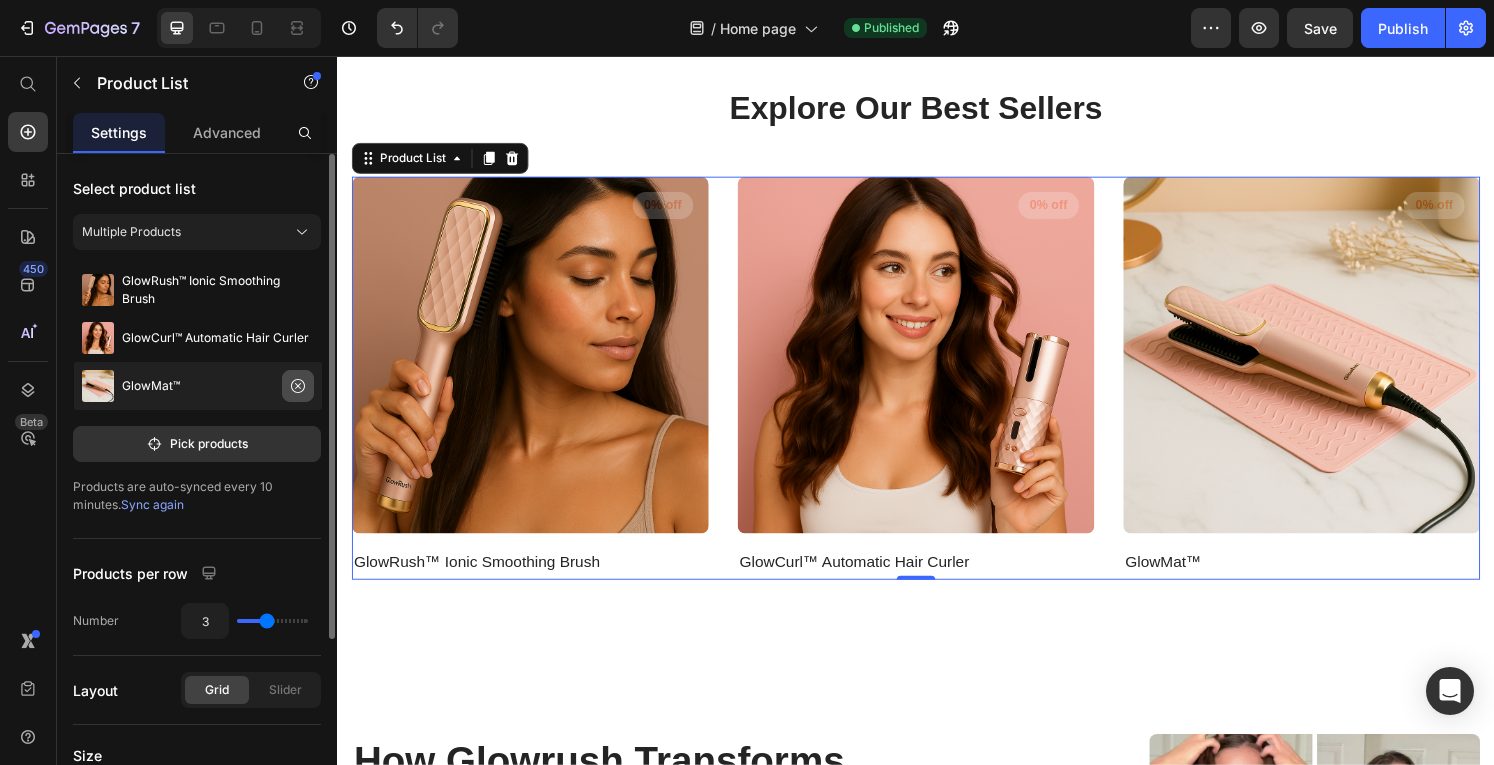 click 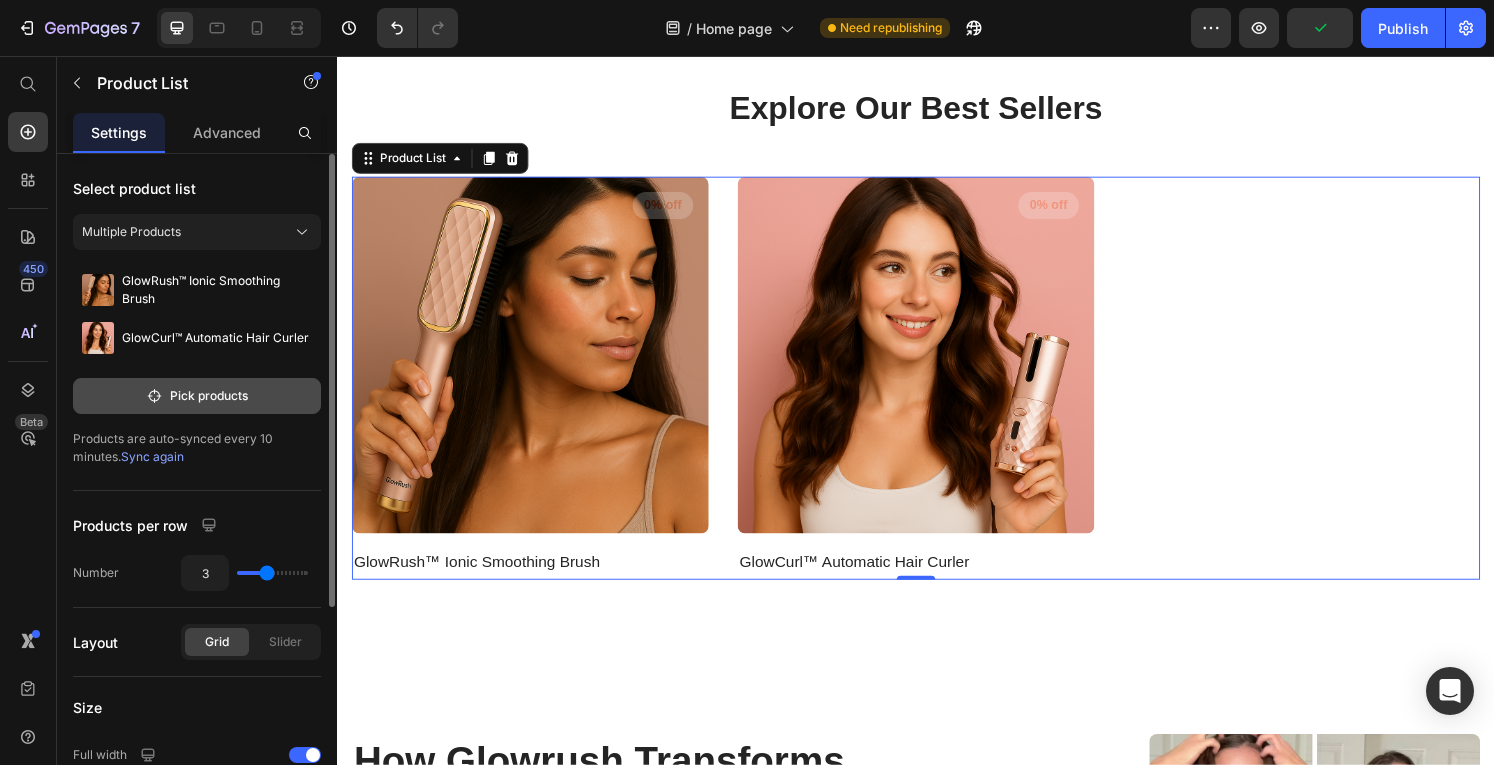 click on "Pick products" at bounding box center (197, 396) 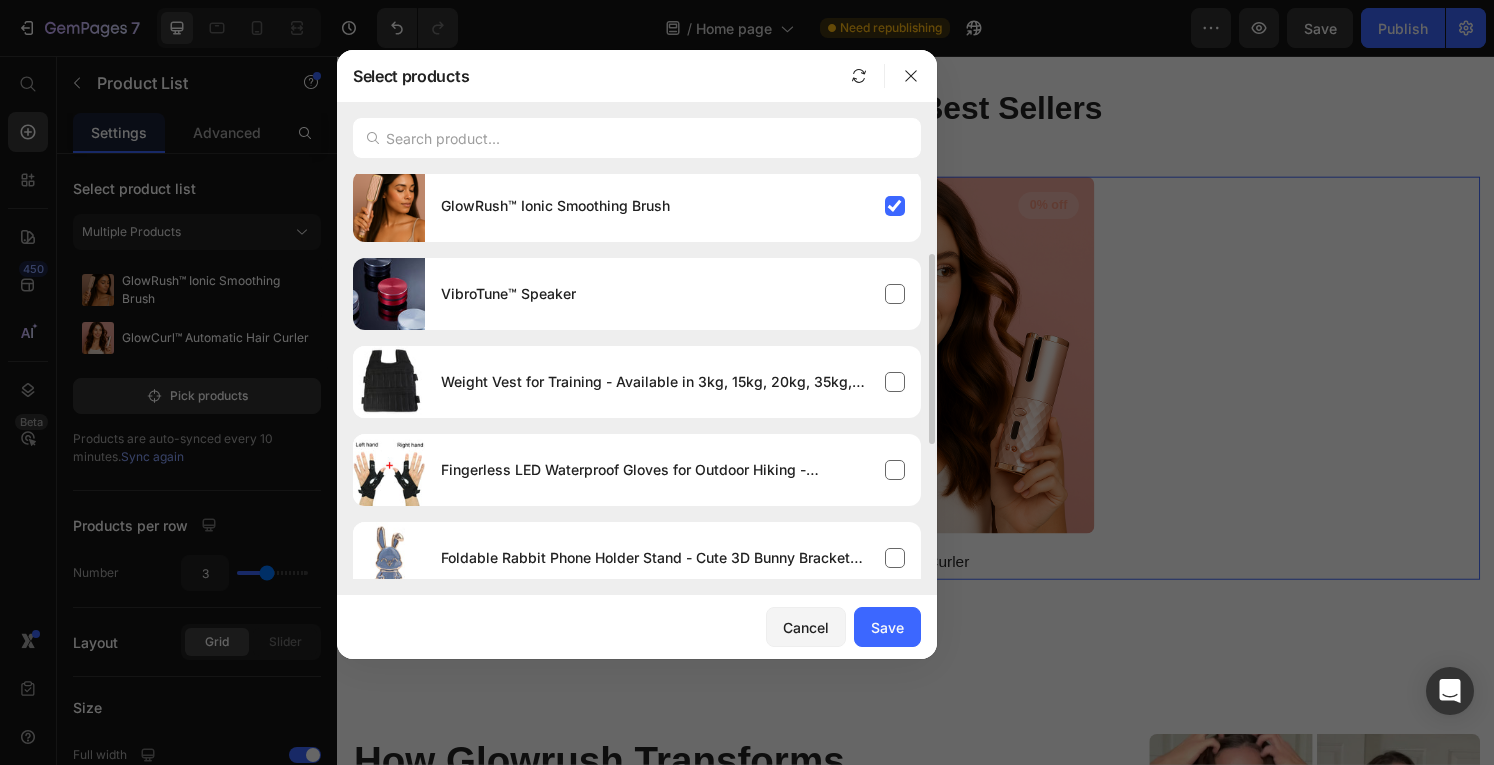 scroll, scrollTop: 177, scrollLeft: 0, axis: vertical 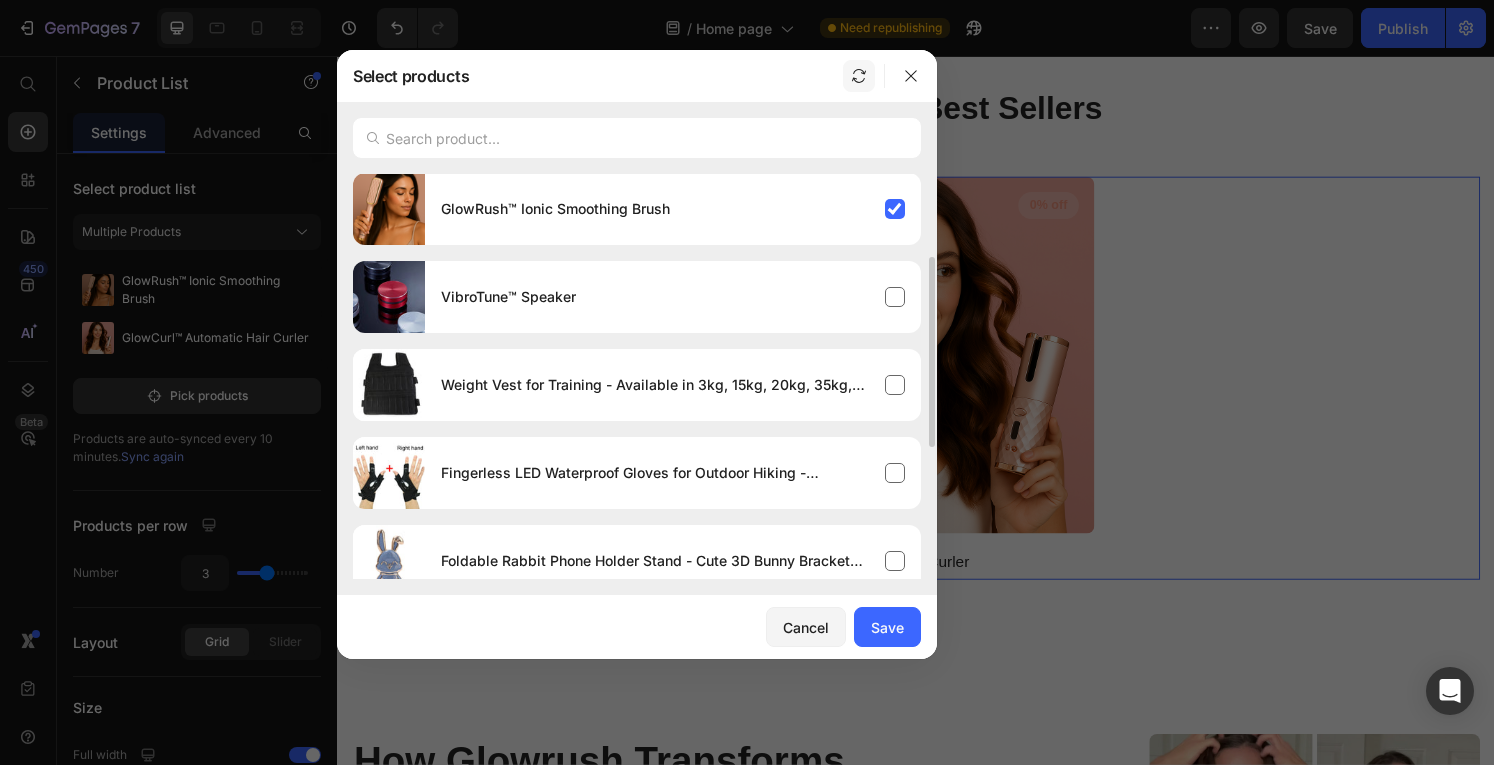 click at bounding box center [859, 76] 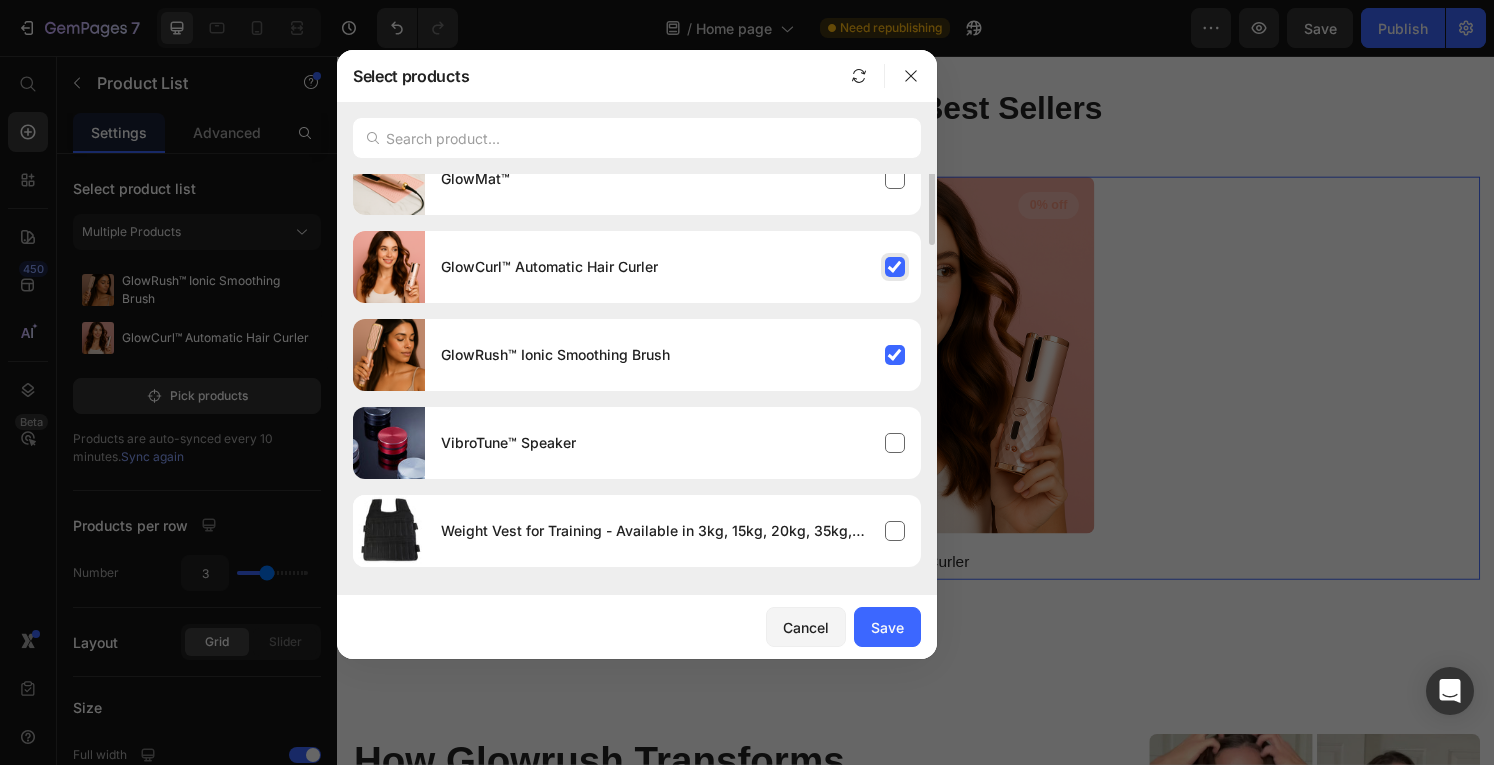 scroll, scrollTop: 0, scrollLeft: 0, axis: both 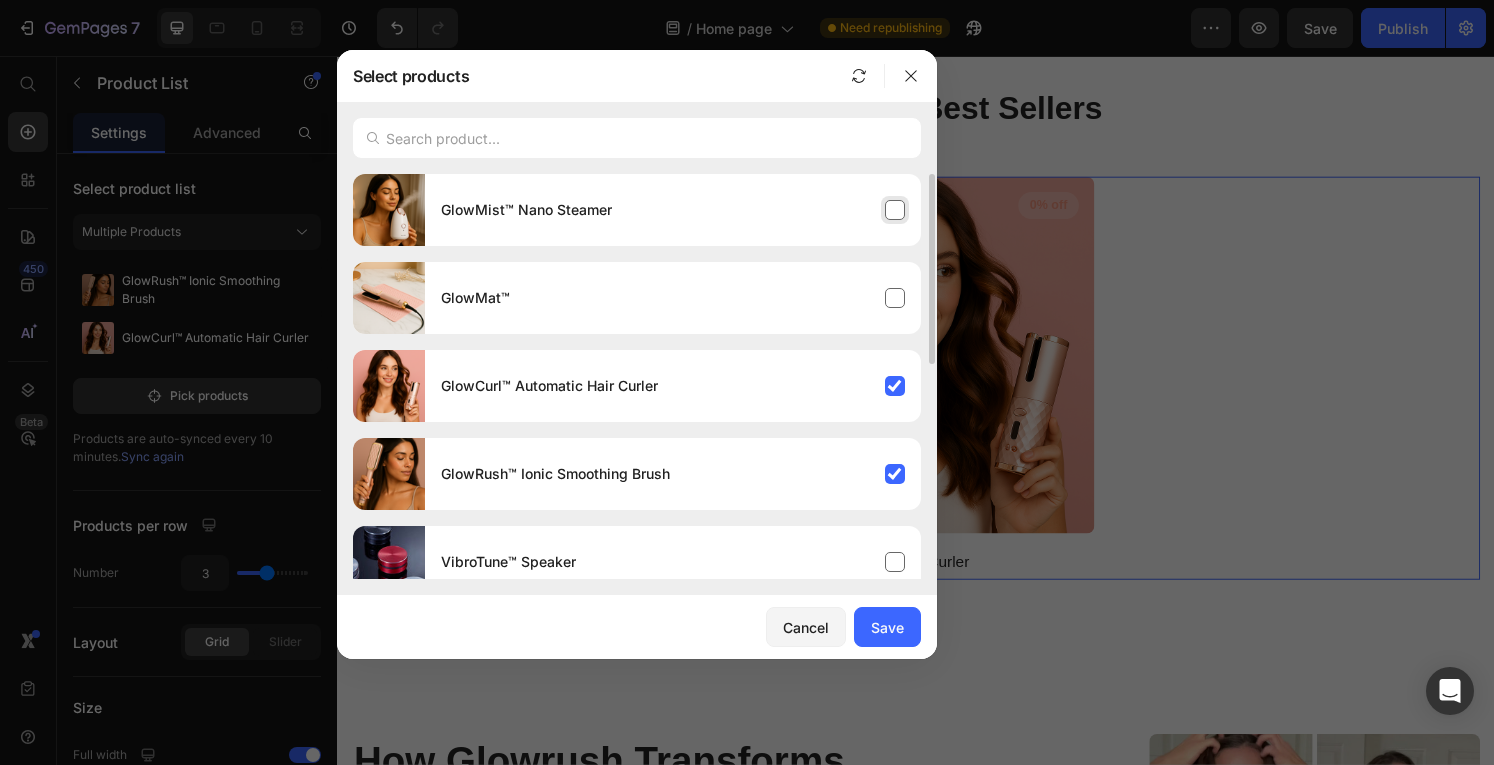 click on "GlowMist™ Nano Steamer" at bounding box center (673, 210) 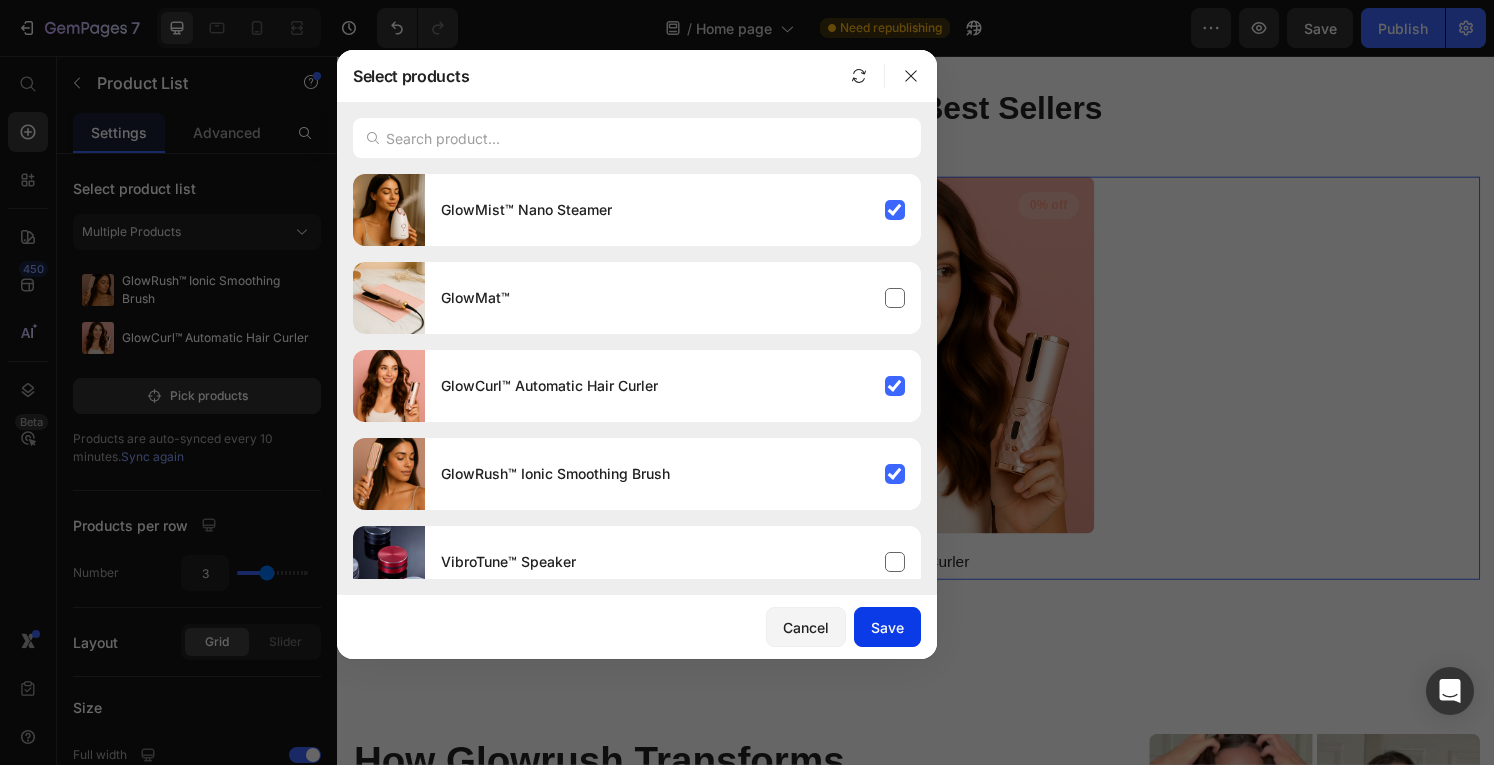 click on "Save" at bounding box center [887, 627] 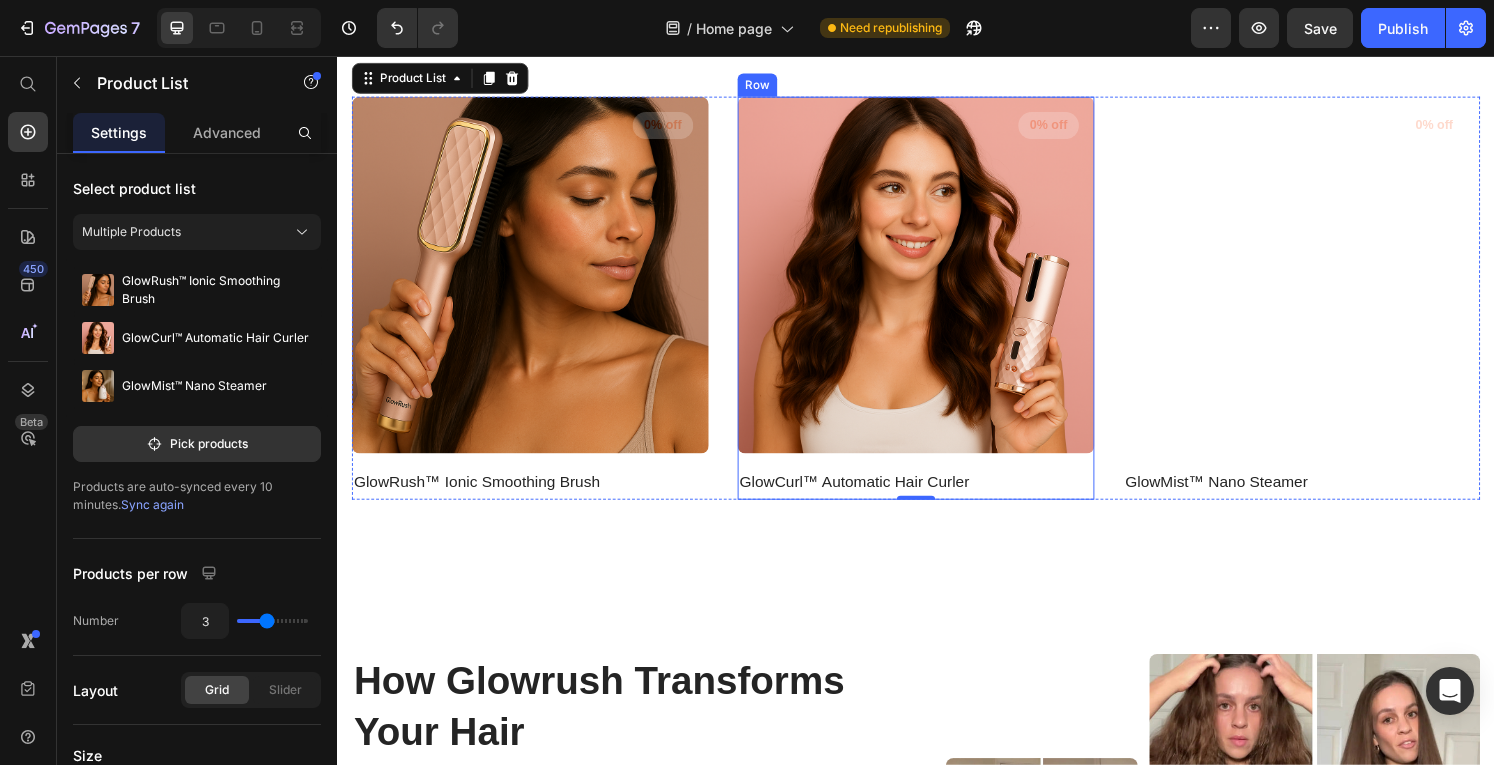 scroll, scrollTop: 1018, scrollLeft: 0, axis: vertical 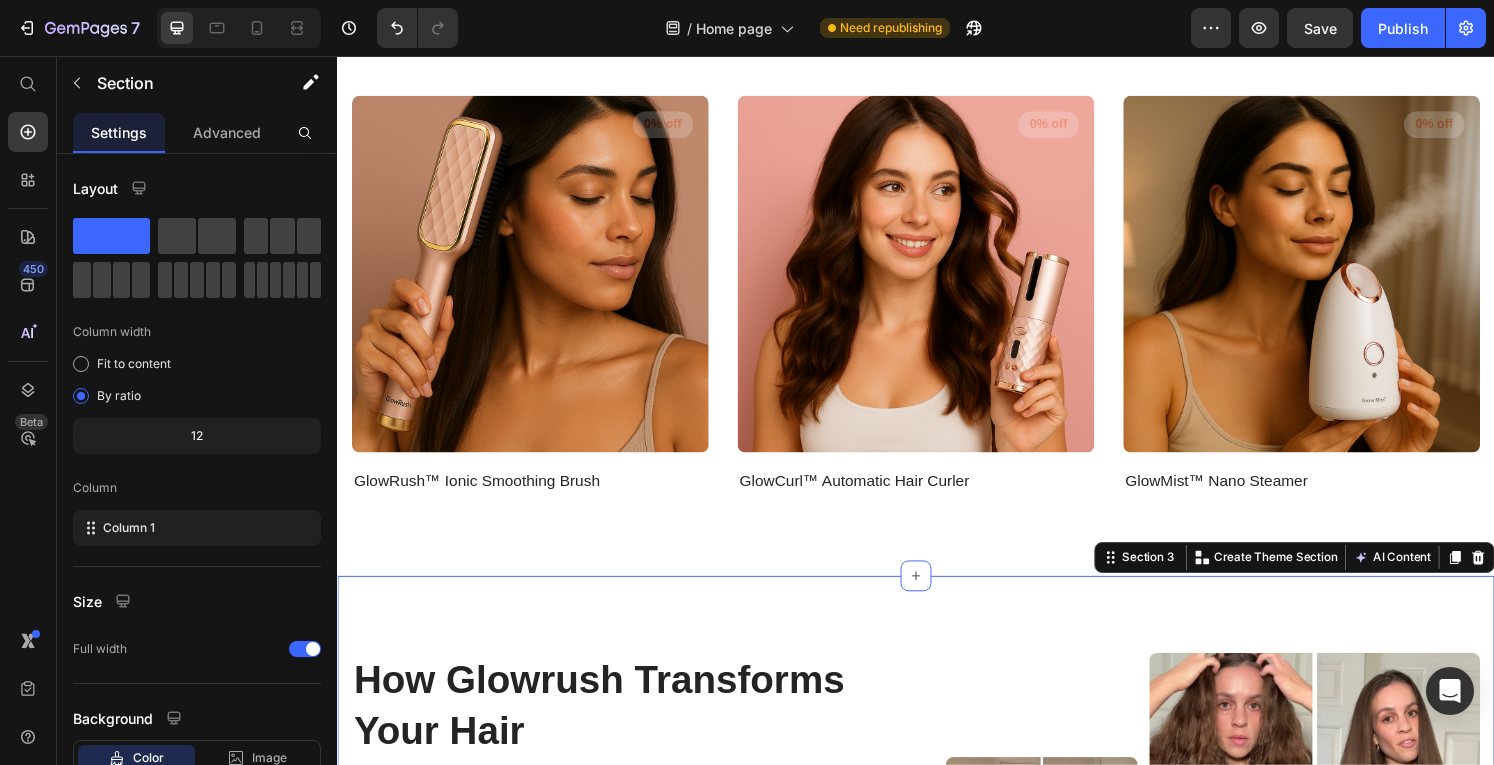 click on "How Glowrush Transforms Your Hair Heading GlowRush™ uses next-gen ionic heating to deliver sleek shine and eliminate frizz—without frying your strands. Whether you’ve got curls, waves, or thick texture, we make styling effortless. It’s like magic in your hands. Your hair, your rules.   Text block Like magic in your hand, self-care just got easier: Text block Image Boosts shine & softness Text block Row Image Tames humidity frizz Text block Row Image Saves 30+ minutes per routine Text block Row Row Image Image Row Row Section 3   You can create reusable sections Create Theme Section AI Content Write with GemAI What would you like to describe here? Tone and Voice Persuasive Product Getting products... Show more Generate" at bounding box center (937, 869) 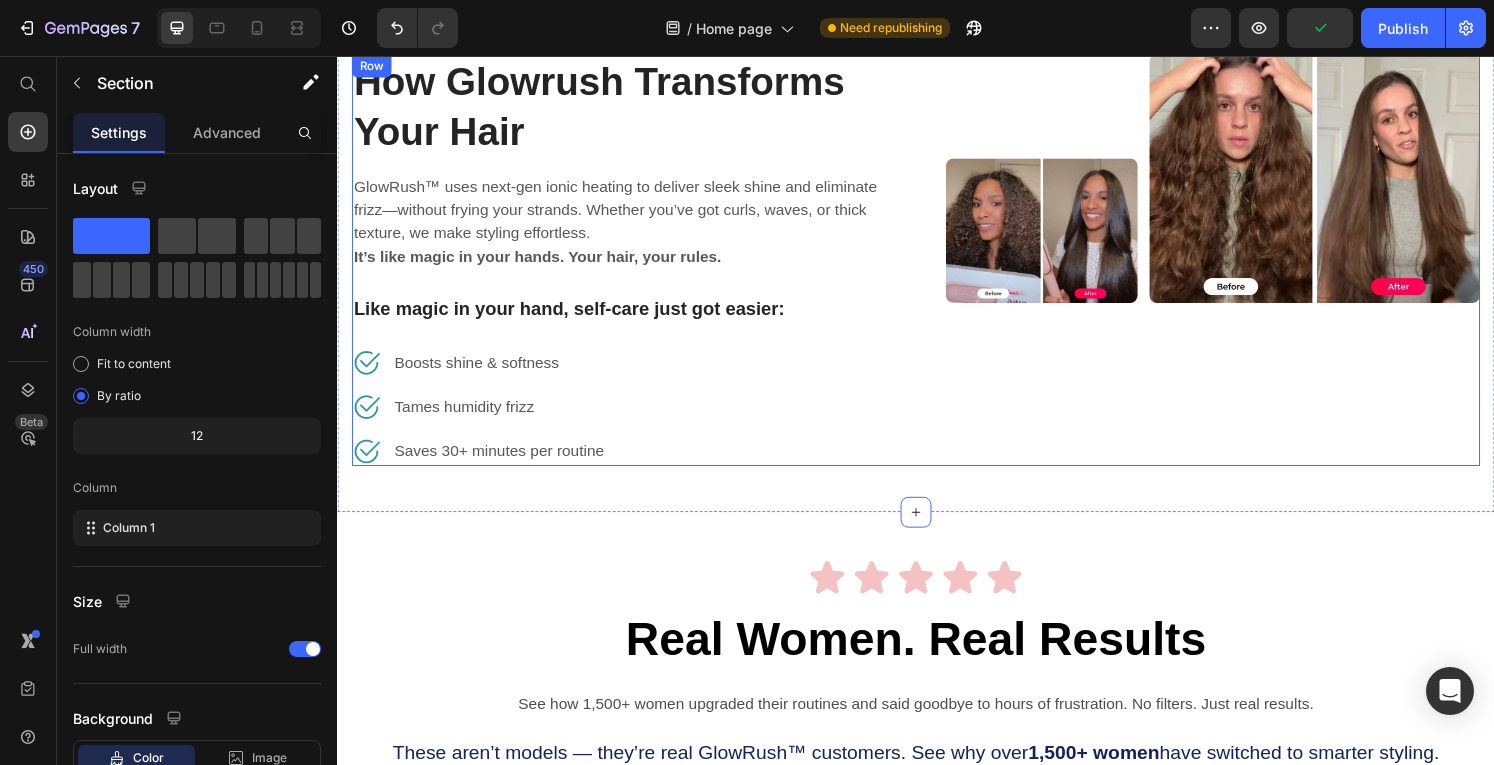 scroll, scrollTop: 1574, scrollLeft: 0, axis: vertical 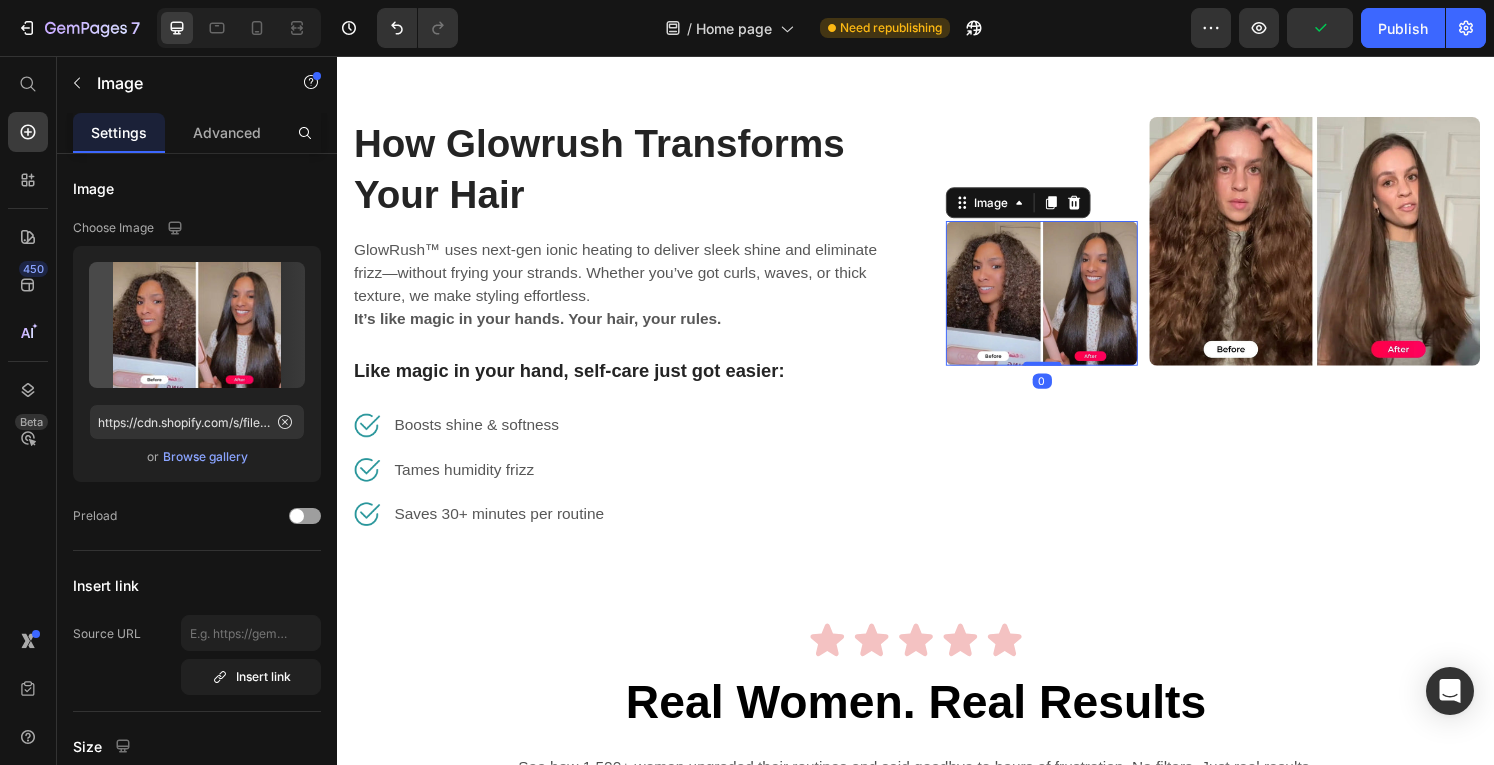 click at bounding box center (1067, 301) 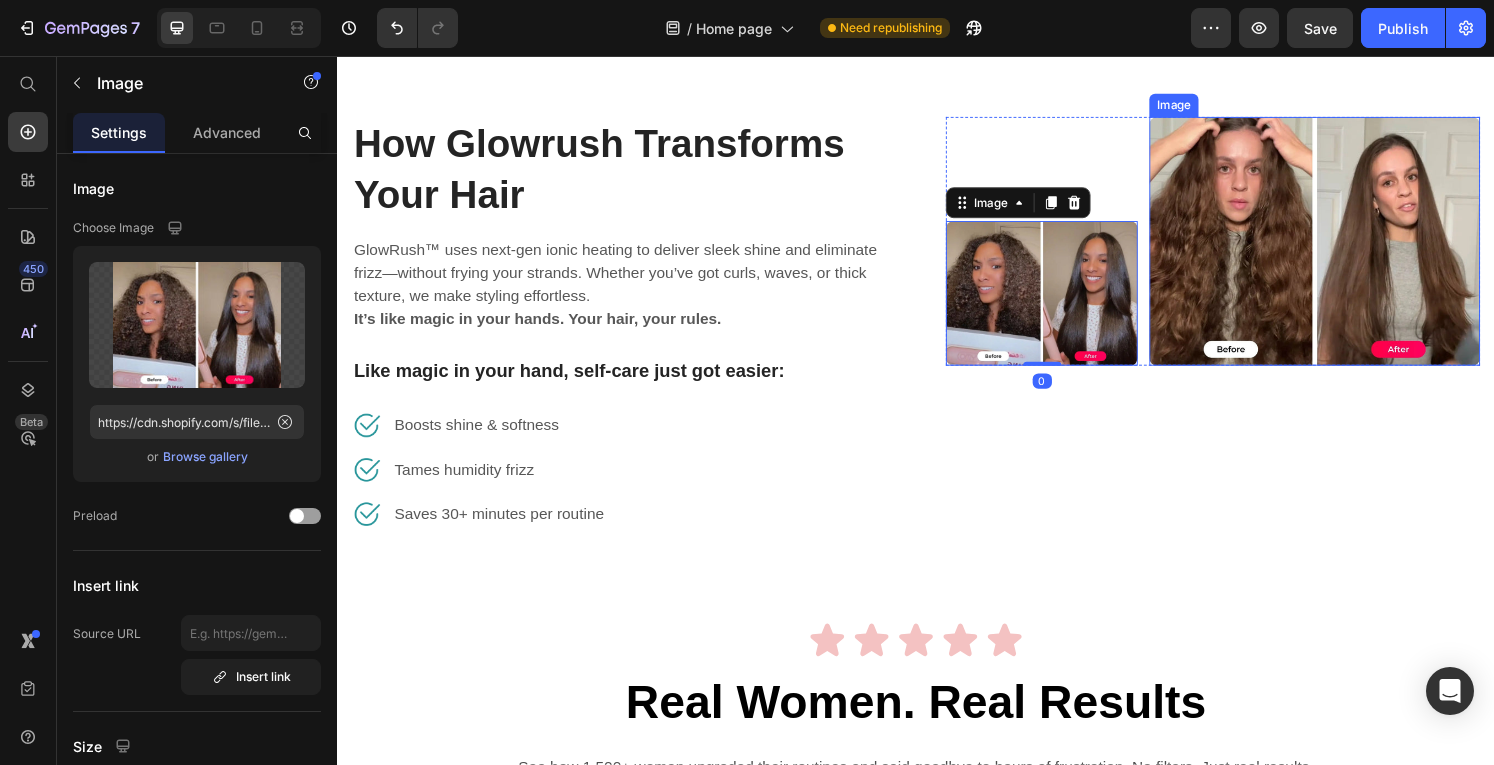 click at bounding box center [1350, 247] 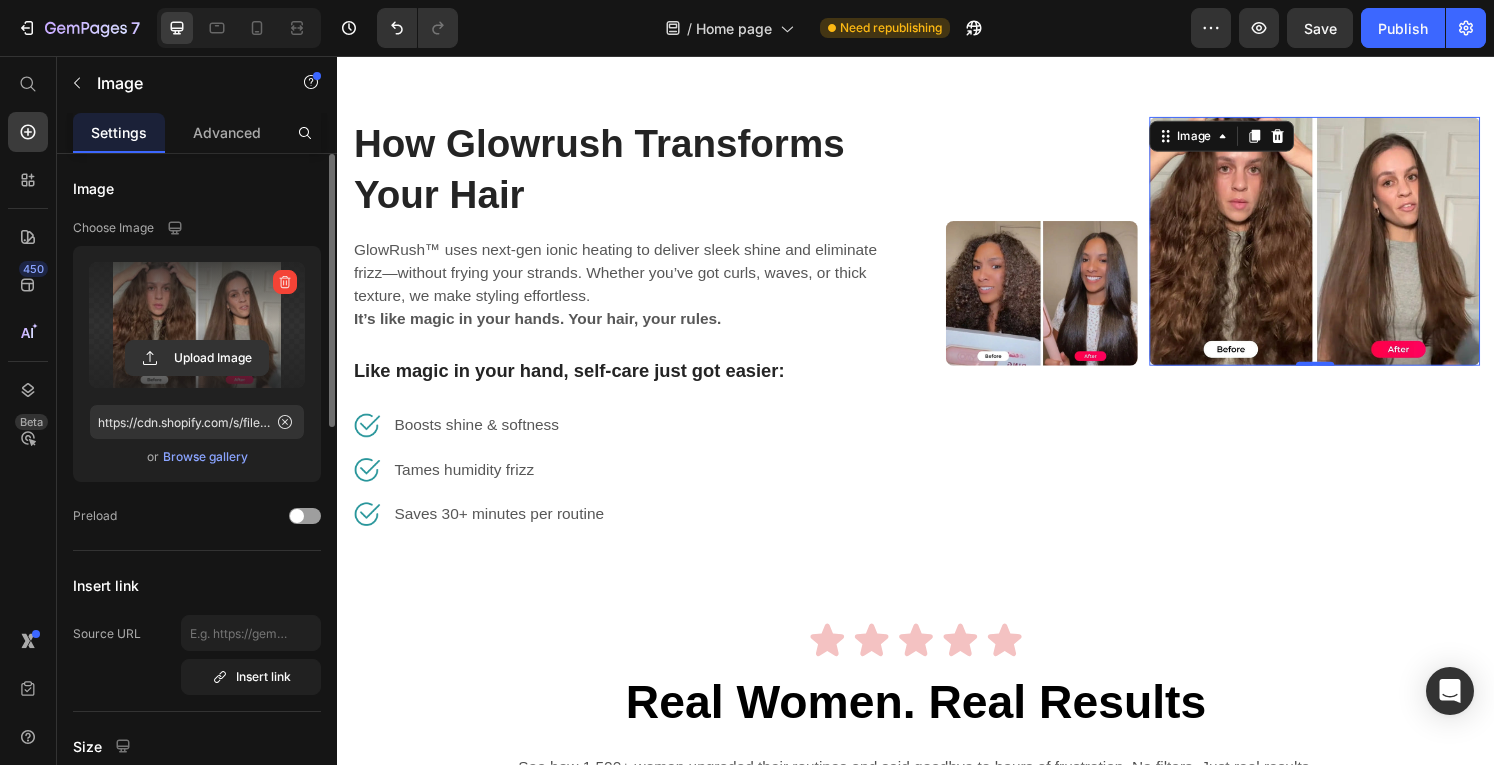 click at bounding box center [197, 325] 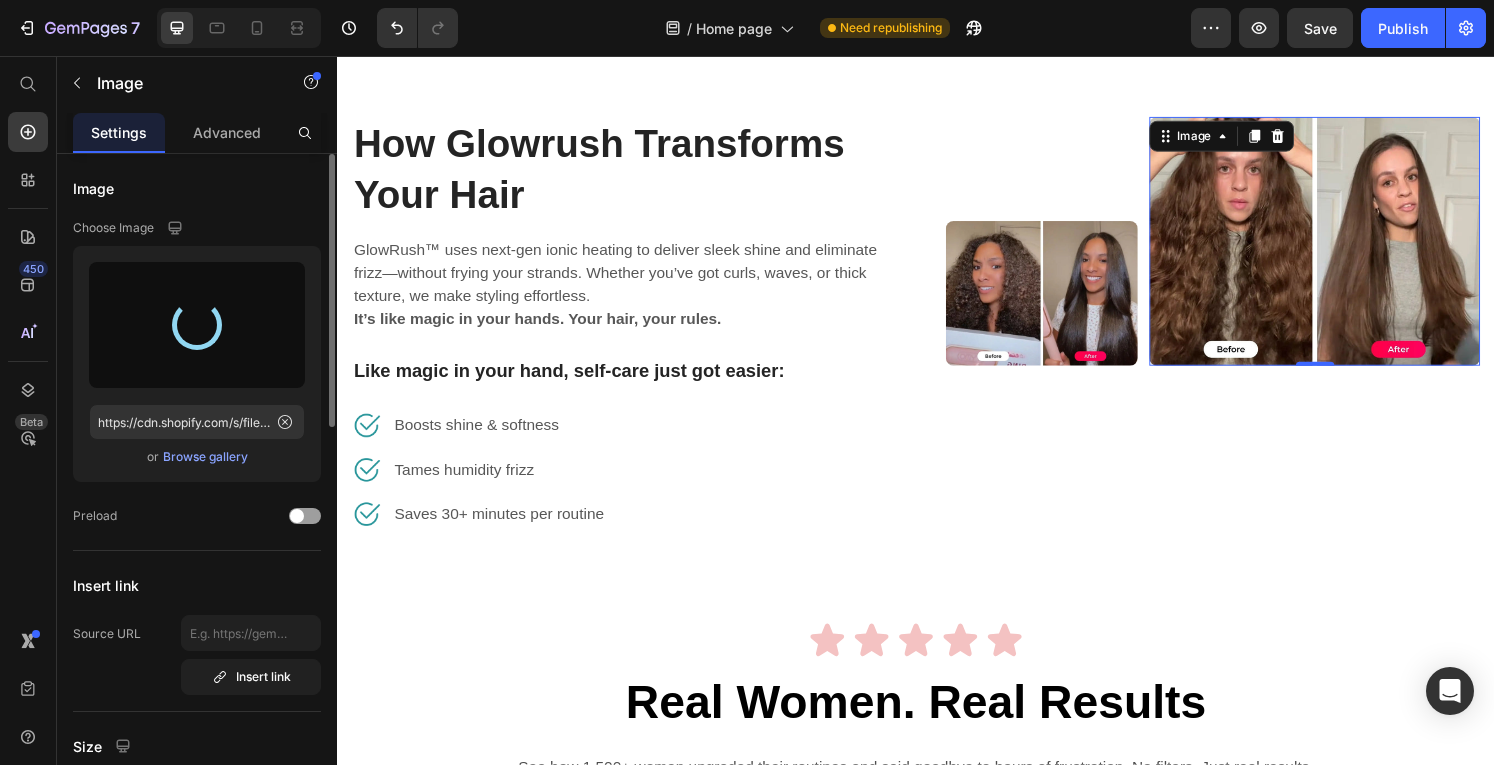 type on "https://cdn.shopify.com/s/files/1/0672/7915/9451/files/gempages_574706416103719711-5e2cdb47-f947-44d7-9ebd-170a8f9ad813.gif" 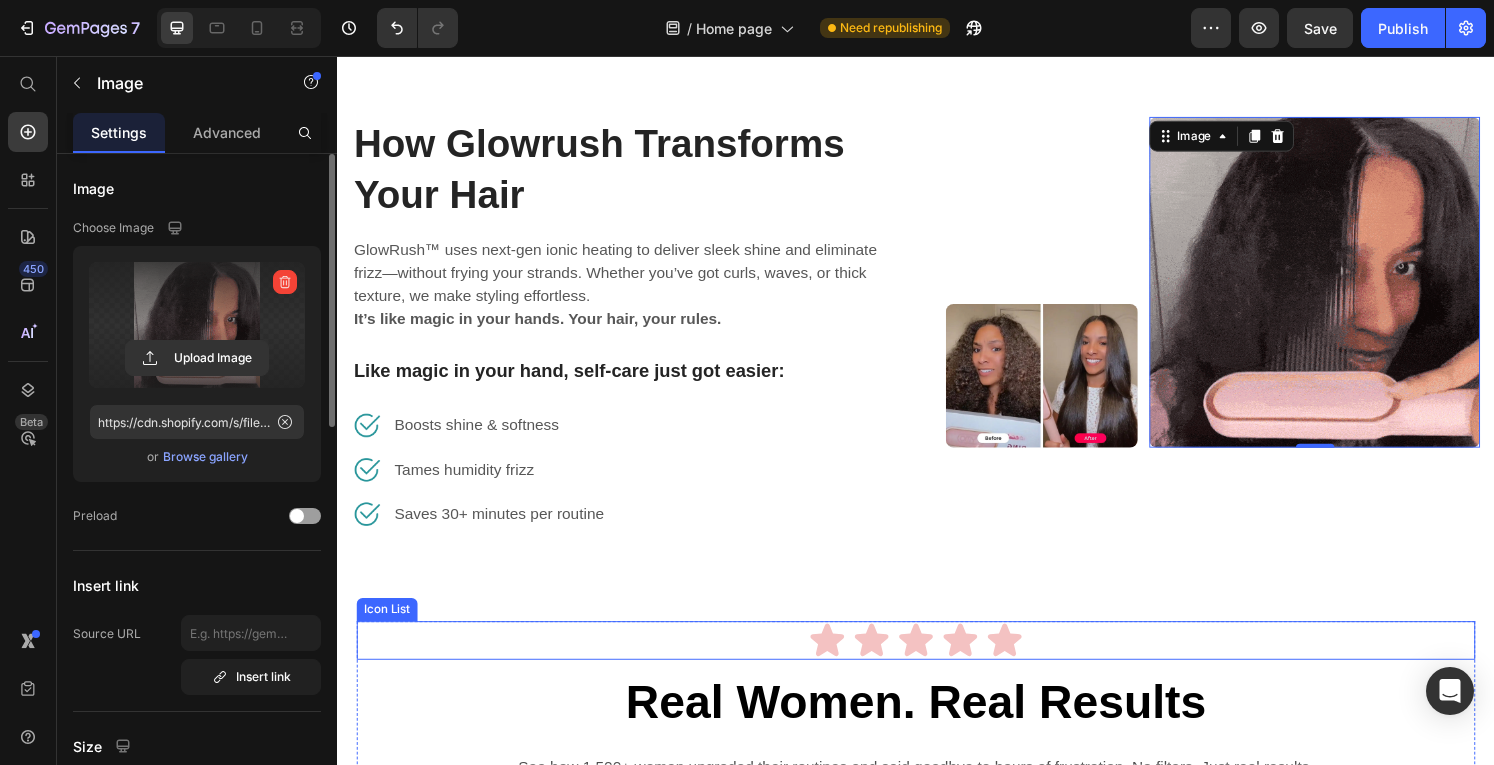 click on "Icon
Icon
Icon
Icon
Icon" at bounding box center (937, 662) 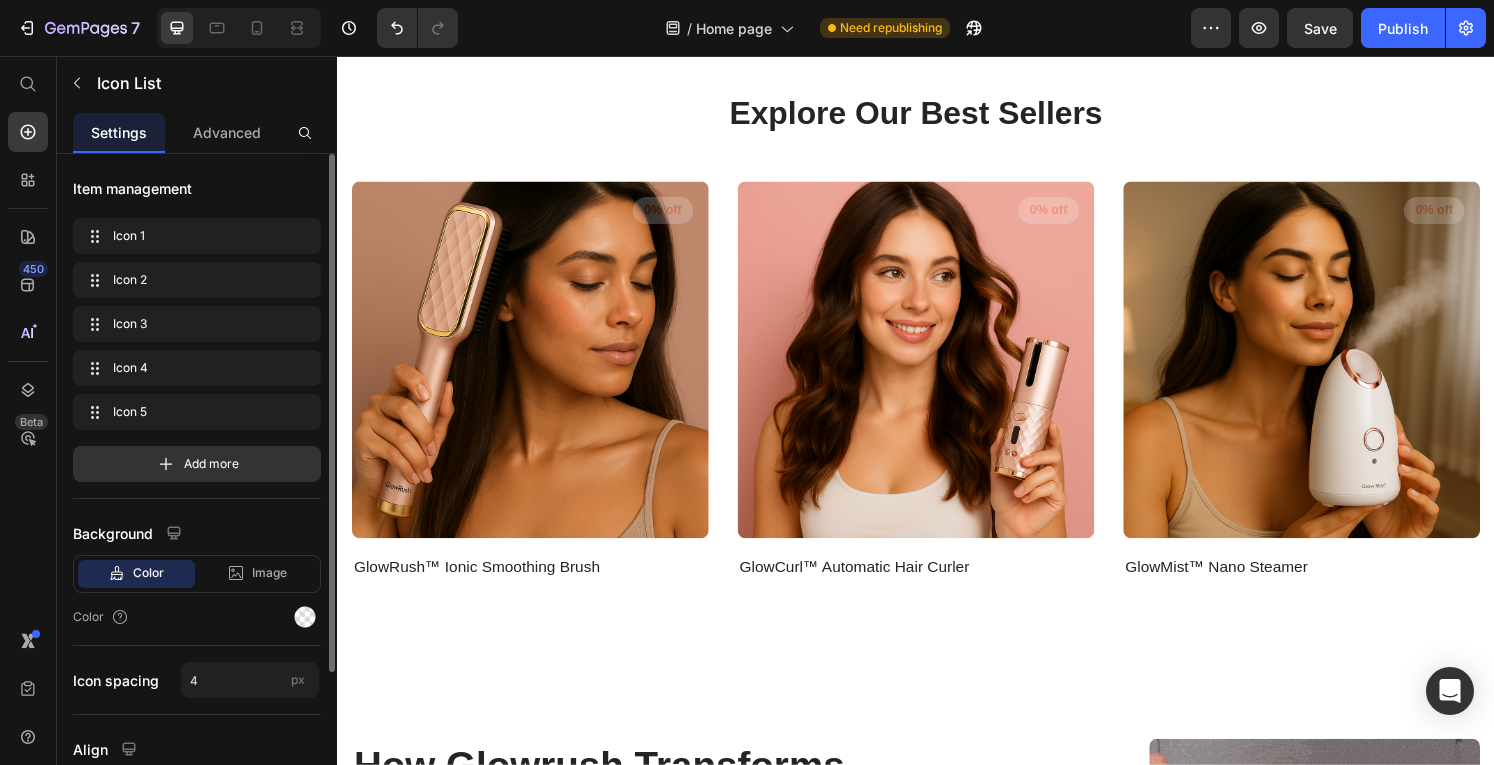 scroll, scrollTop: 930, scrollLeft: 0, axis: vertical 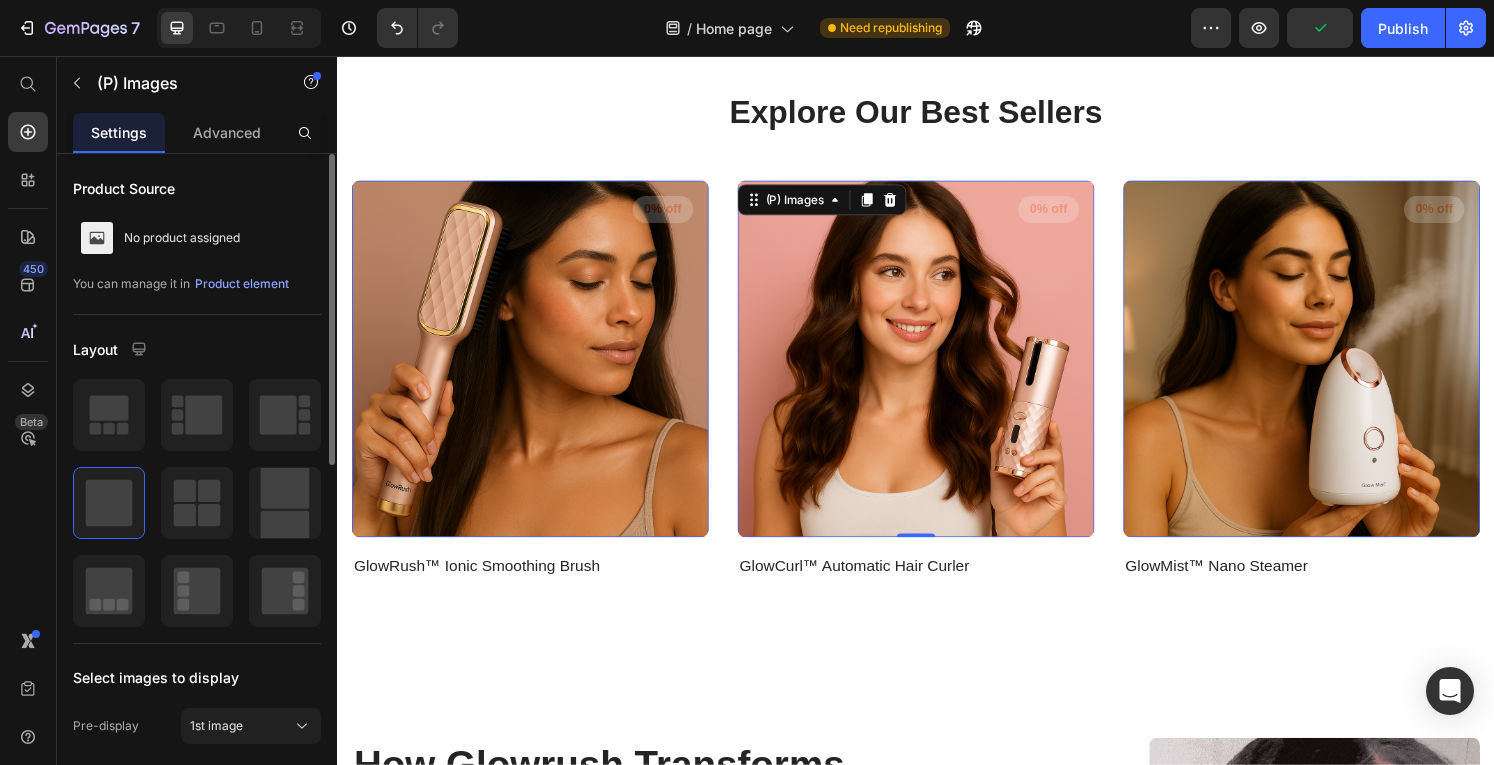 click at bounding box center [937, 370] 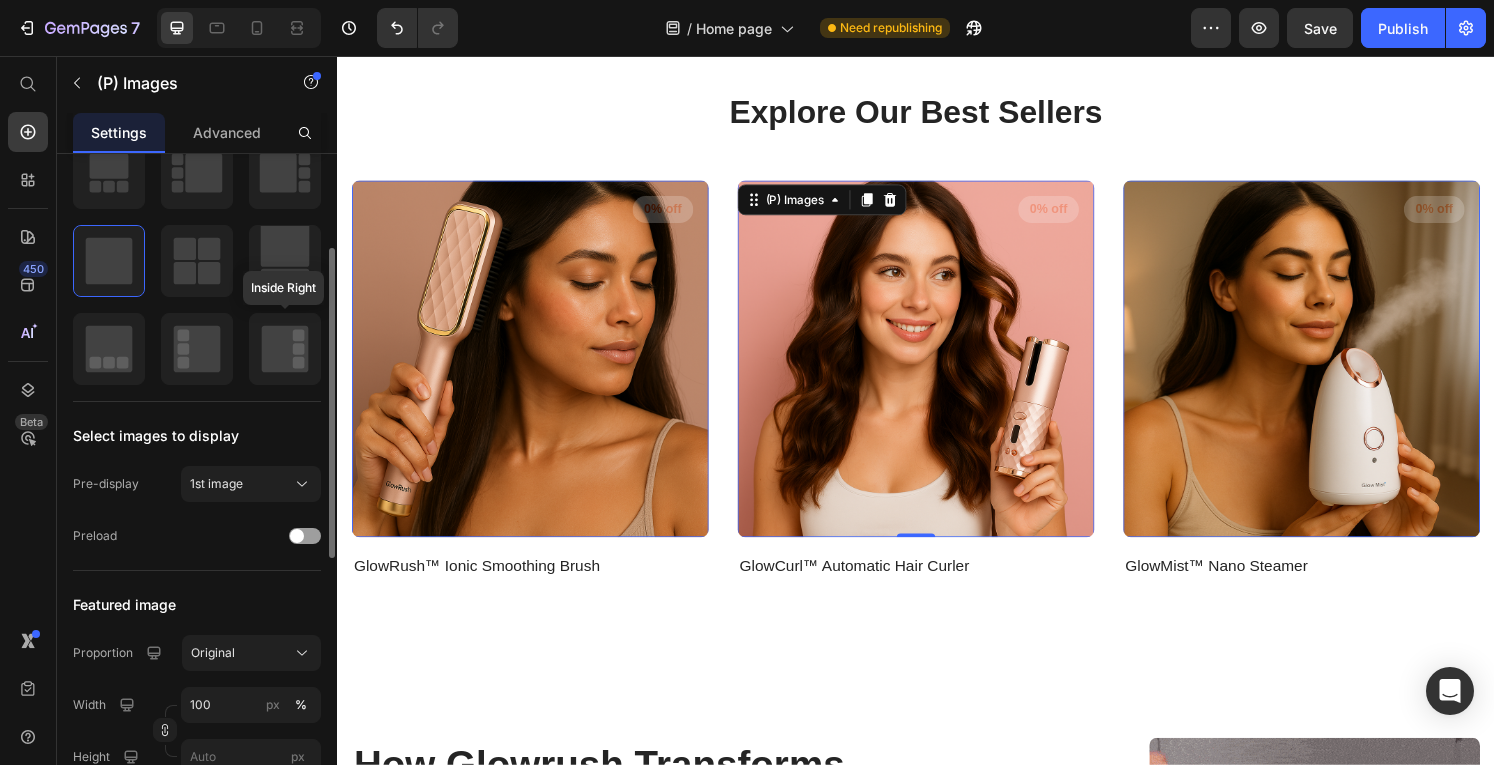 scroll, scrollTop: 230, scrollLeft: 0, axis: vertical 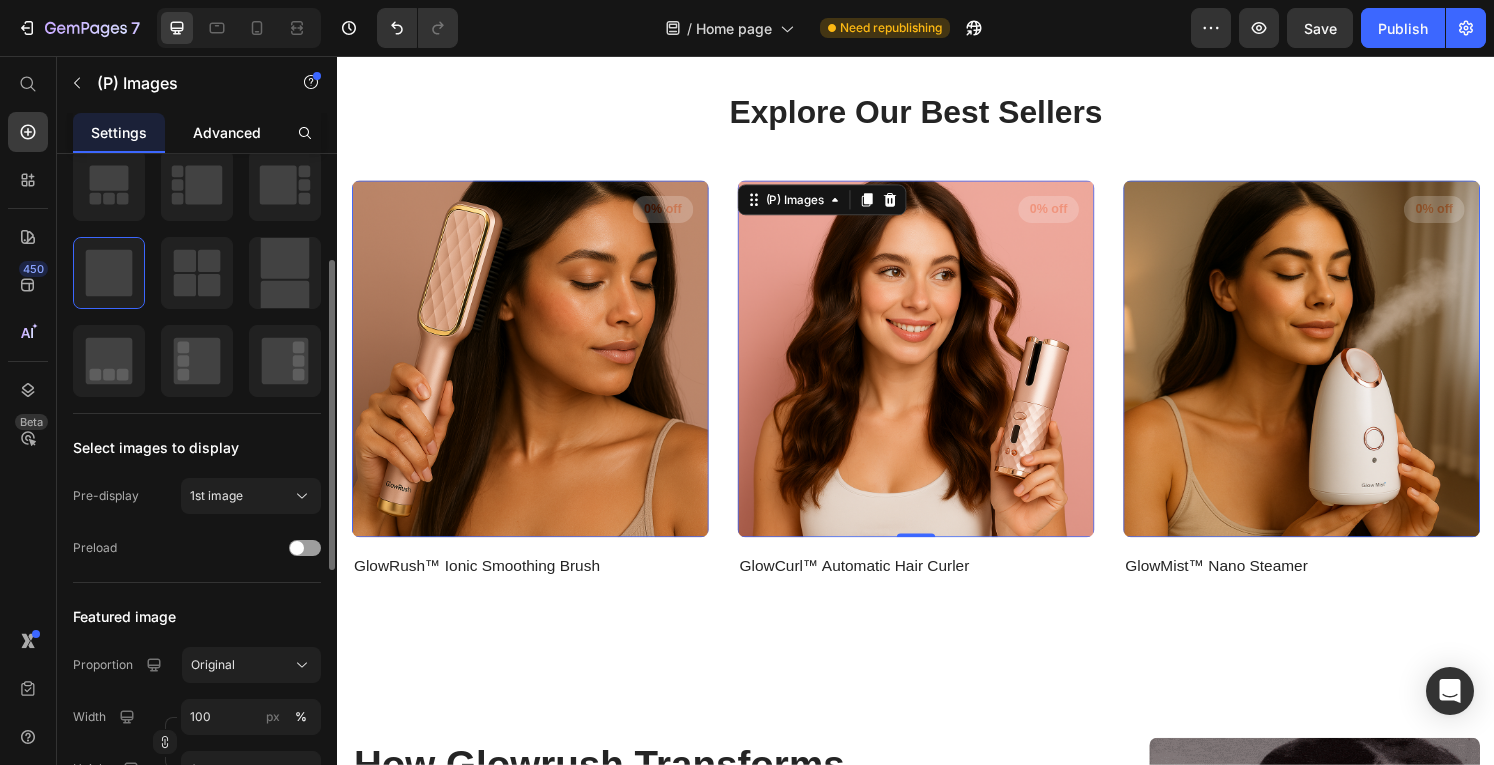 click on "Advanced" at bounding box center [227, 132] 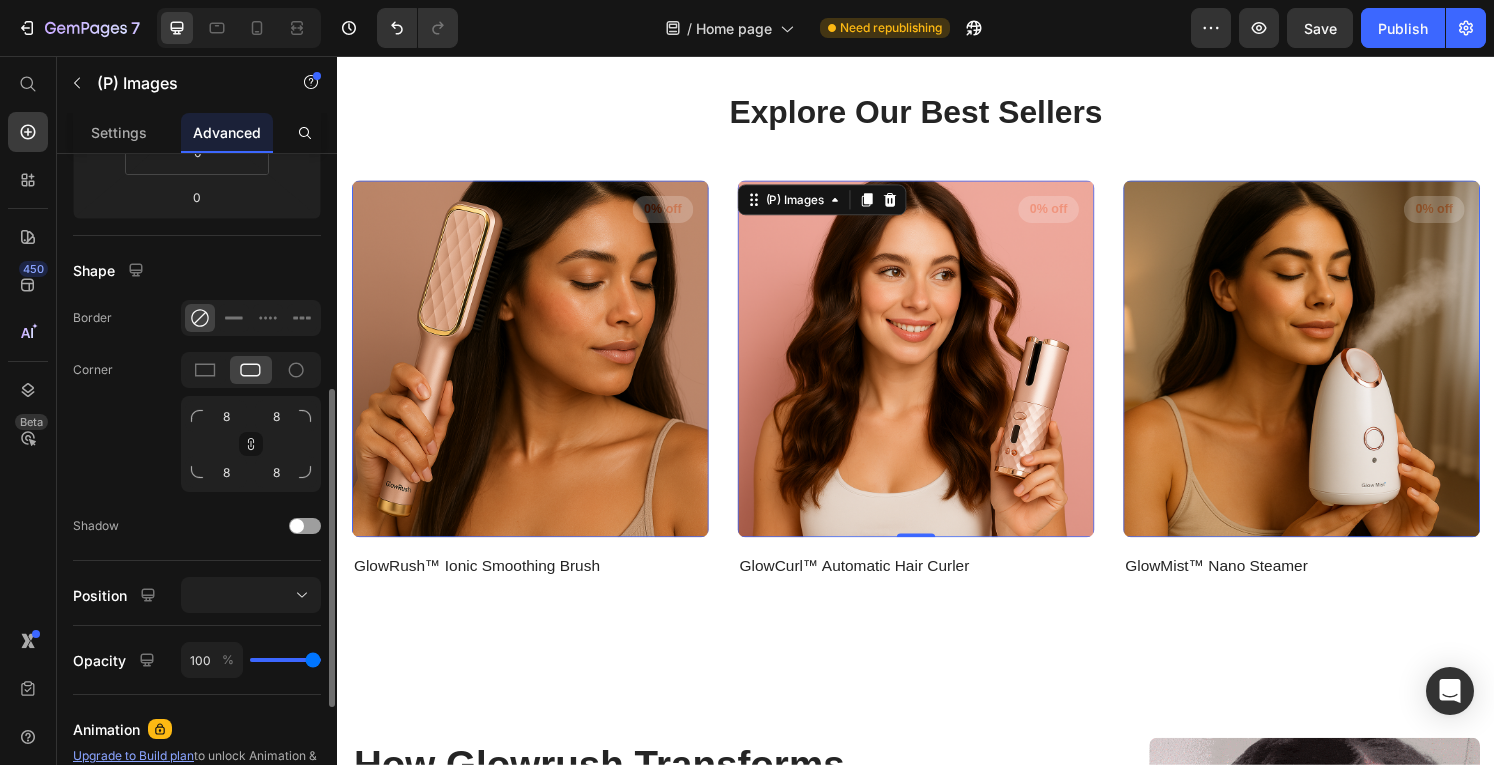 scroll, scrollTop: 451, scrollLeft: 0, axis: vertical 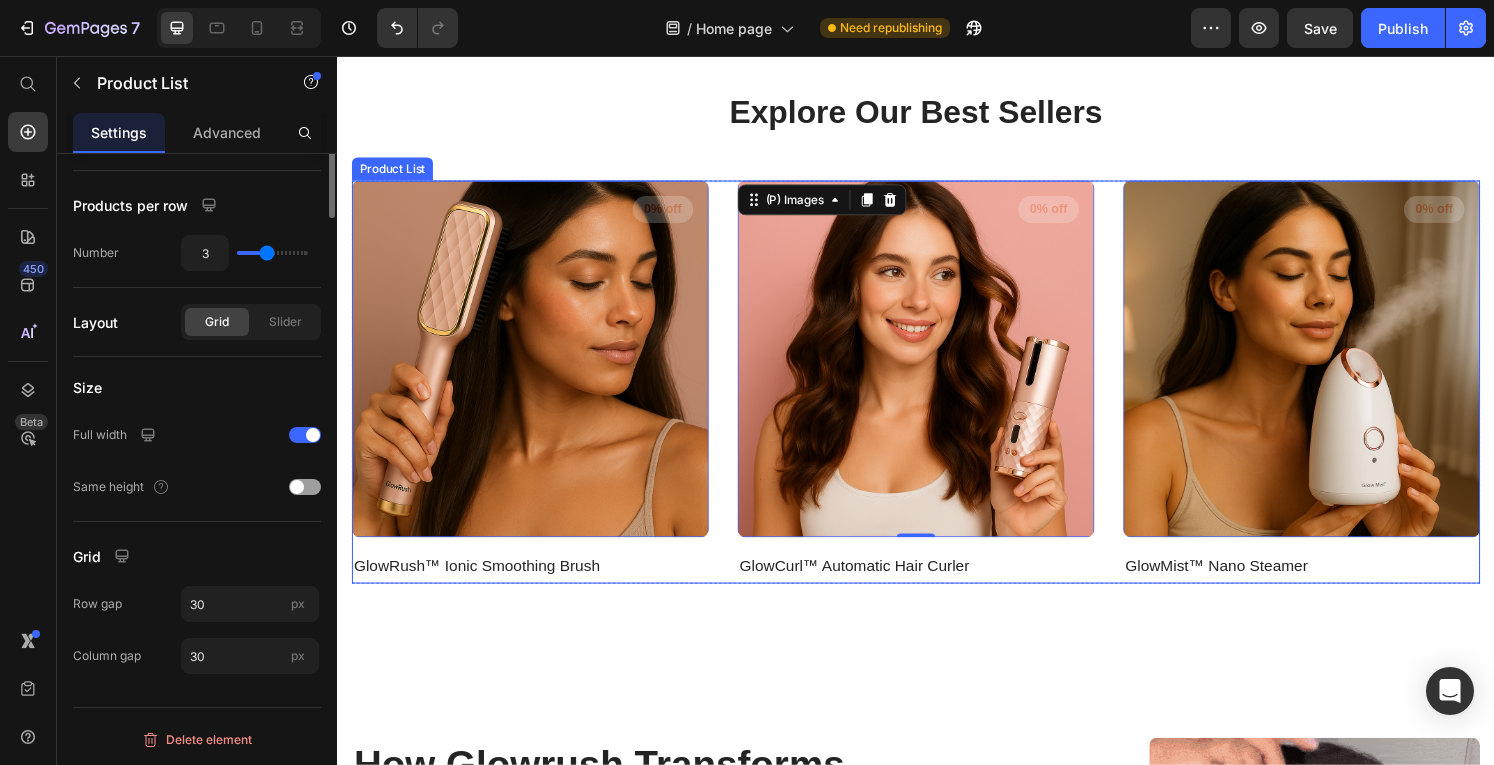click on "(P) Images   0 0% off Product Badge Row GlowRush™ Ionic Smoothing Brush (P) Title Row (P) Images   0 0% off Product Badge Row GlowCurl™ Automatic Hair Curler (P) Title Row (P) Images   0 0% off Product Badge Row GlowMist™ Nano Steamer (P) Title Row" at bounding box center [937, 394] 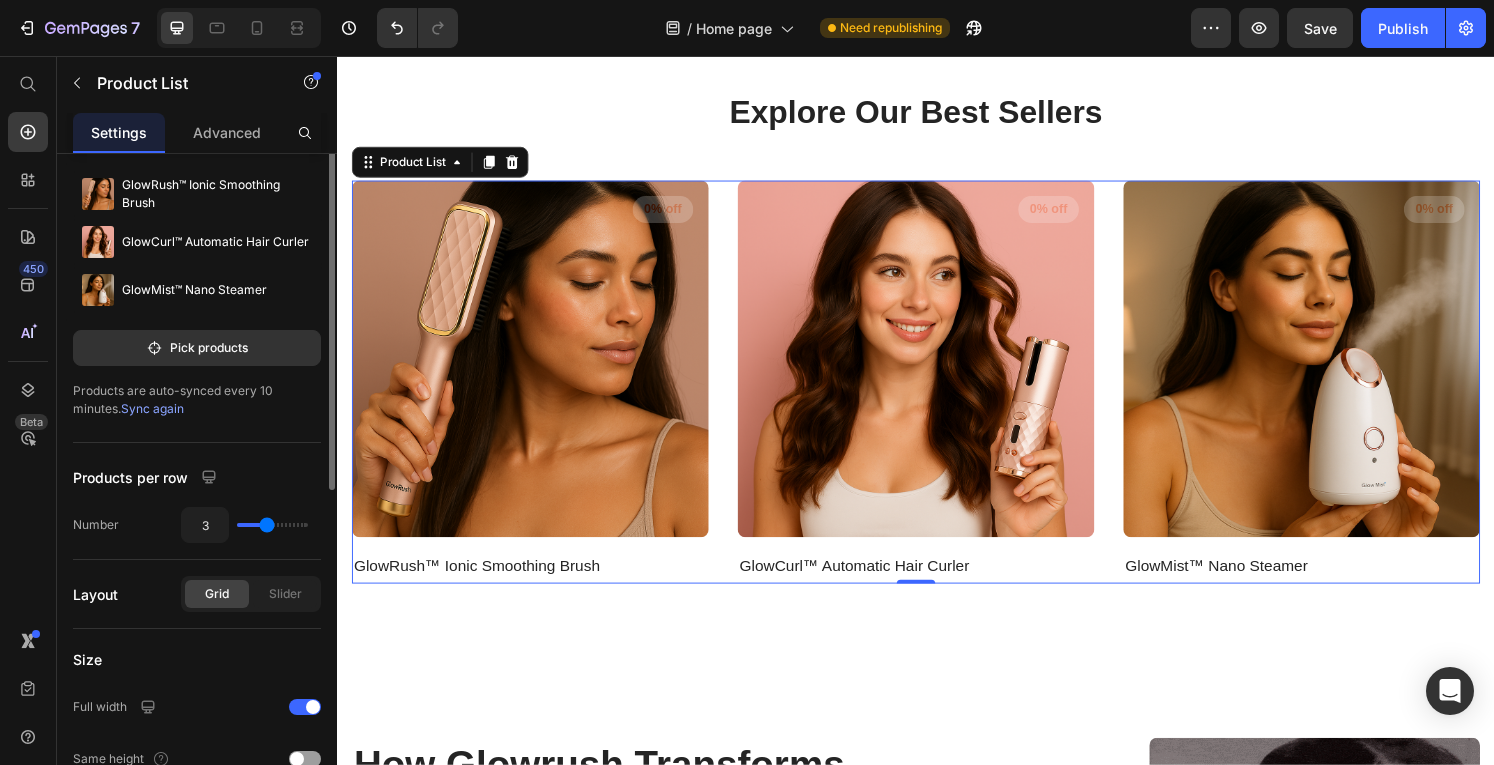 scroll, scrollTop: 0, scrollLeft: 0, axis: both 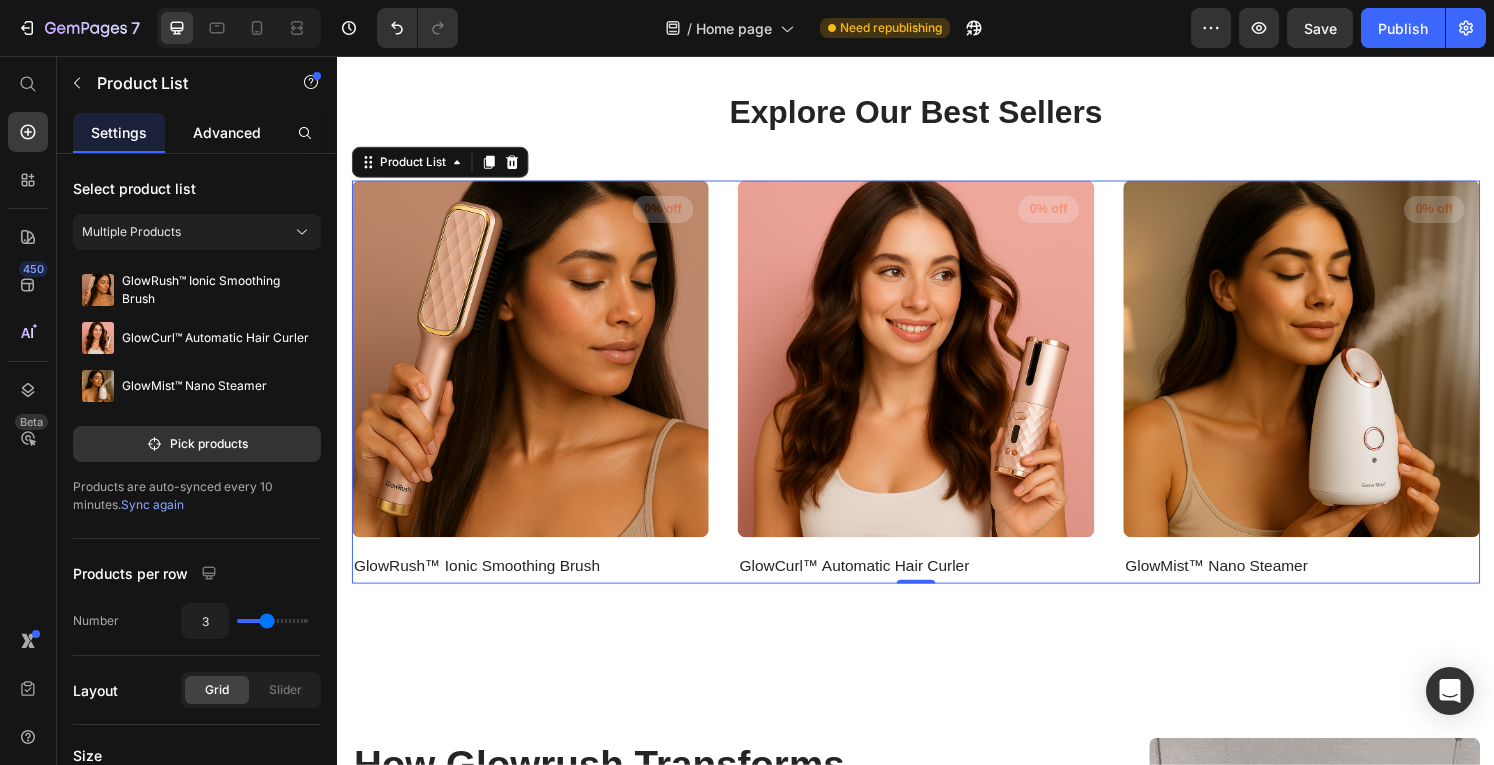 click on "Advanced" at bounding box center (227, 132) 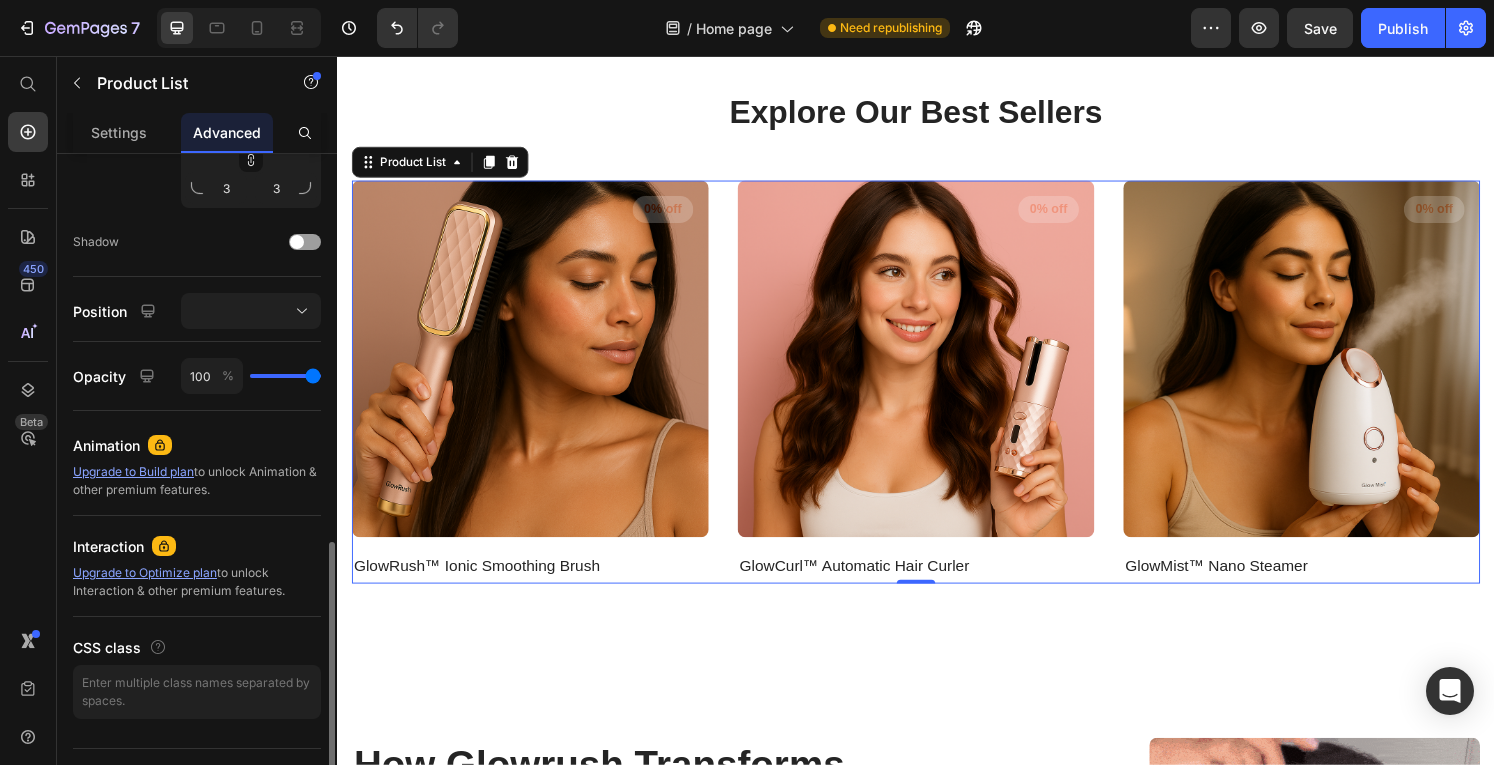 scroll, scrollTop: 737, scrollLeft: 0, axis: vertical 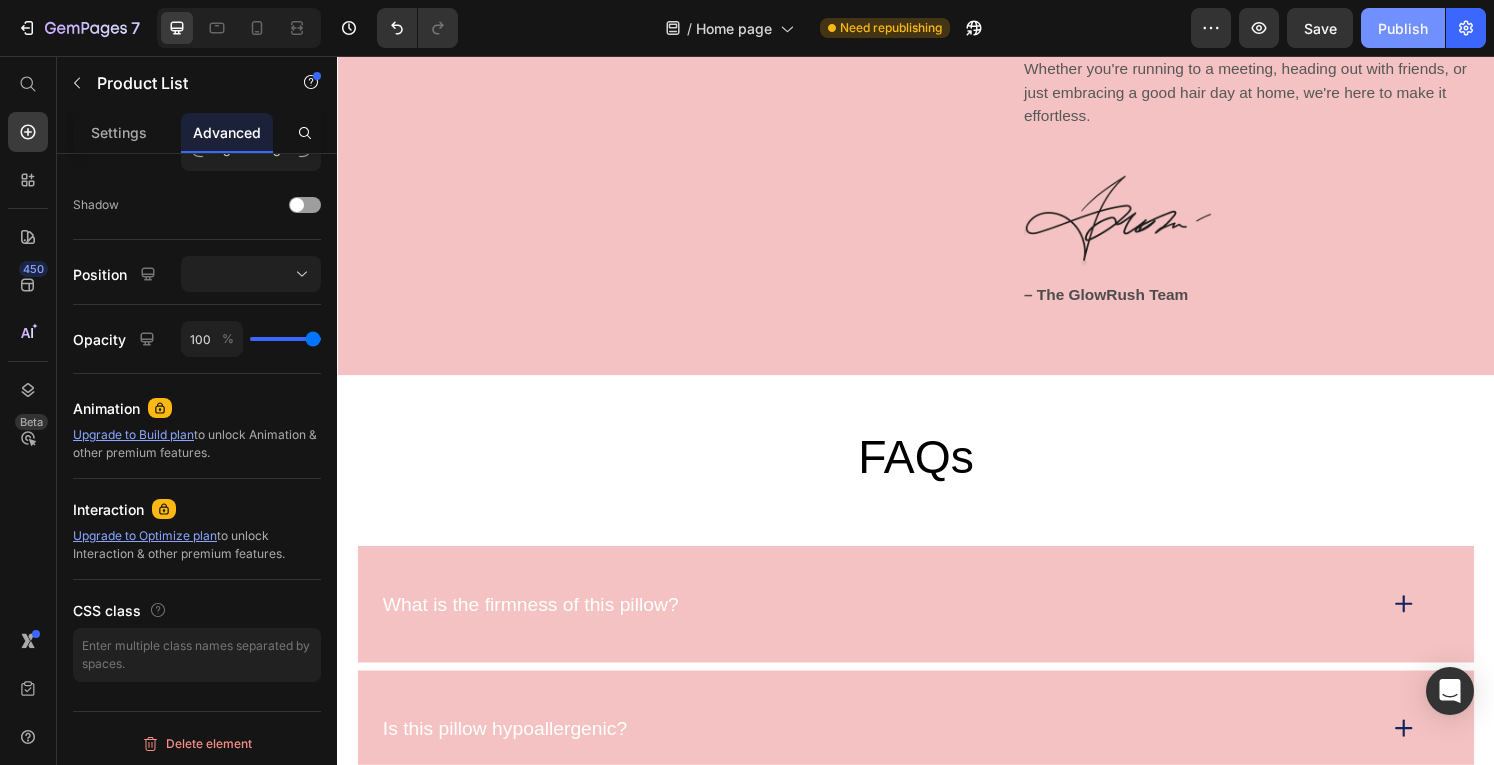 click on "Publish" at bounding box center (1403, 28) 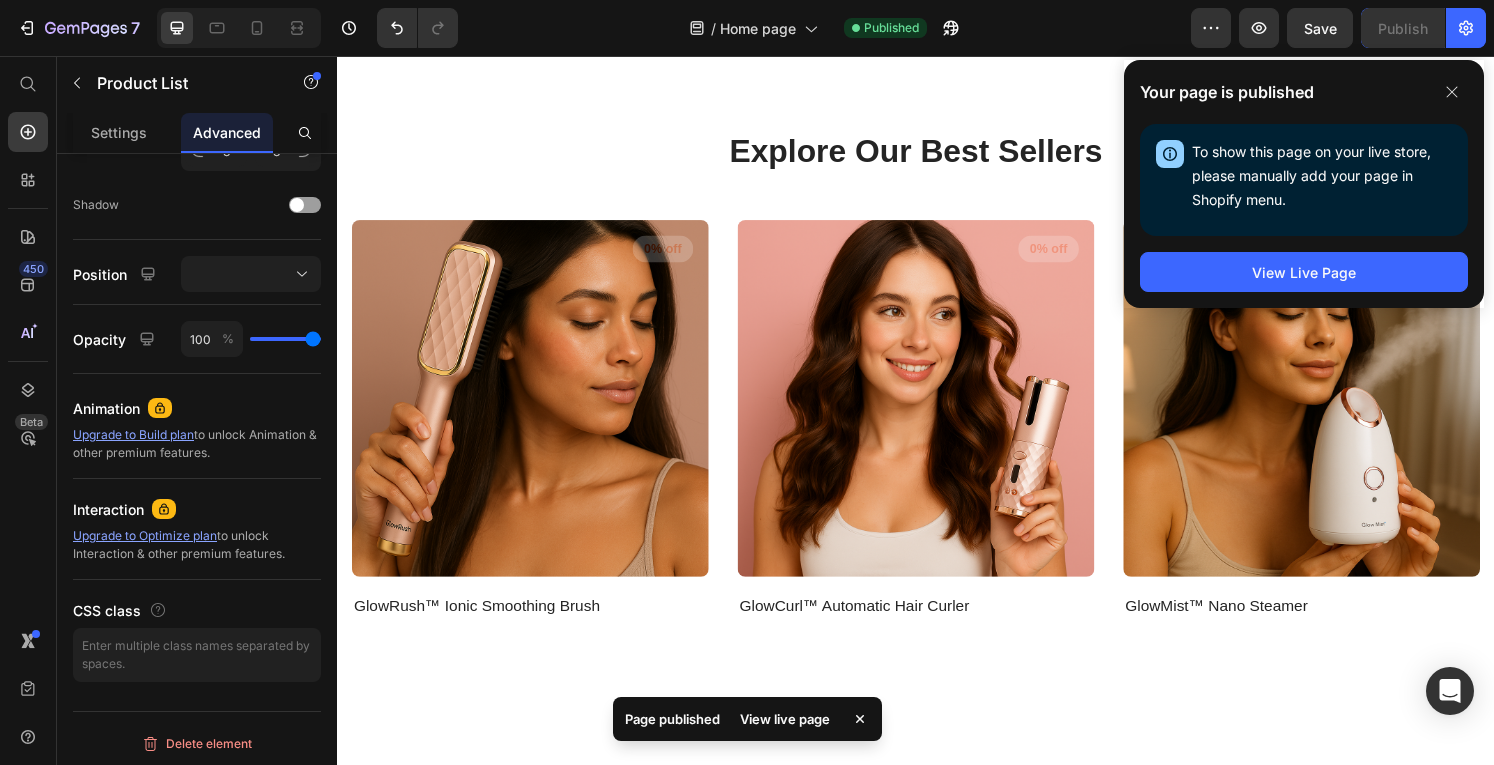 scroll, scrollTop: 893, scrollLeft: 0, axis: vertical 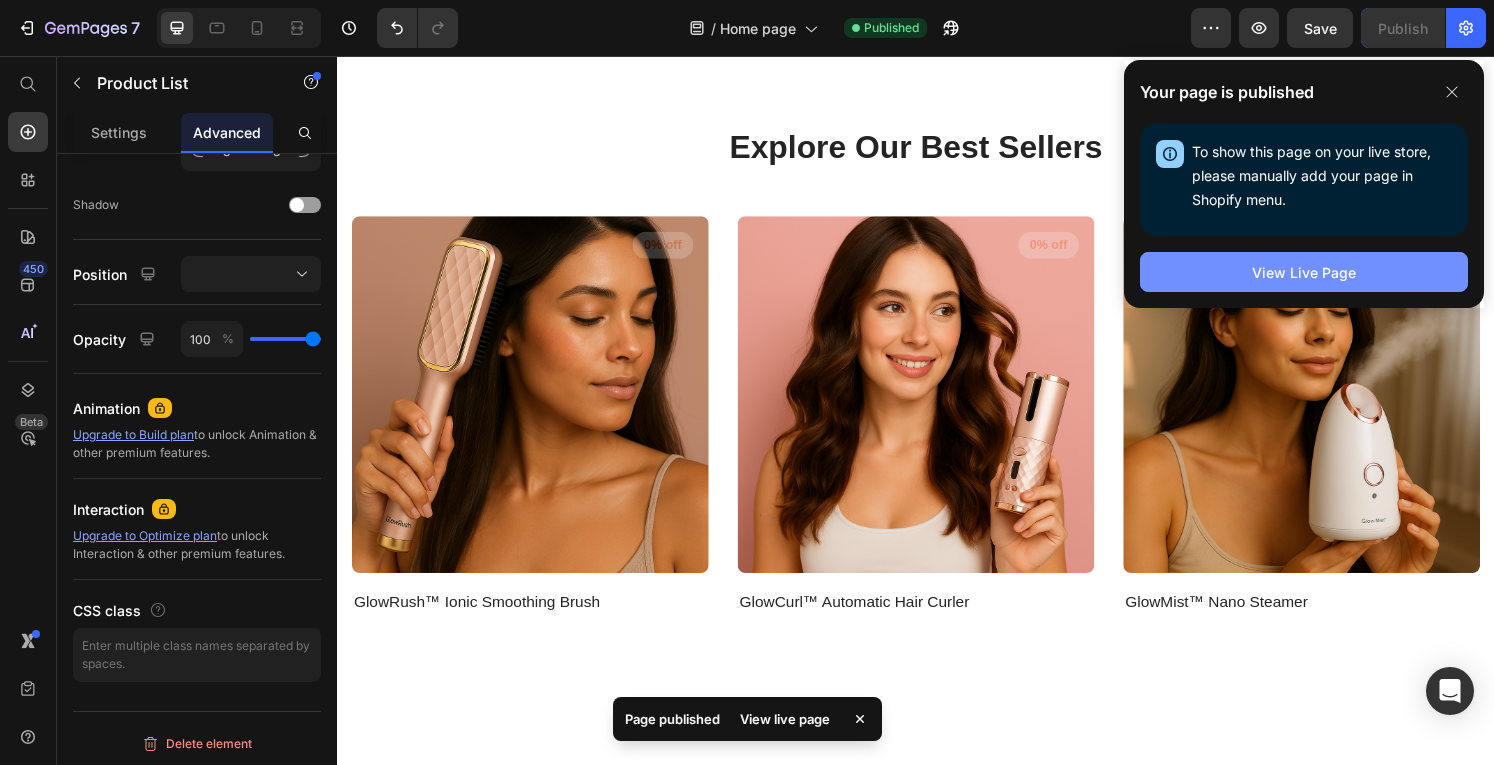 click on "View Live Page" at bounding box center (1304, 272) 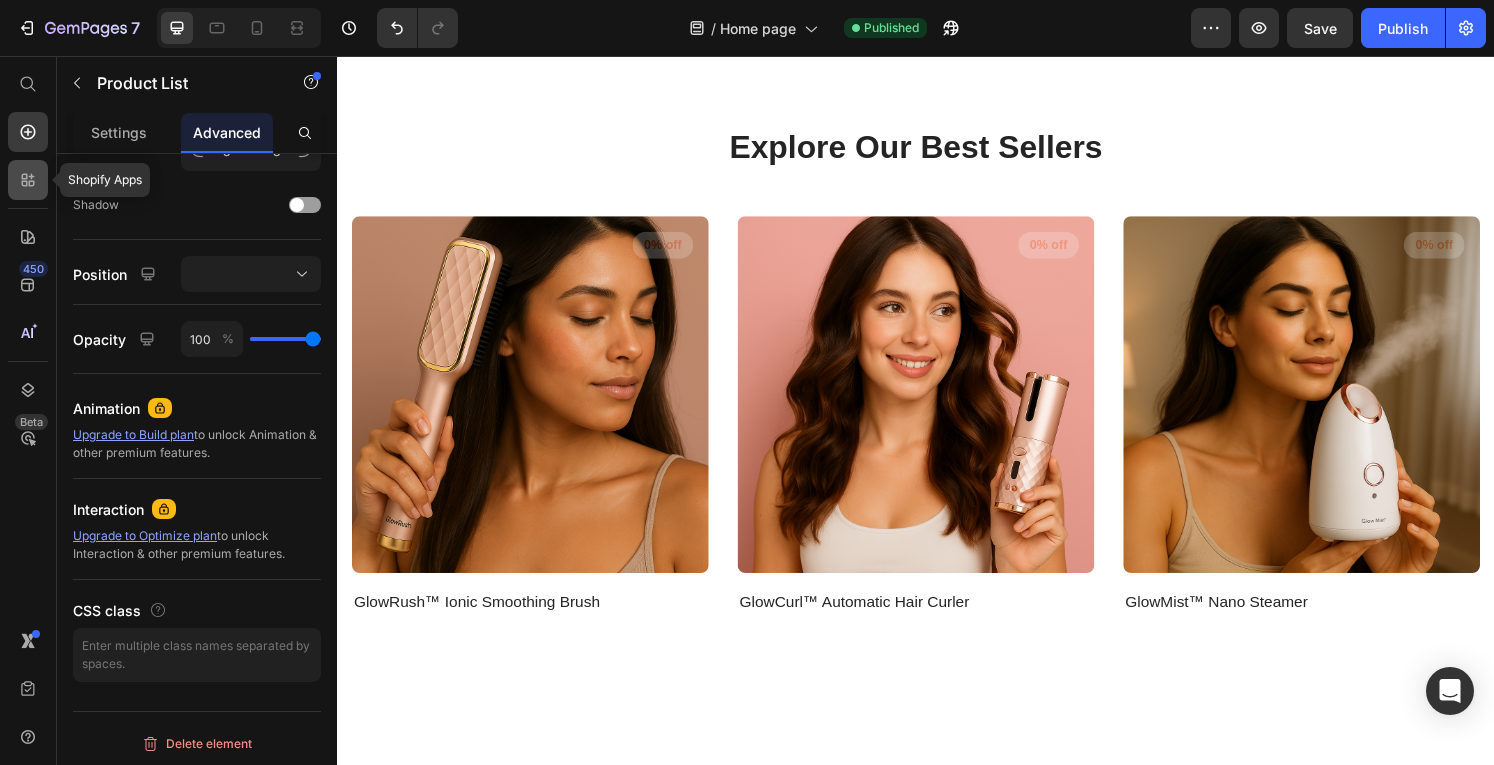 click 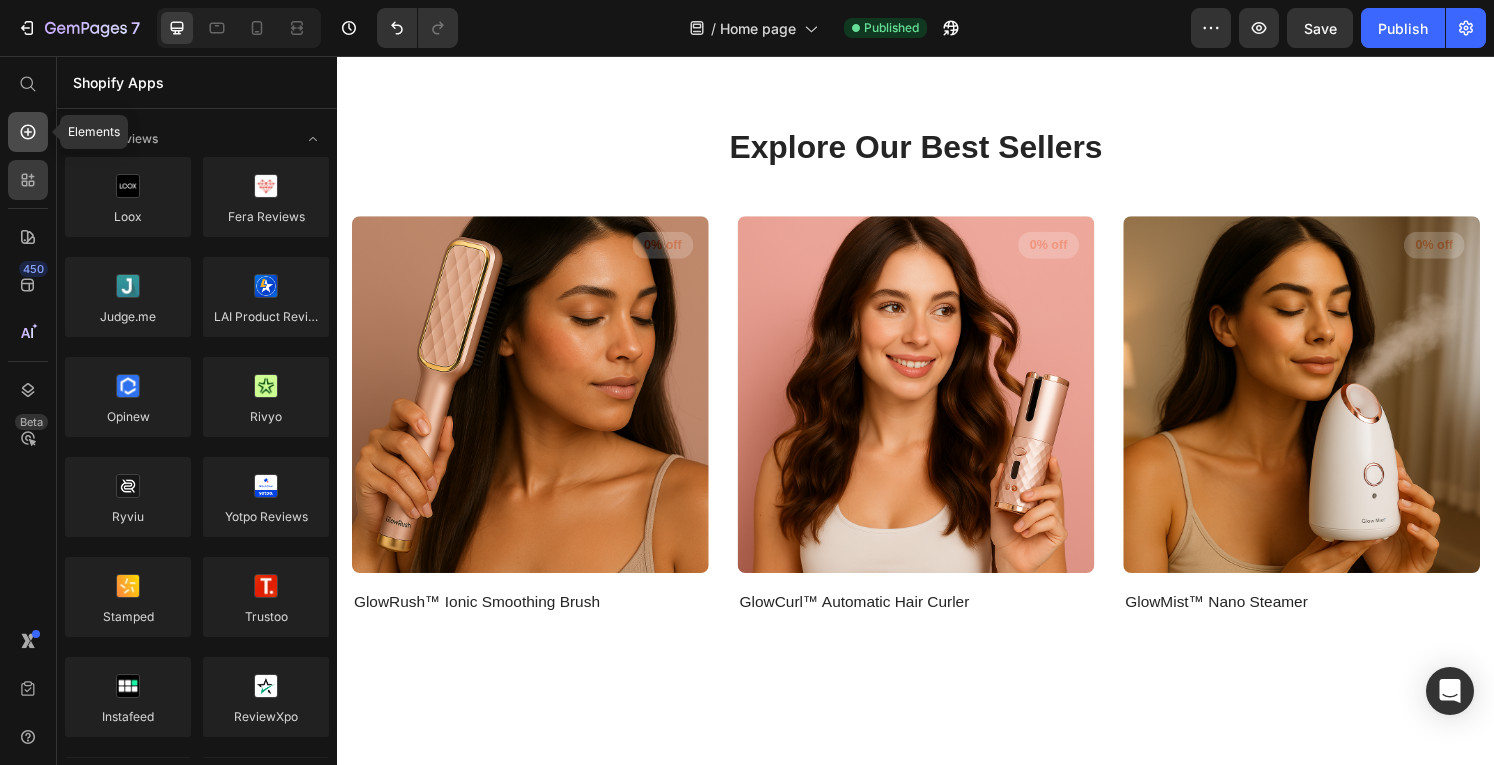 click 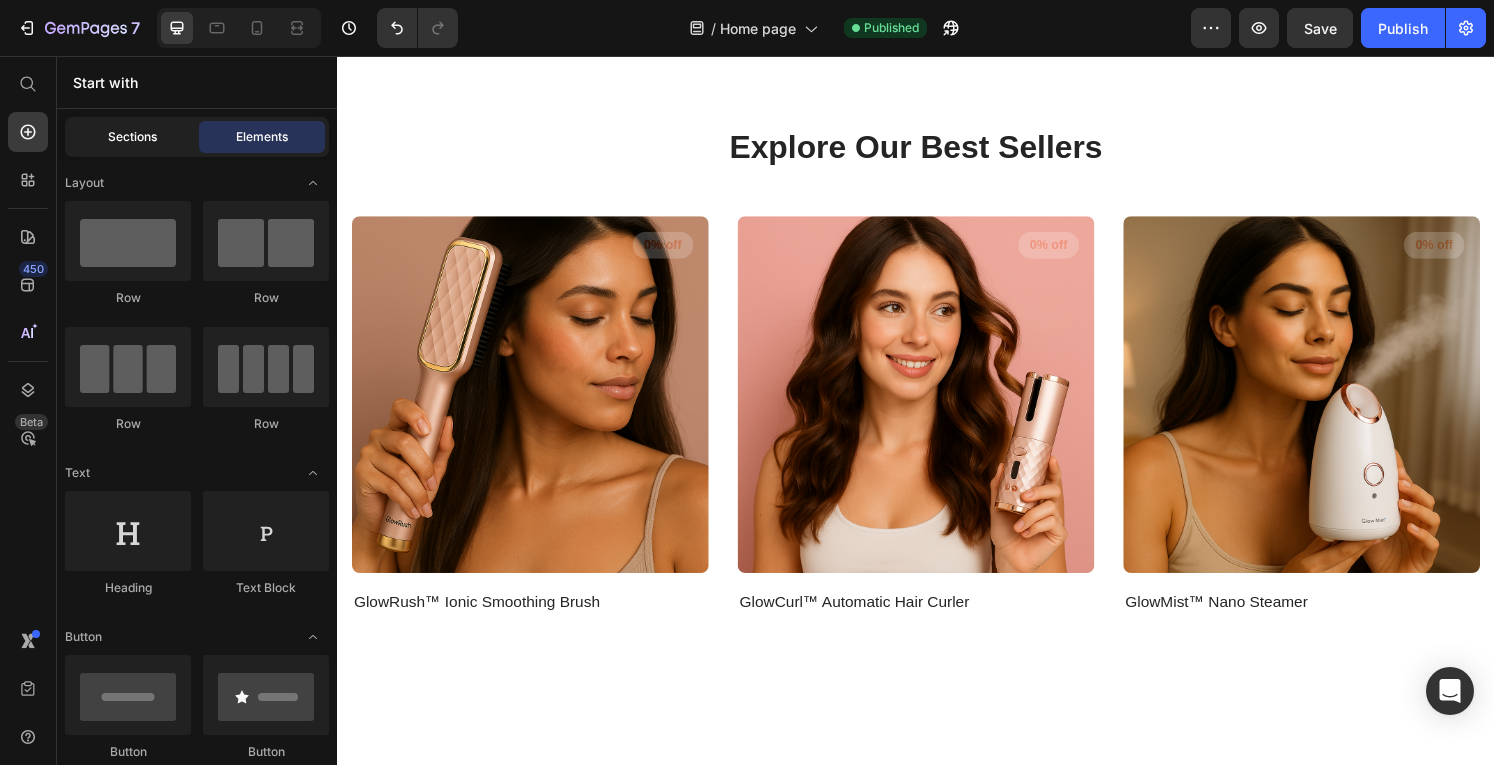 click on "Sections" 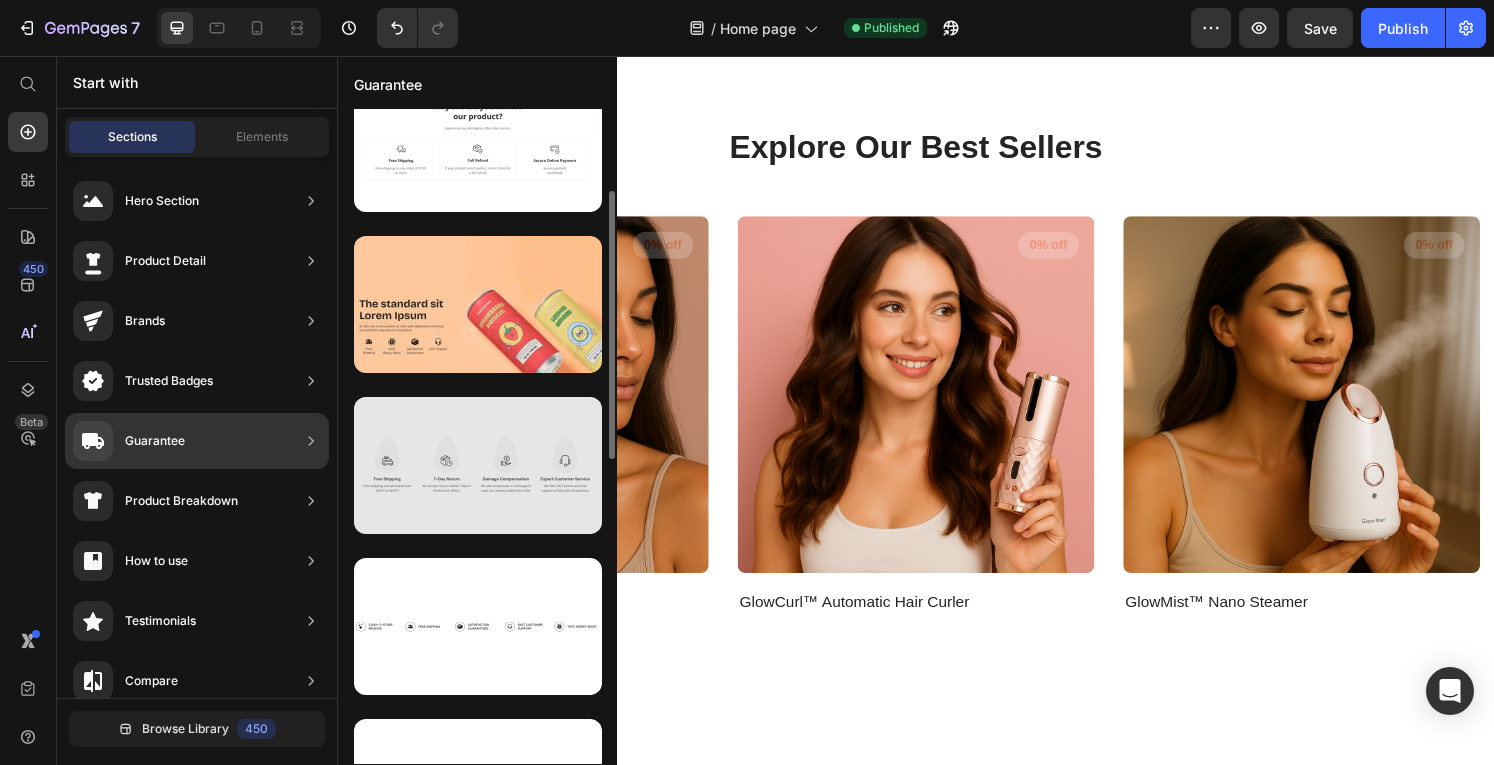 scroll, scrollTop: 264, scrollLeft: 0, axis: vertical 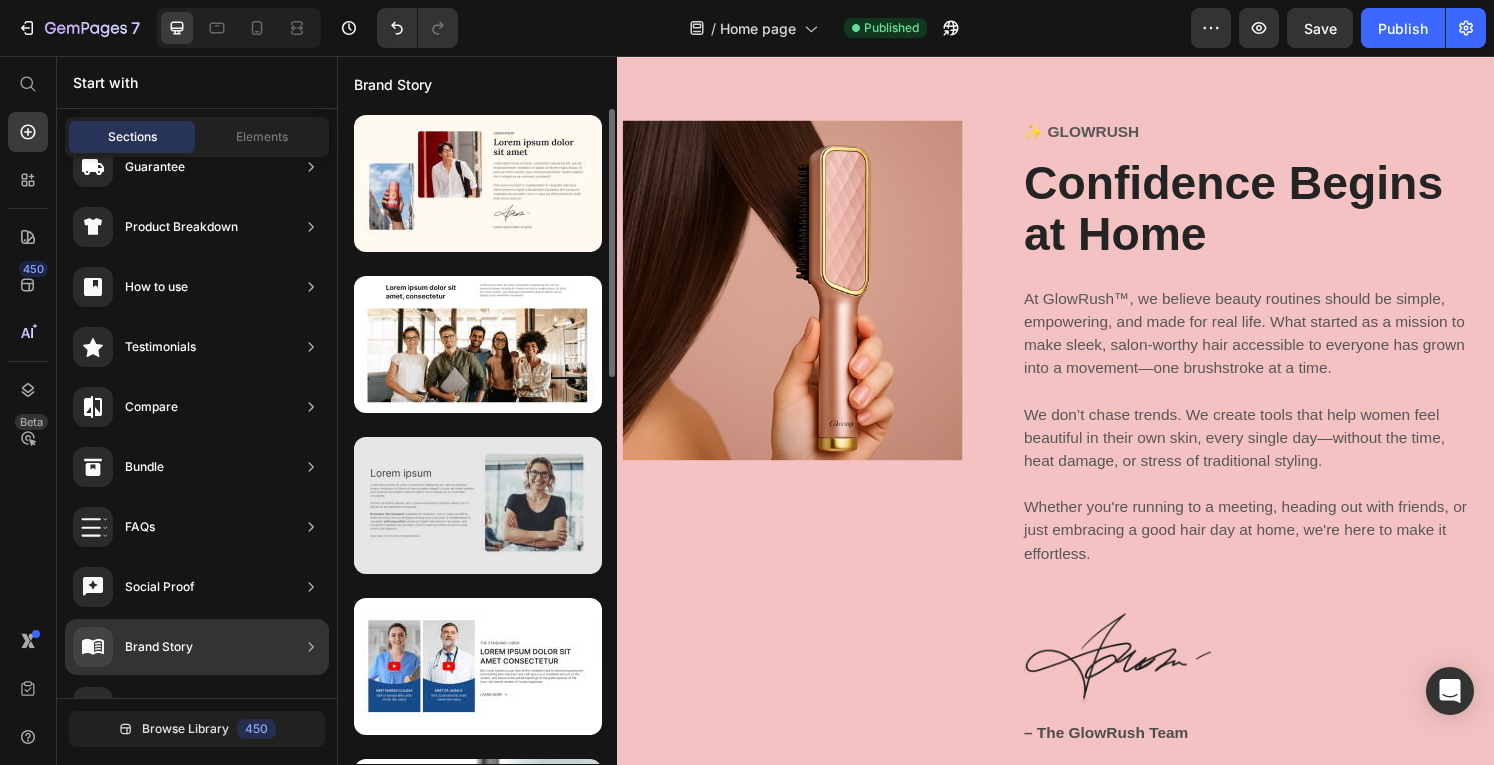 click at bounding box center [478, 505] 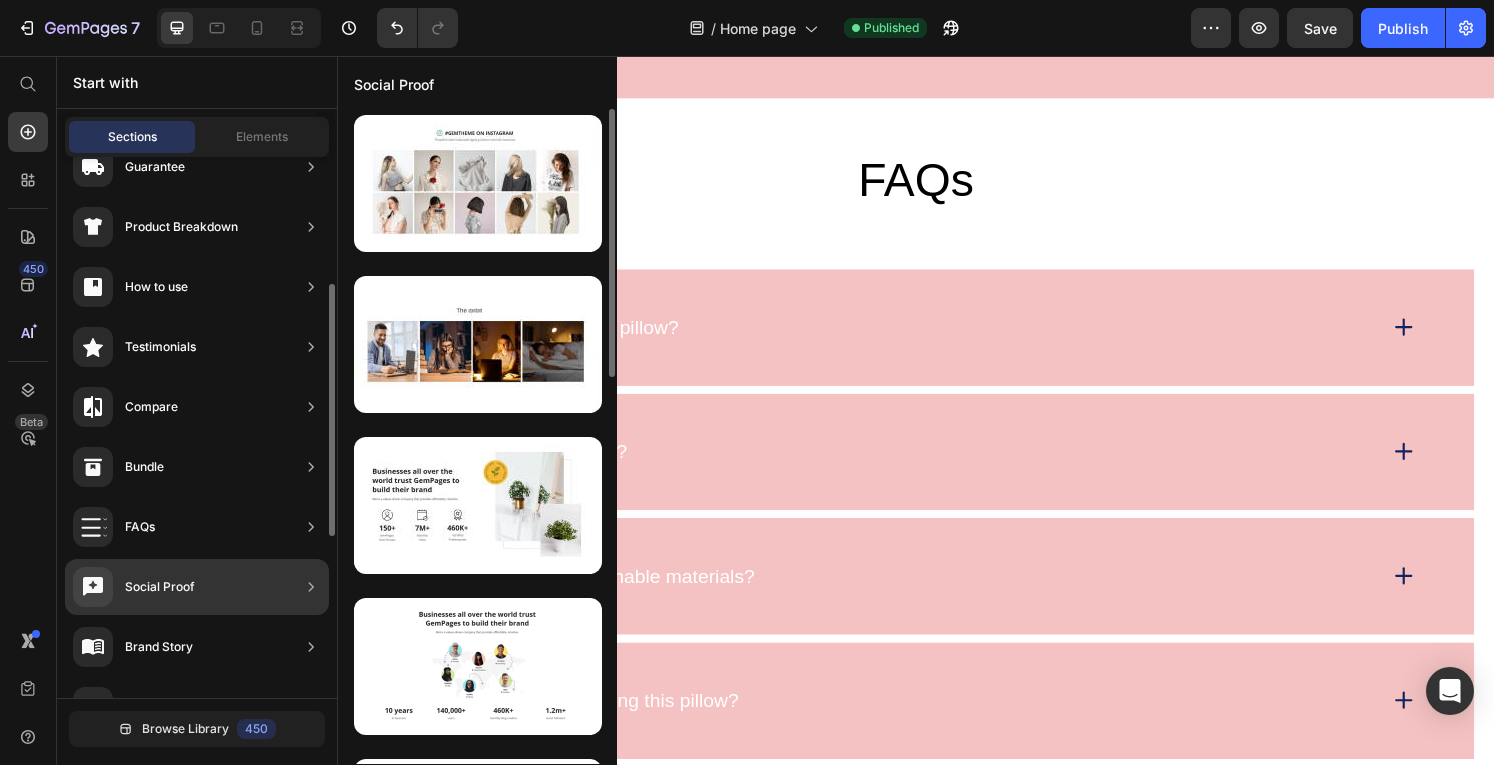 scroll, scrollTop: 4380, scrollLeft: 0, axis: vertical 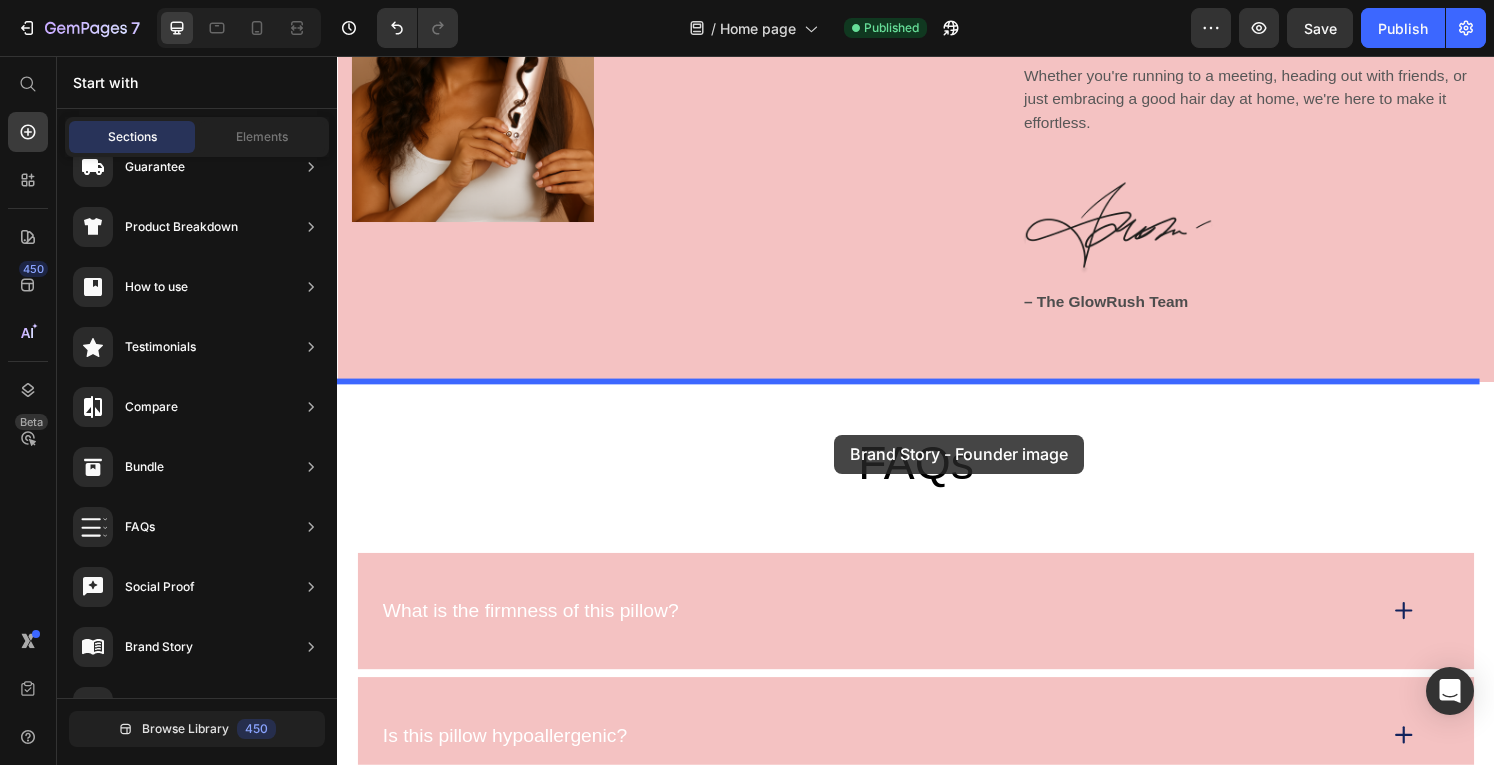 drag, startPoint x: 825, startPoint y: 553, endPoint x: 851, endPoint y: 449, distance: 107.200745 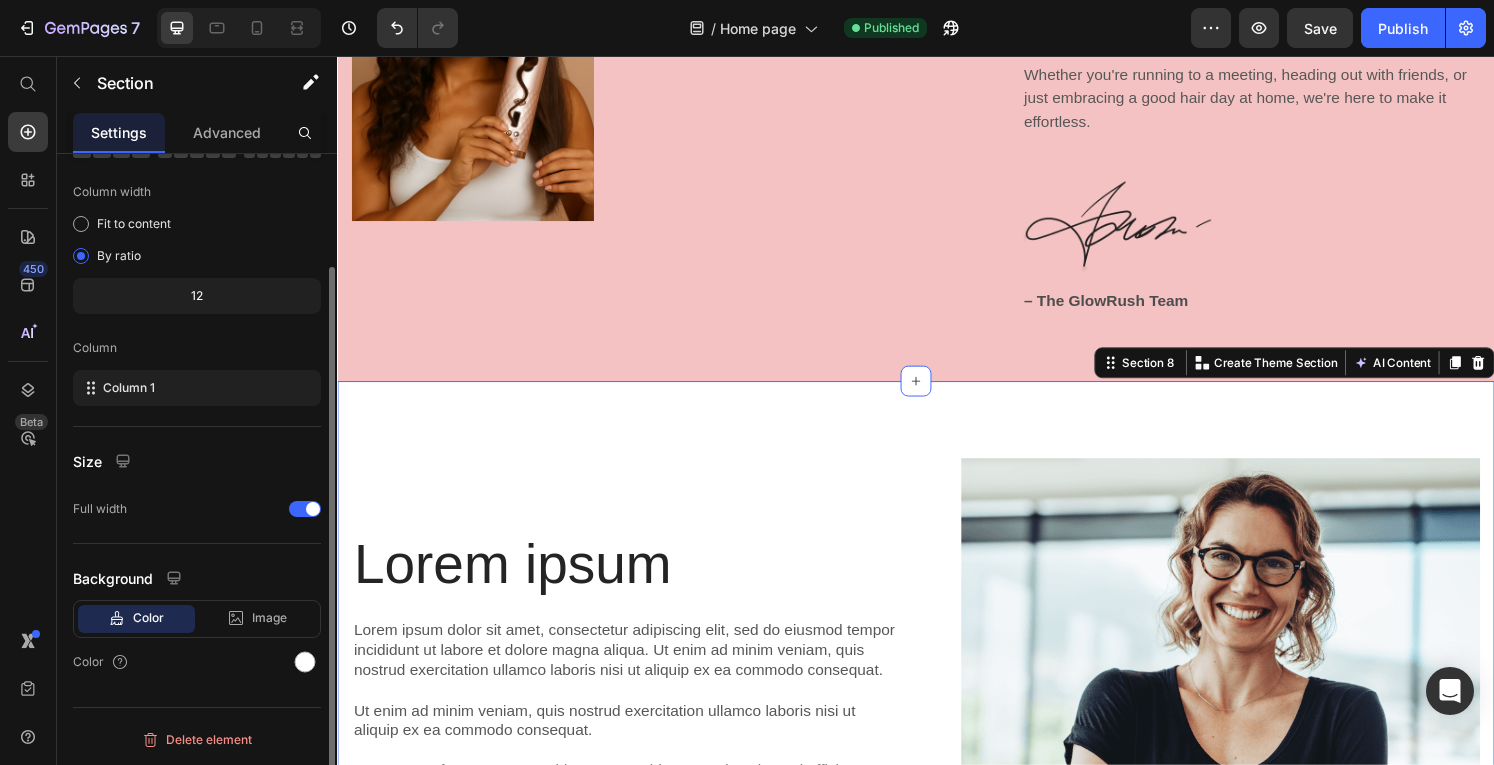 scroll, scrollTop: 0, scrollLeft: 0, axis: both 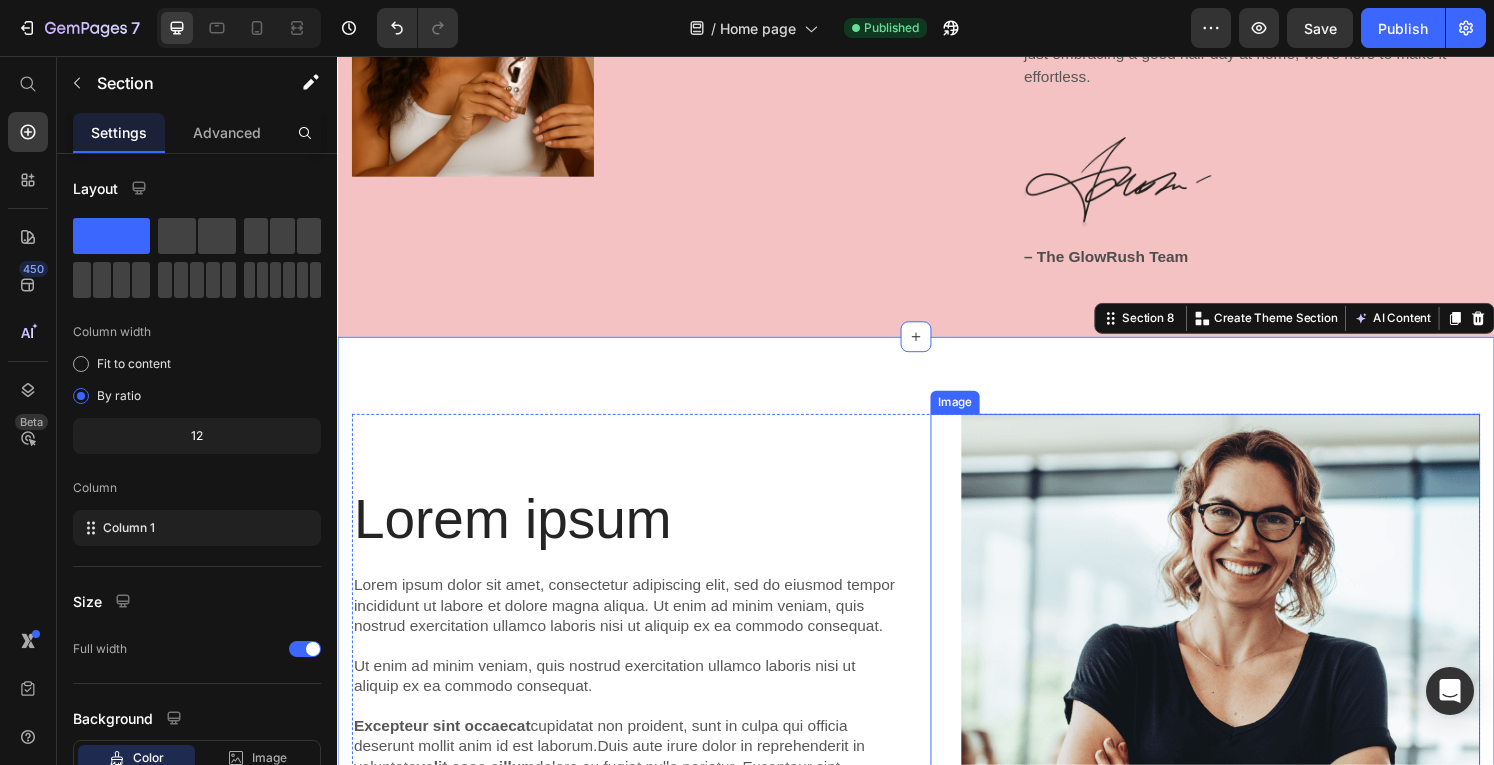 click at bounding box center [1237, 696] 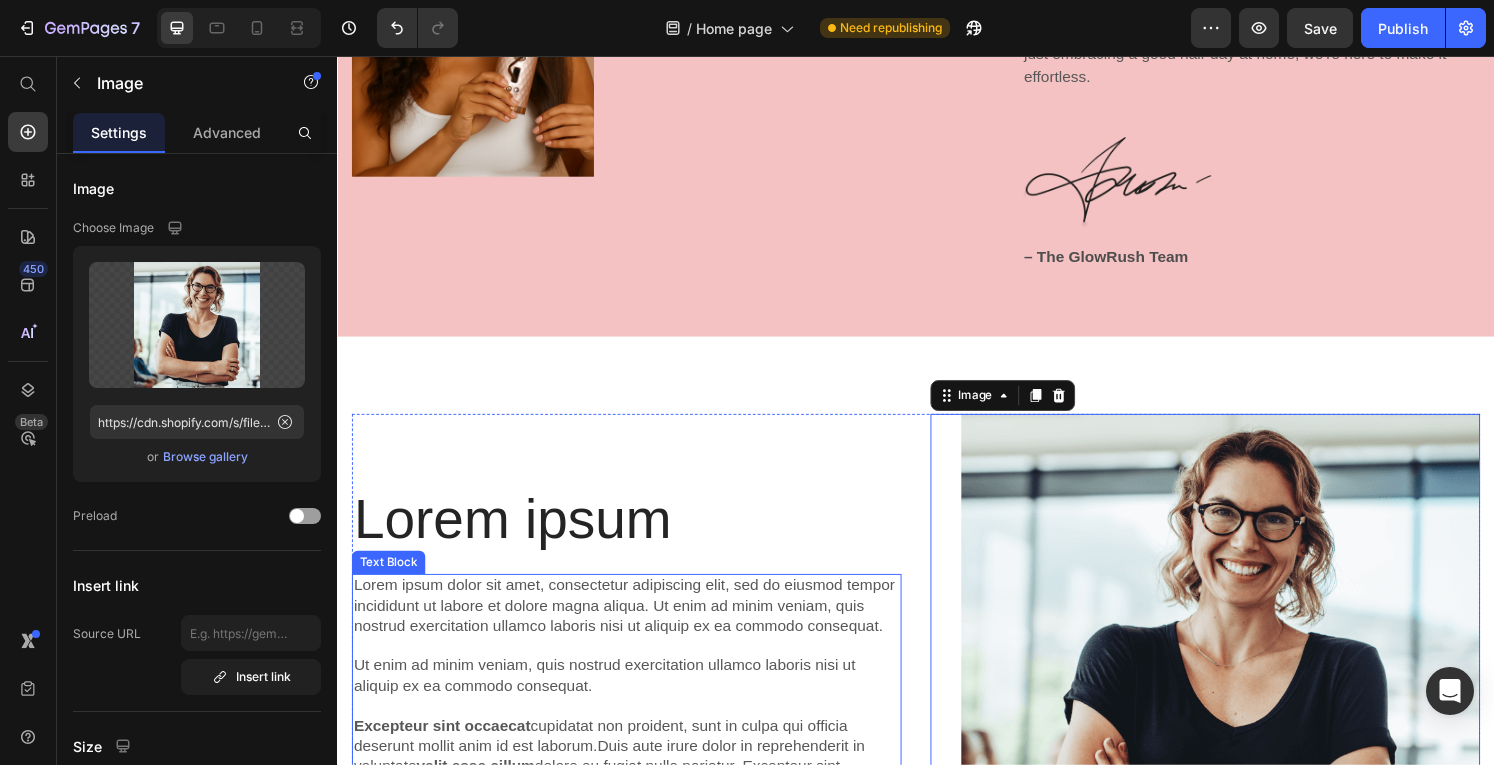 scroll, scrollTop: 4216, scrollLeft: 0, axis: vertical 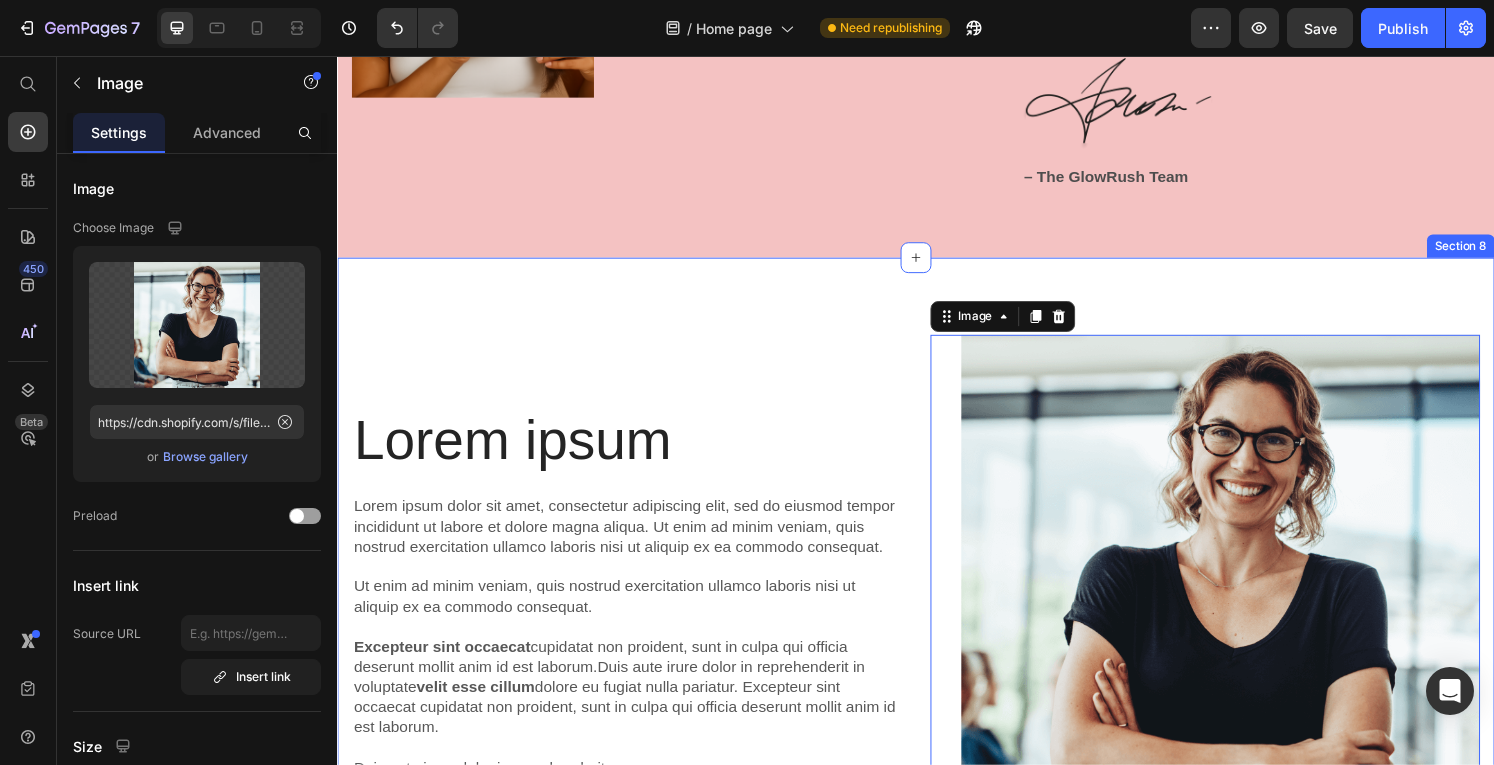 click on "Lorem ipsum Heading Lorem ipsum dolor sit amet, consectetur adipiscing elit, sed do eiusmod tempor incididunt ut labore et dolore magna aliqua. Ut enim ad minim veniam, quis nostrud exercitation ullamco laboris nisi ut aliquip ex ea commodo consequat. Ut enim ad minim veniam, quis nostrud exercitation ullamco laboris nisi ut aliquip ex ea commodo consequat. Excepteur sint occaecat  cupidatat non proident, sunt in culpa qui officia deserunt mollit anim id est laborum.Duis aute irure dolor in reprehenderit in voluptate  velit esse cillum  dolore eu fugiat nulla pariatur. Excepteur sint occaecat cupidatat non proident, sunt in culpa qui officia deserunt mollit anim id est laborum. Duis aute irure dolor in reprehenderit Text Block Image   0 Row Section 8" at bounding box center [937, 622] 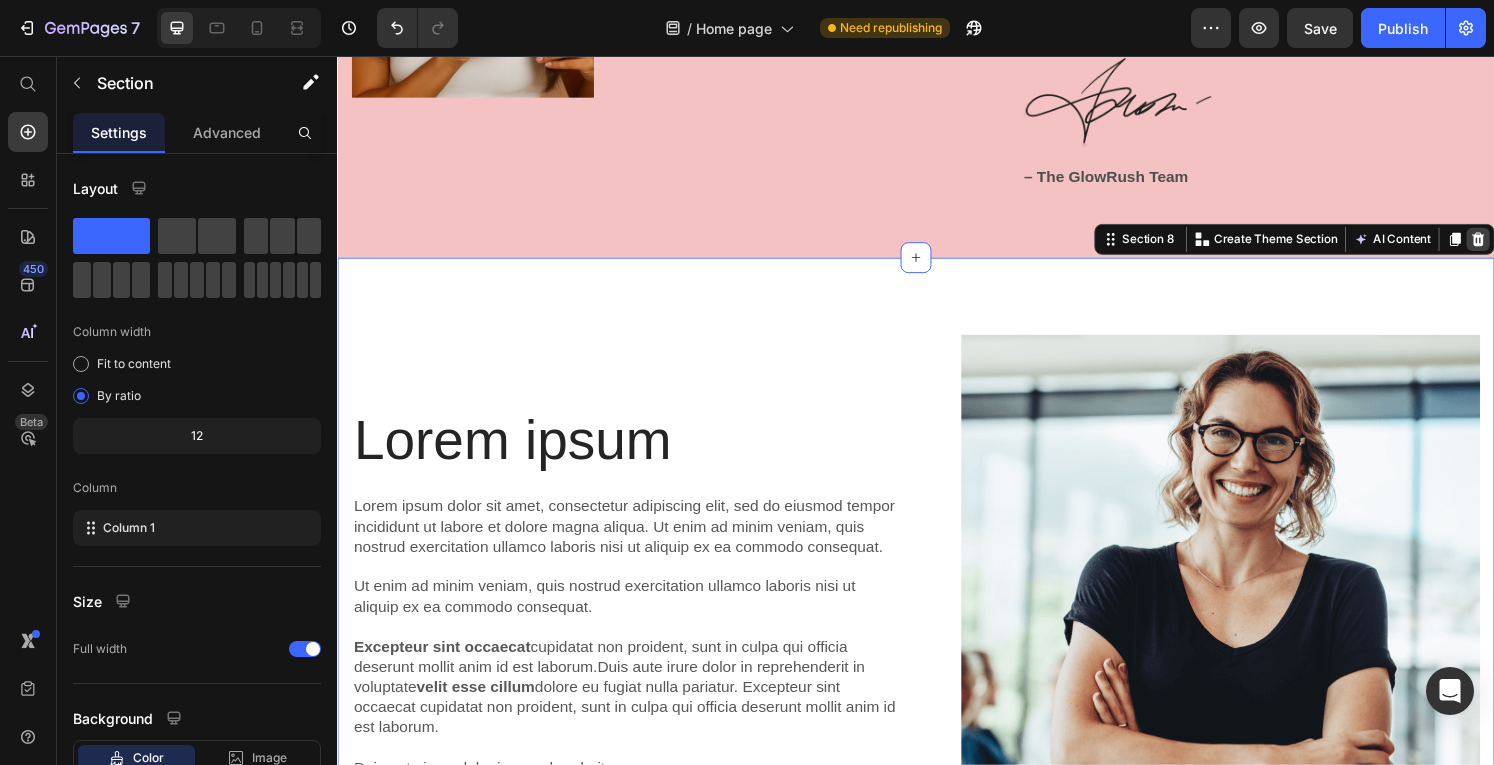click at bounding box center [1520, 246] 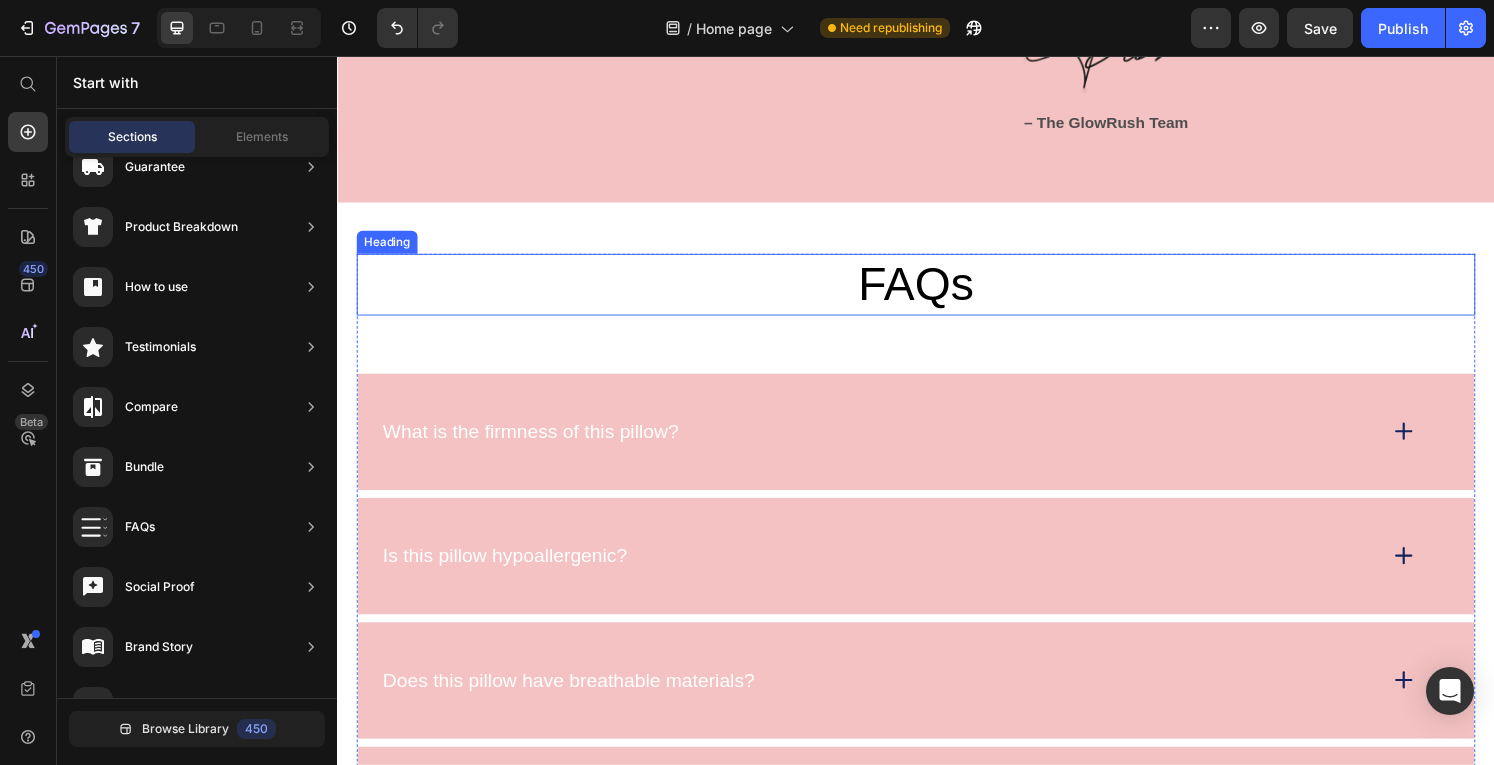 scroll, scrollTop: 4274, scrollLeft: 0, axis: vertical 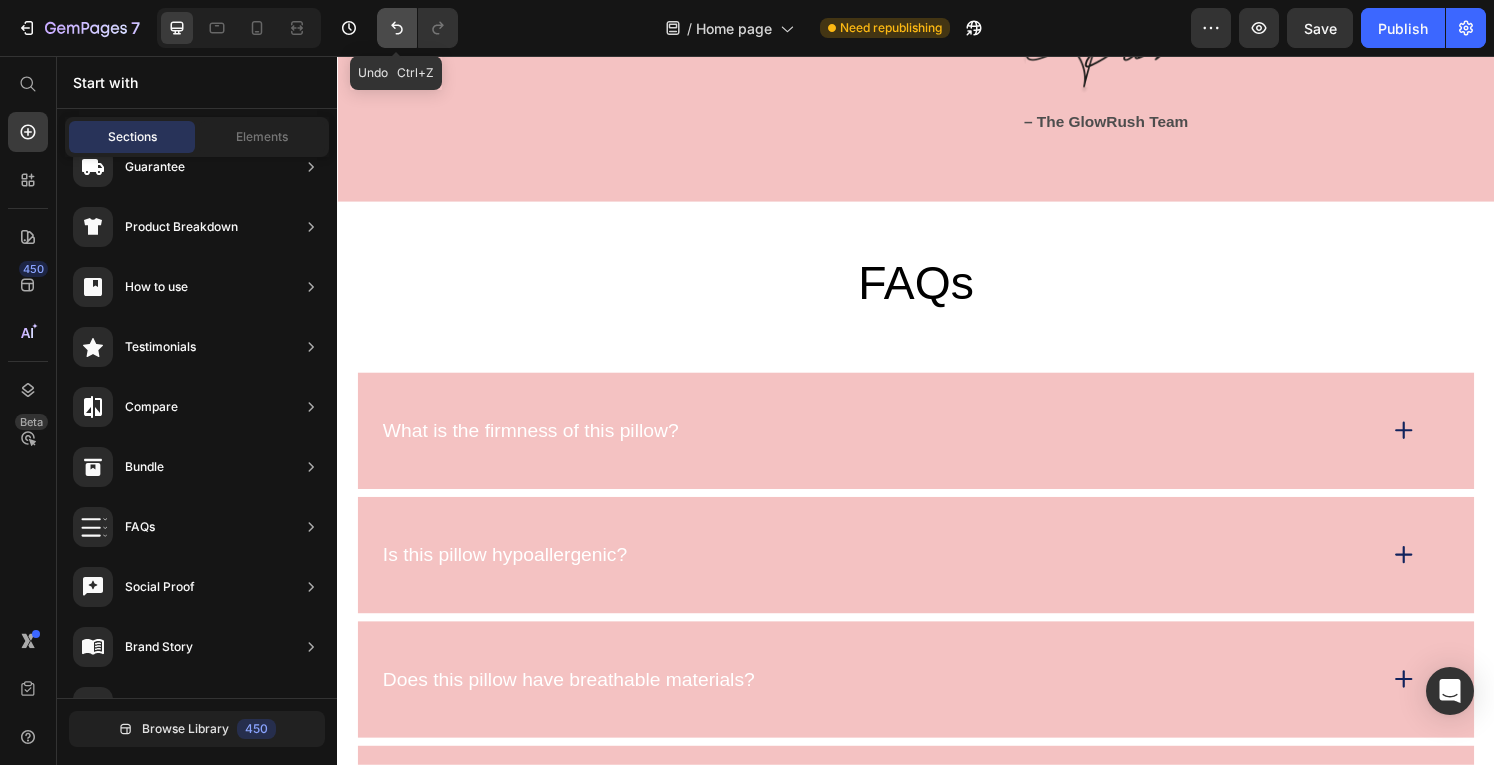 click 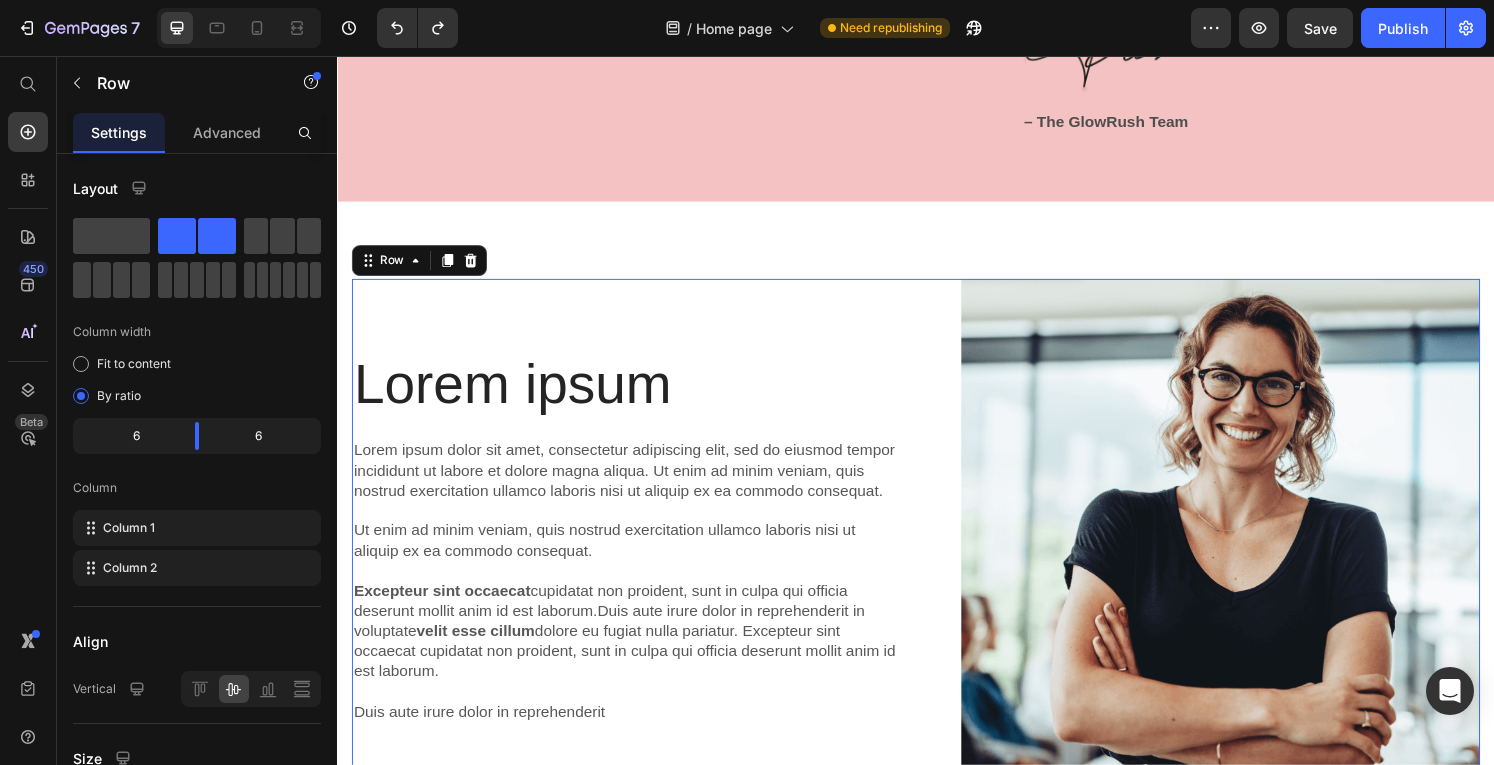 click on "Lorem ipsum Heading Lorem ipsum dolor sit amet, consectetur adipiscing elit, sed do eiusmod tempor incididunt ut labore et dolore magna aliqua. Ut enim ad minim veniam, quis nostrud exercitation ullamco laboris nisi ut aliquip ex ea commodo consequat. Ut enim ad minim veniam, quis nostrud exercitation ullamco laboris nisi ut aliquip ex ea commodo consequat. Excepteur sint occaecat  cupidatat non proident, sunt in culpa qui officia deserunt mollit anim id est laborum.Duis aute irure dolor in reprehenderit in voluptate  velit esse cillum  dolore eu fugiat nulla pariatur. Excepteur sint occaecat cupidatat non proident, sunt in culpa qui officia deserunt mollit anim id est laborum. Duis aute irure dolor in reprehenderit Text Block" at bounding box center (637, 556) 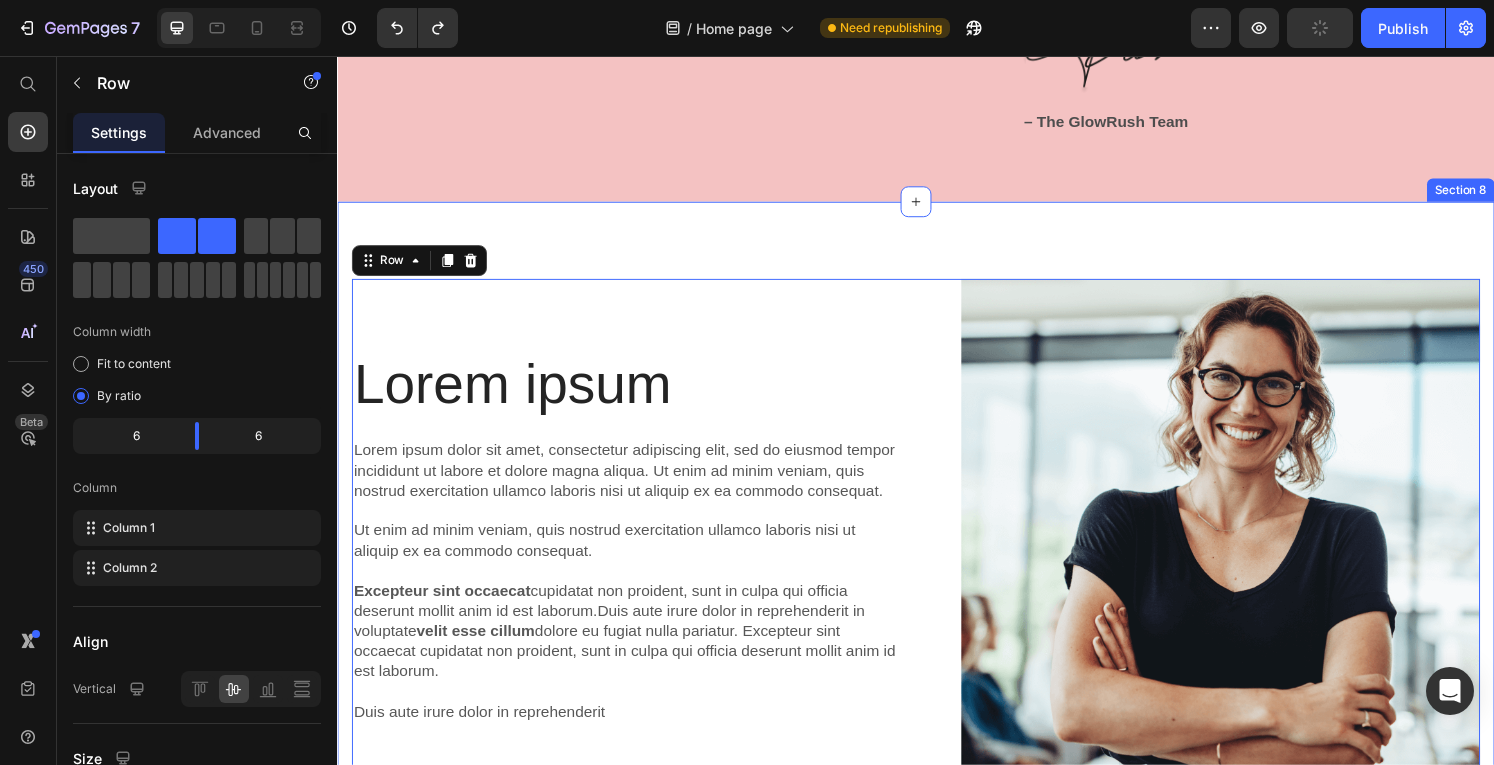 click on "Lorem ipsum Heading Lorem ipsum dolor sit amet, consectetur adipiscing elit, sed do eiusmod tempor incididunt ut labore et dolore magna aliqua. Ut enim ad minim veniam, quis nostrud exercitation ullamco laboris nisi ut aliquip ex ea commodo consequat. Ut enim ad minim veniam, quis nostrud exercitation ullamco laboris nisi ut aliquip ex ea commodo consequat. Excepteur sint occaecat  cupidatat non proident, sunt in culpa qui officia deserunt mollit anim id est laborum.Duis aute irure dolor in reprehenderit in voluptate  velit esse cillum  dolore eu fugiat nulla pariatur. Excepteur sint occaecat cupidatat non proident, sunt in culpa qui officia deserunt mollit anim id est laborum. Duis aute irure dolor in reprehenderit Text Block Image Row   16 Section 8" at bounding box center (937, 564) 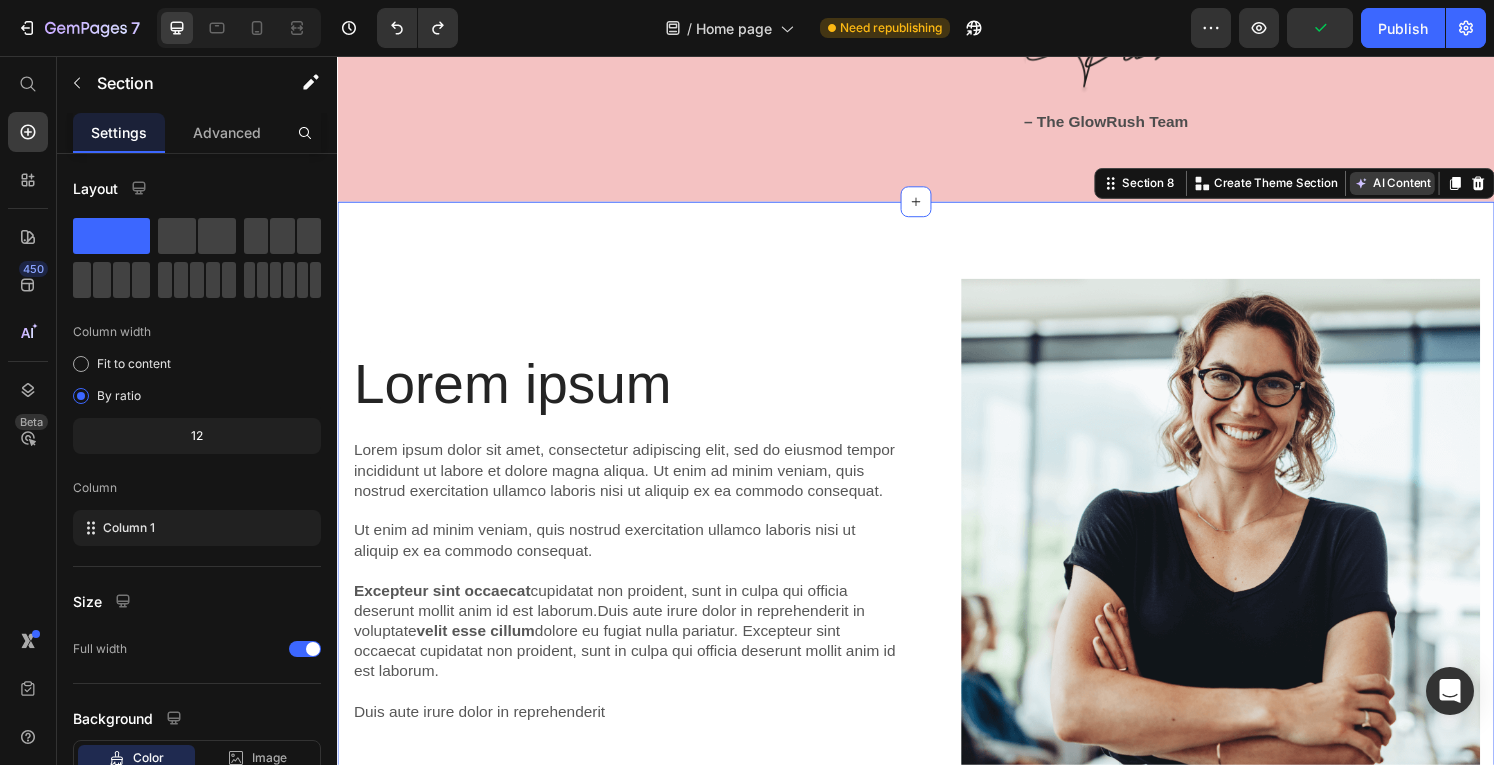 click on "AI Content" at bounding box center [1431, 188] 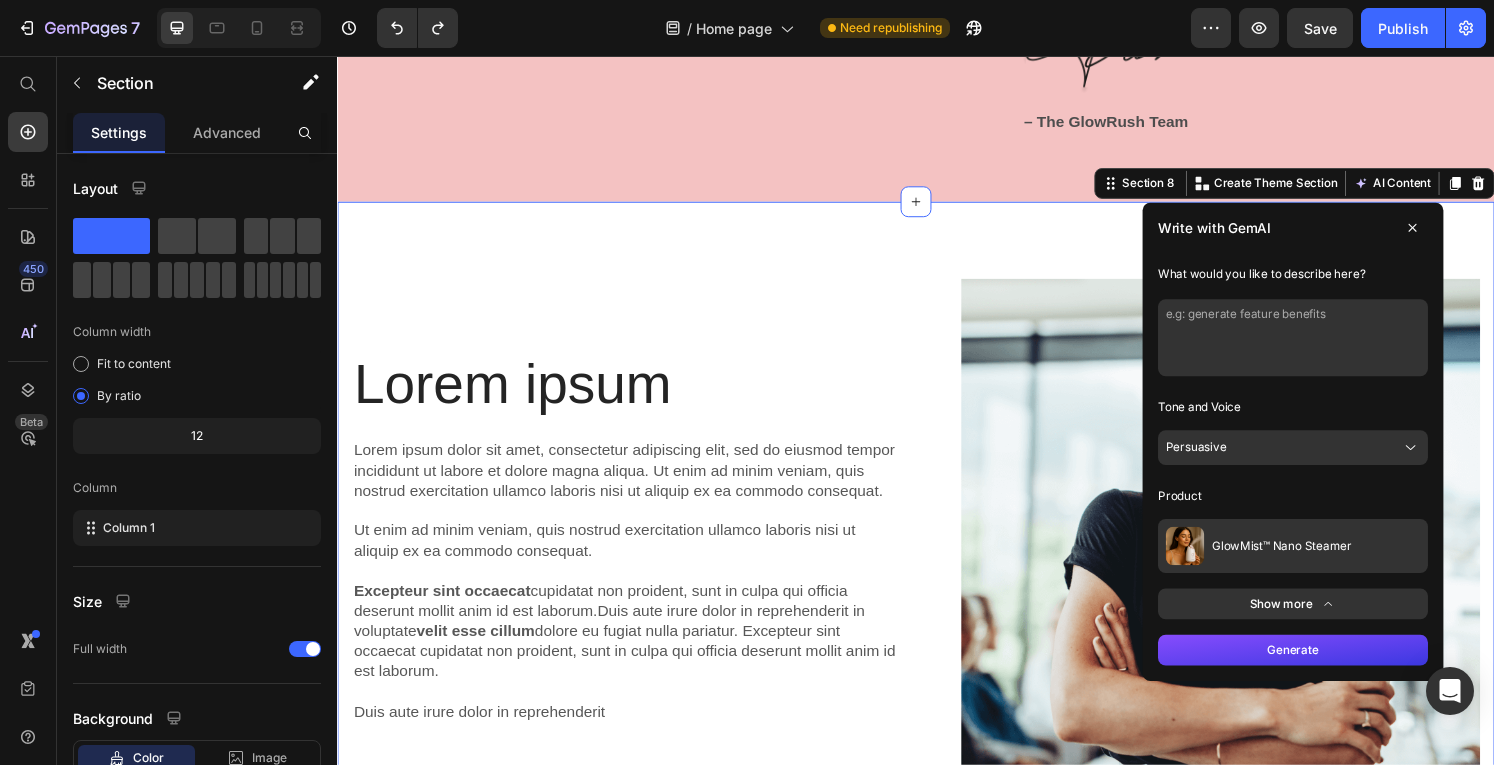 click on "GlowMist™ Nano Steamer" at bounding box center (1316, 564) 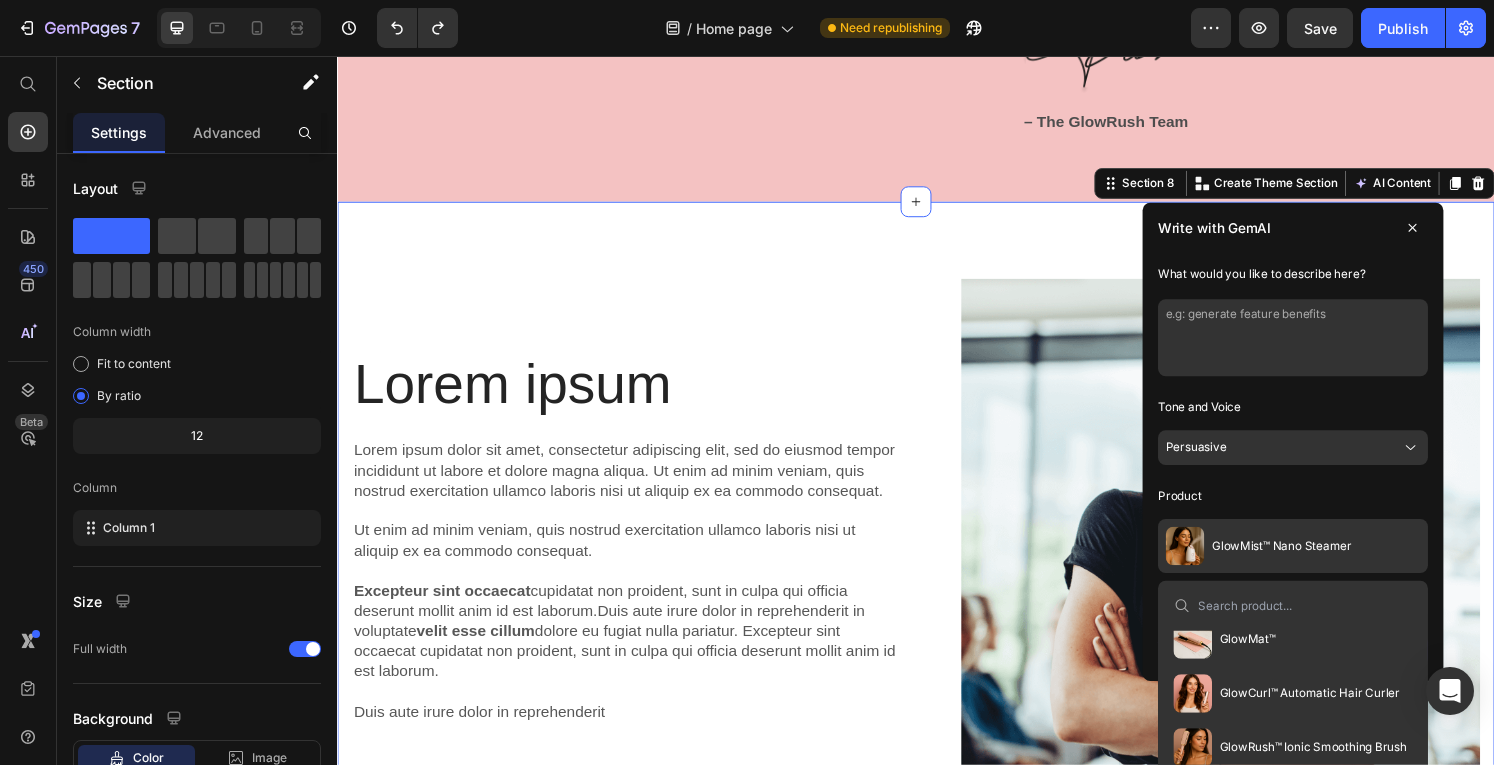scroll, scrollTop: 77, scrollLeft: 0, axis: vertical 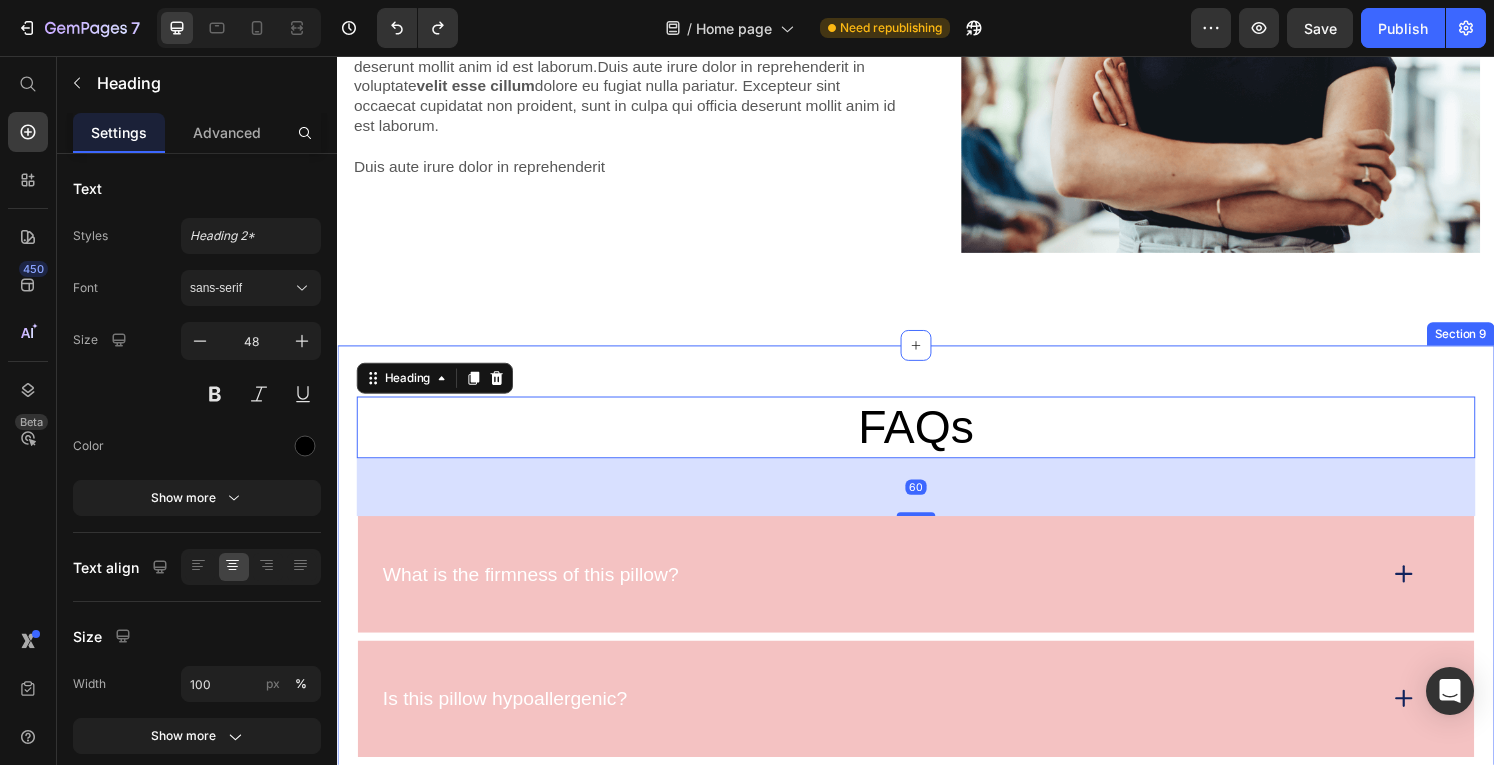 click on "FAQs Heading   60
What is the firmness of this pillow?
Is this pillow hypoallergenic?
Does this pillow have breathable materials?
What are the benefits of using this pillow?
How does this pillow differ from a regular pillow? Accordion Row Section 9" at bounding box center [937, 816] 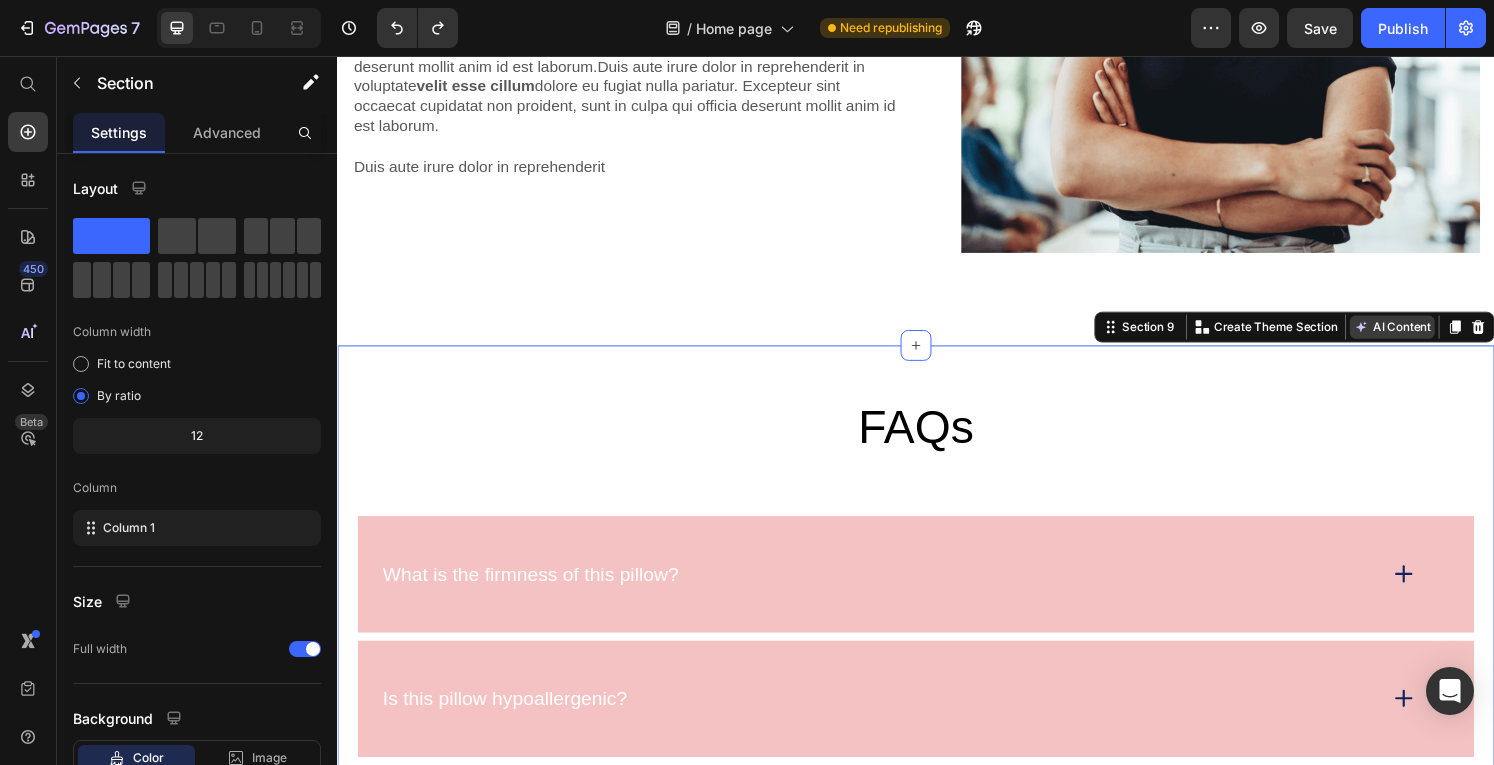 click on "AI Content" at bounding box center (1431, 337) 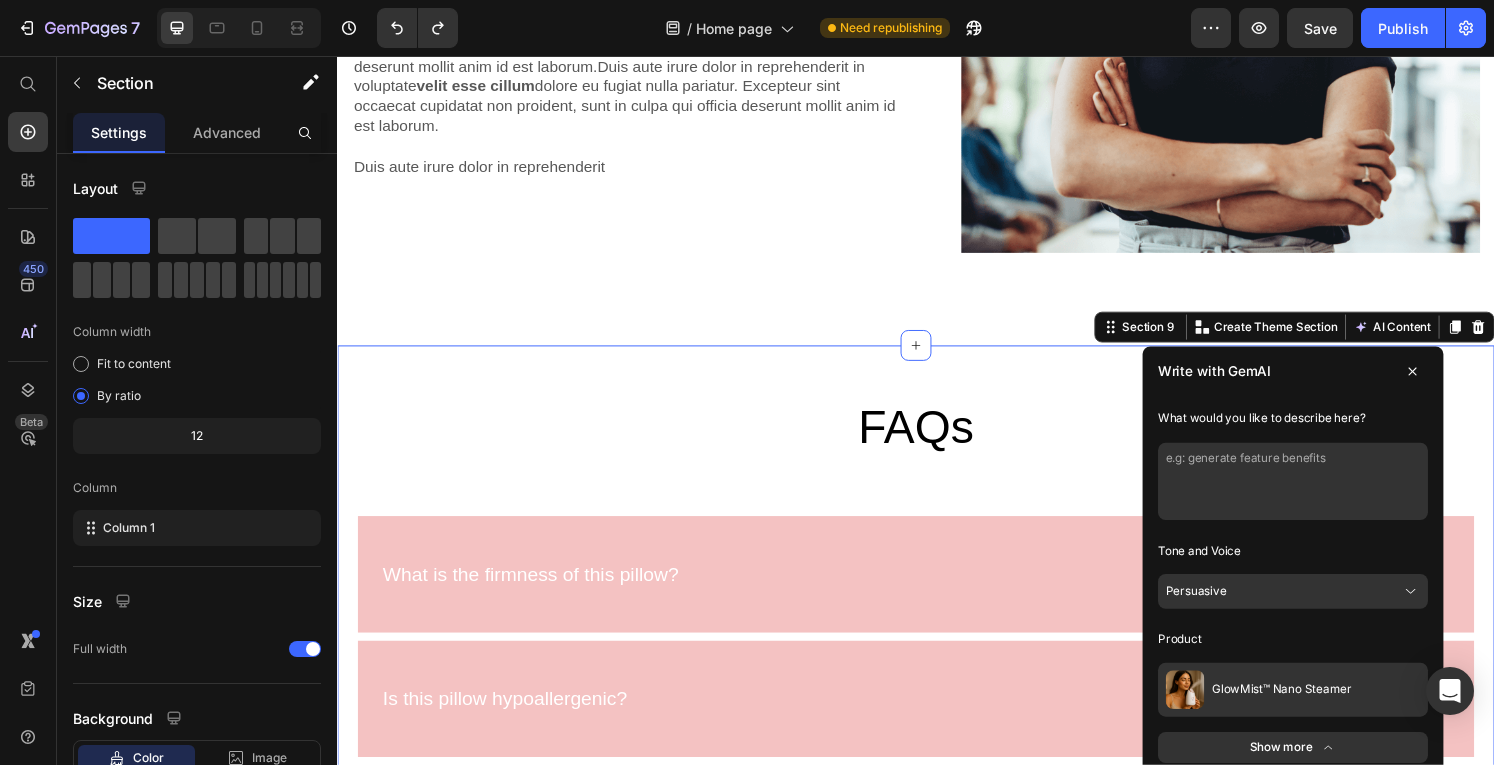 click at bounding box center (1328, 497) 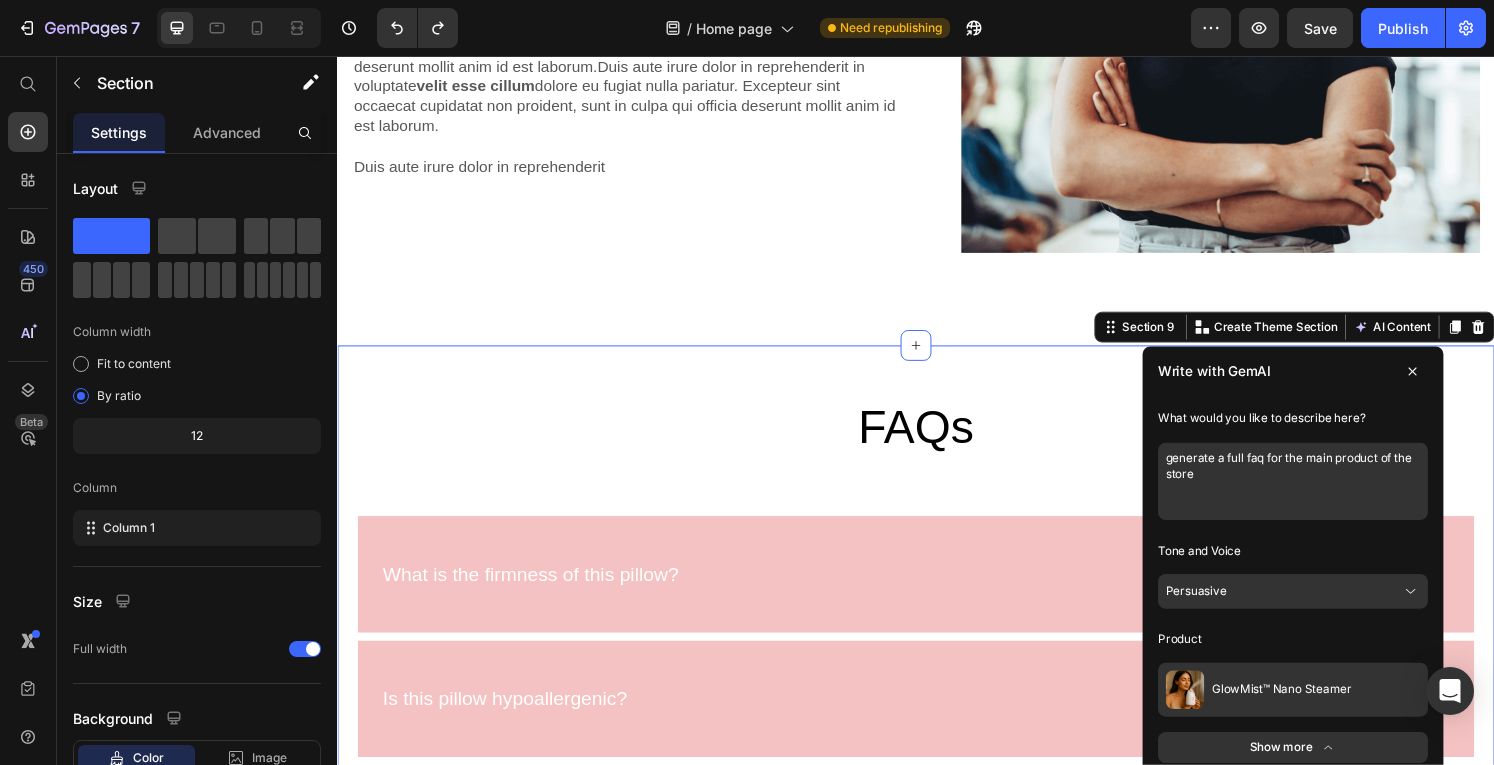 type on "generate a full faq for the main product of the store" 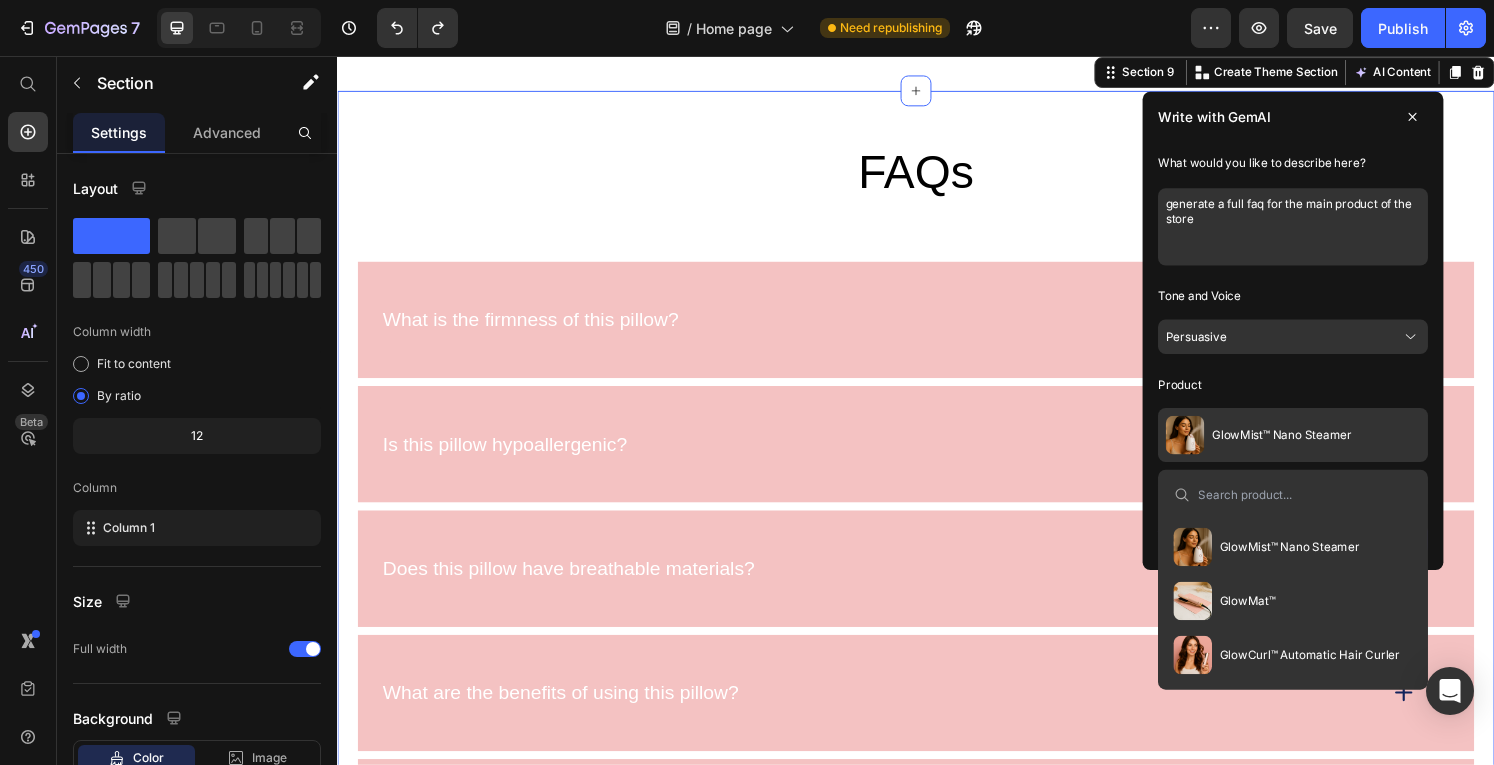 scroll, scrollTop: 5104, scrollLeft: 0, axis: vertical 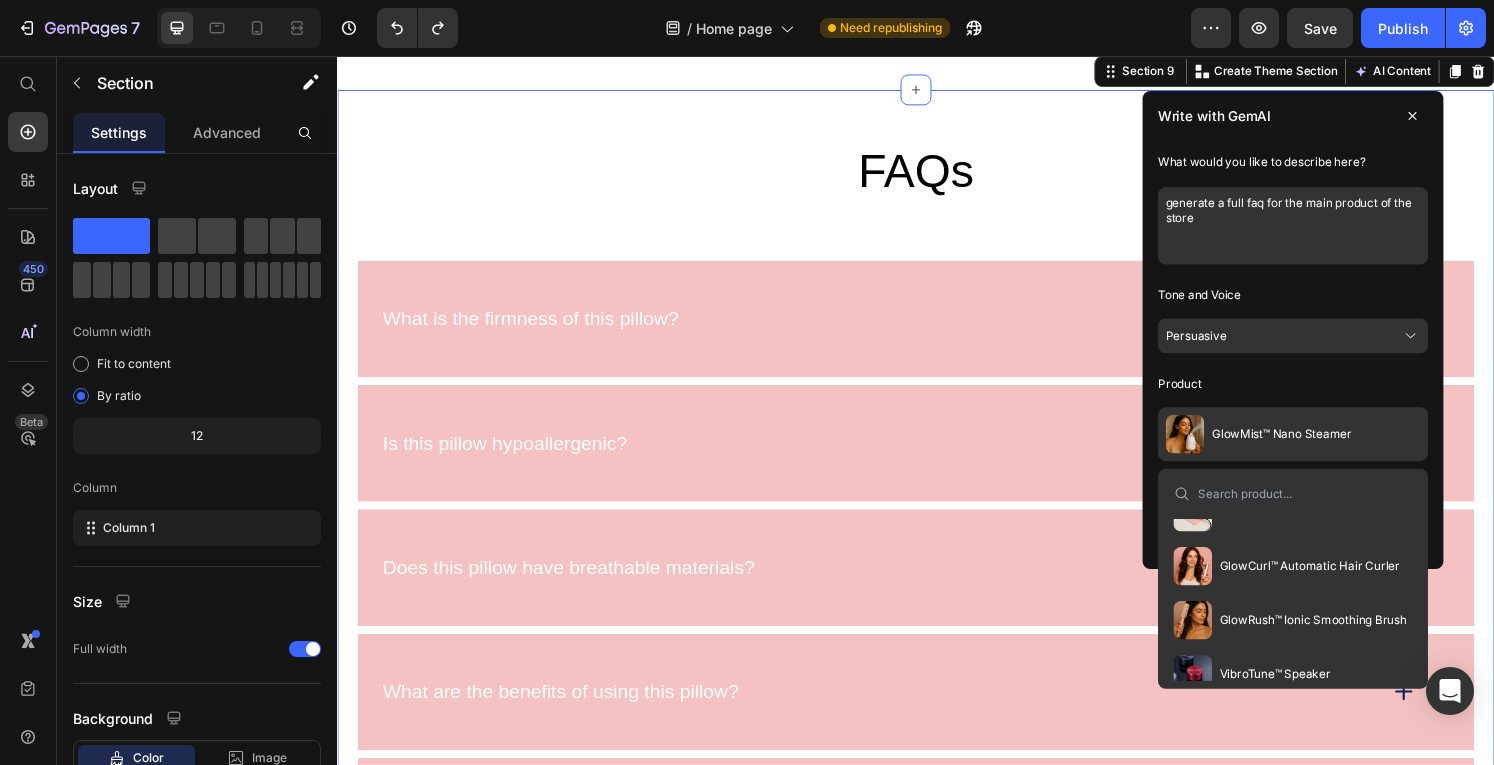 click on "GlowRush™ Ionic Smoothing Brush" at bounding box center [1325, 641] 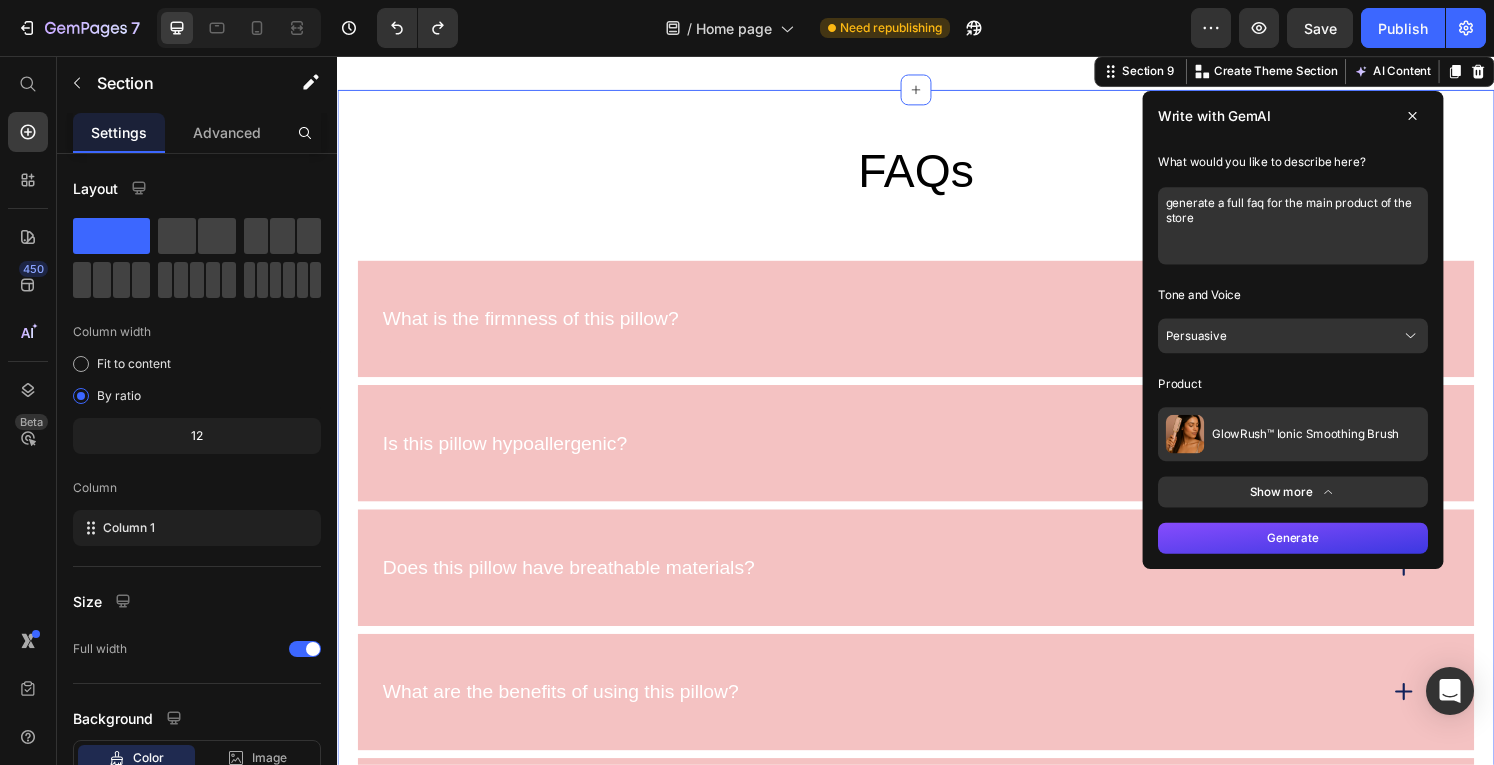 click on "Generate" at bounding box center [1328, 556] 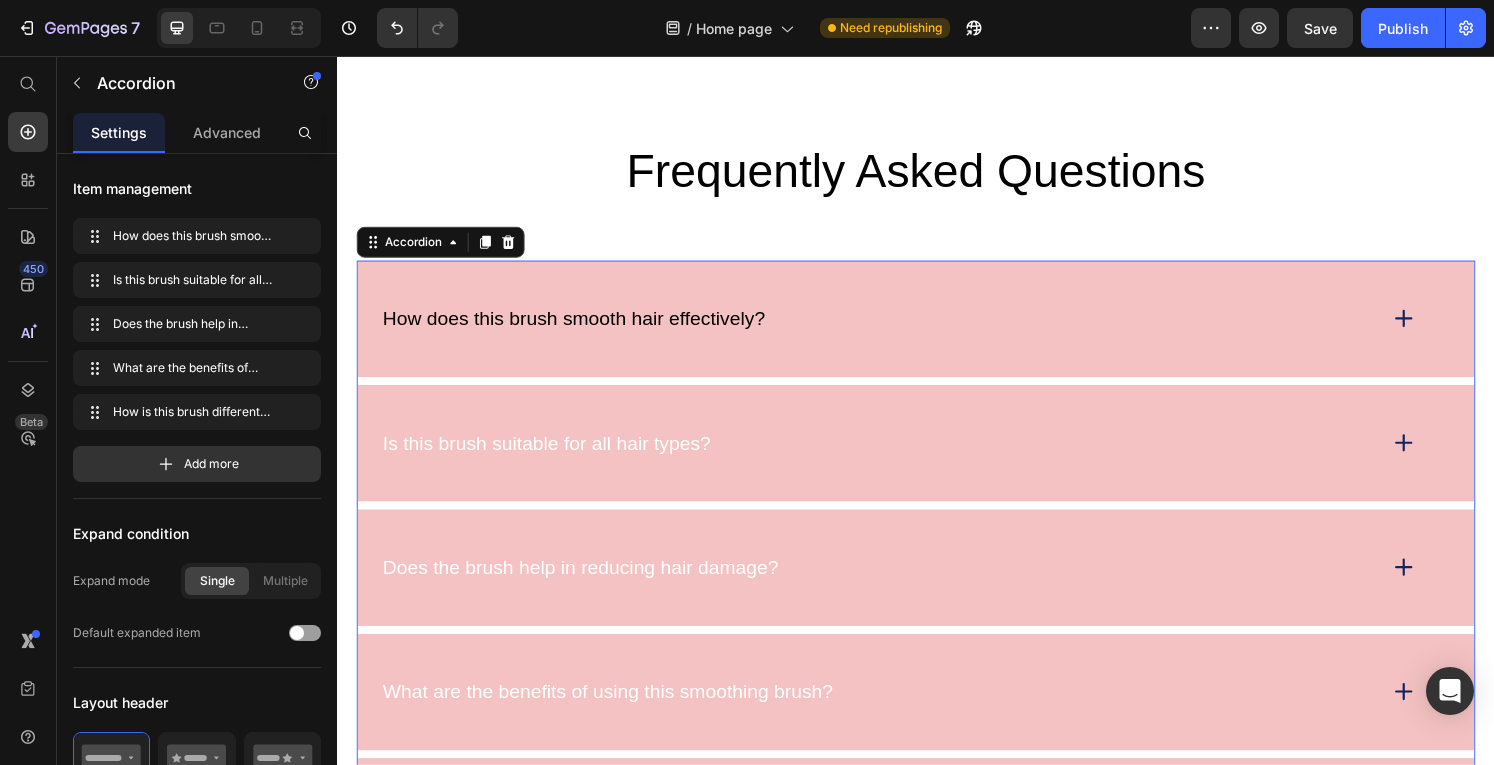 click on "How does this brush smooth hair effectively?" at bounding box center (897, 328) 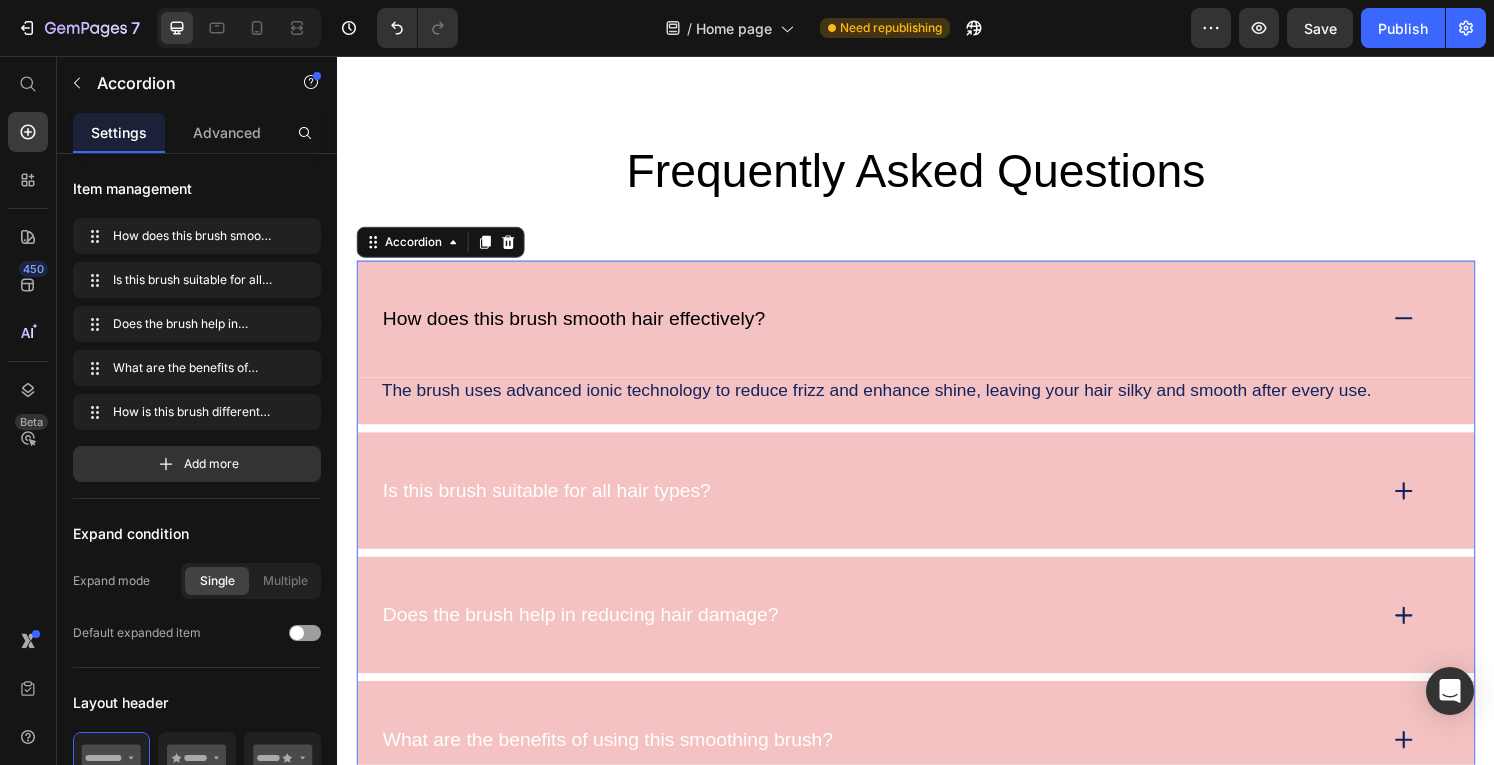 click 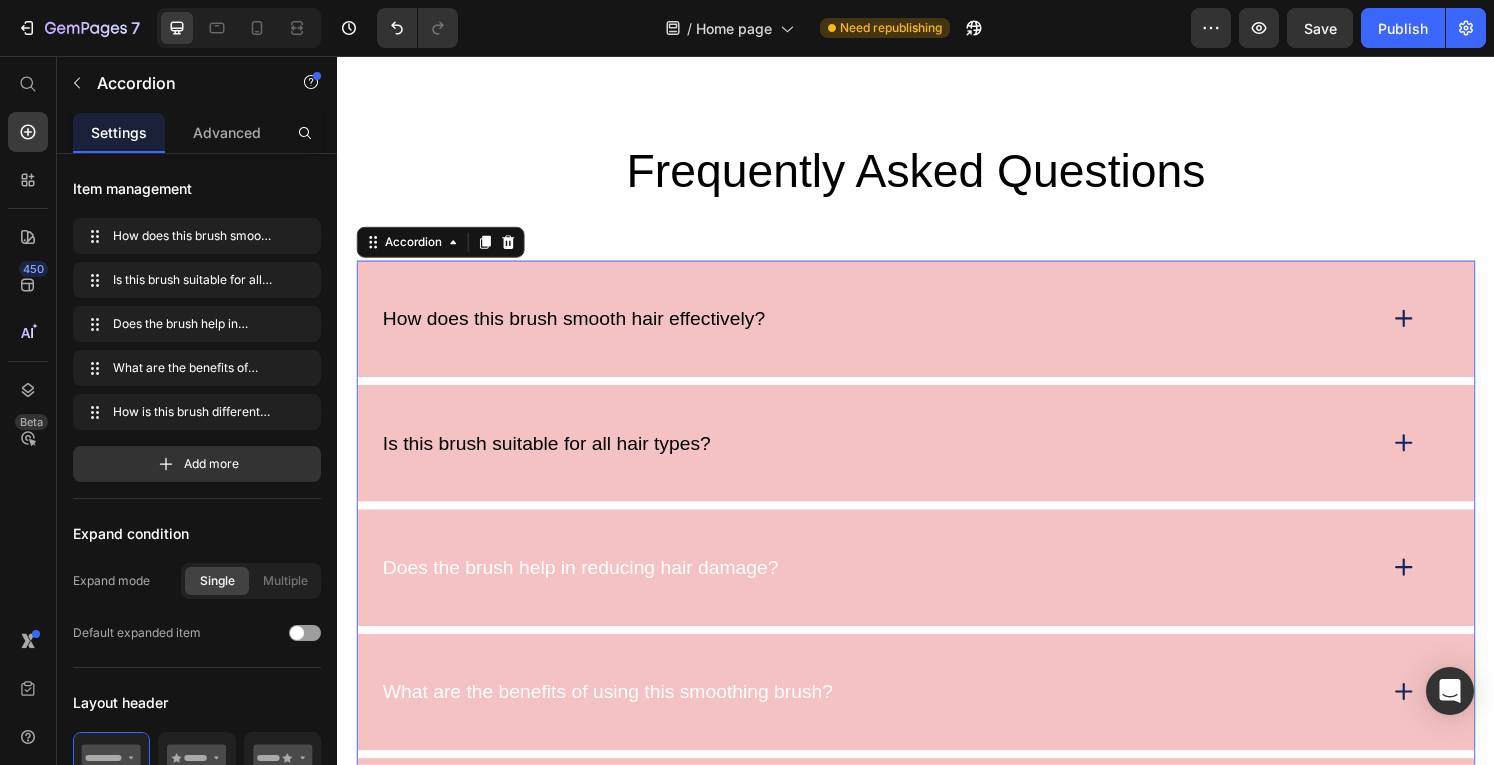 click on "Is this brush suitable for all hair types?" at bounding box center (937, 457) 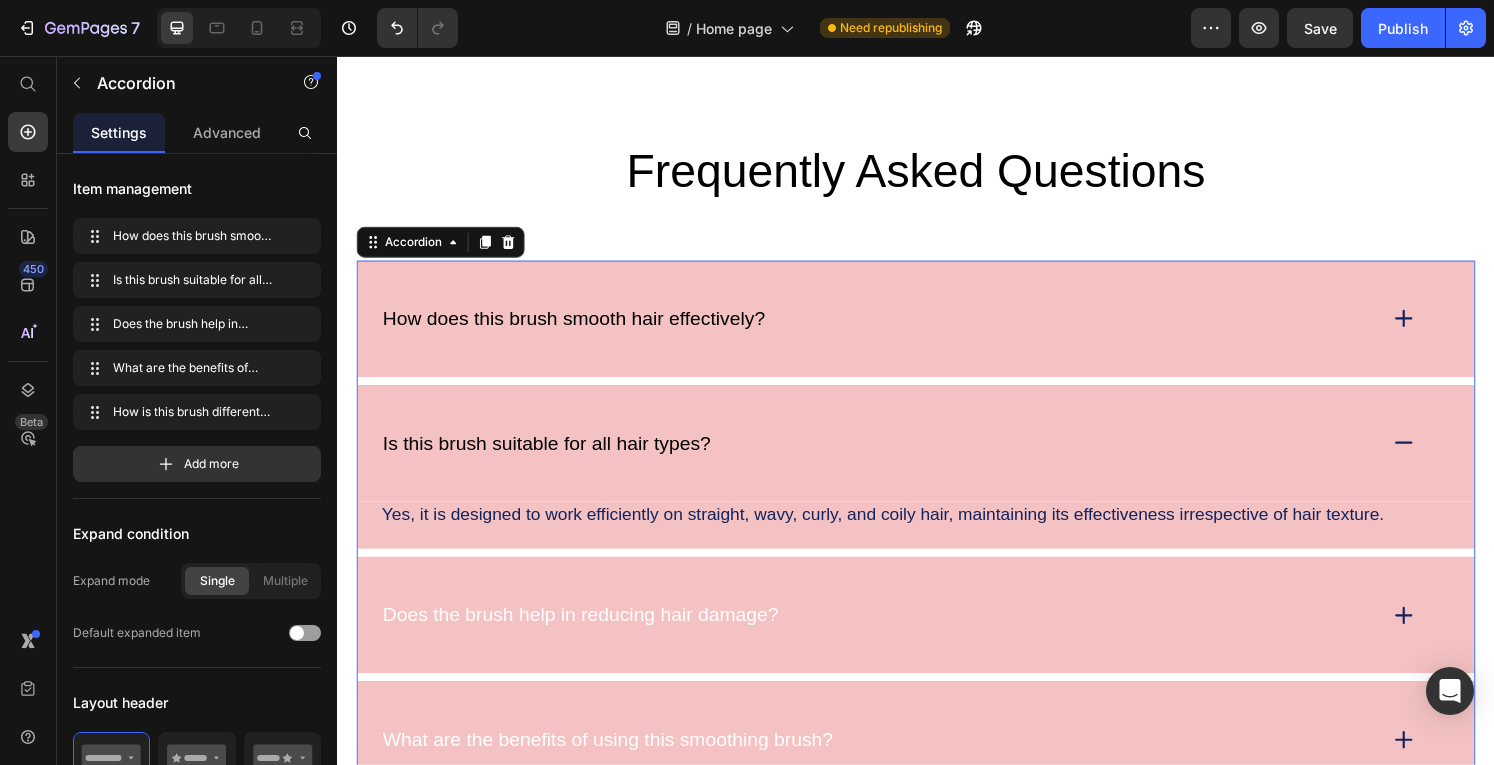 click on "Is this brush suitable for all hair types?" at bounding box center [897, 457] 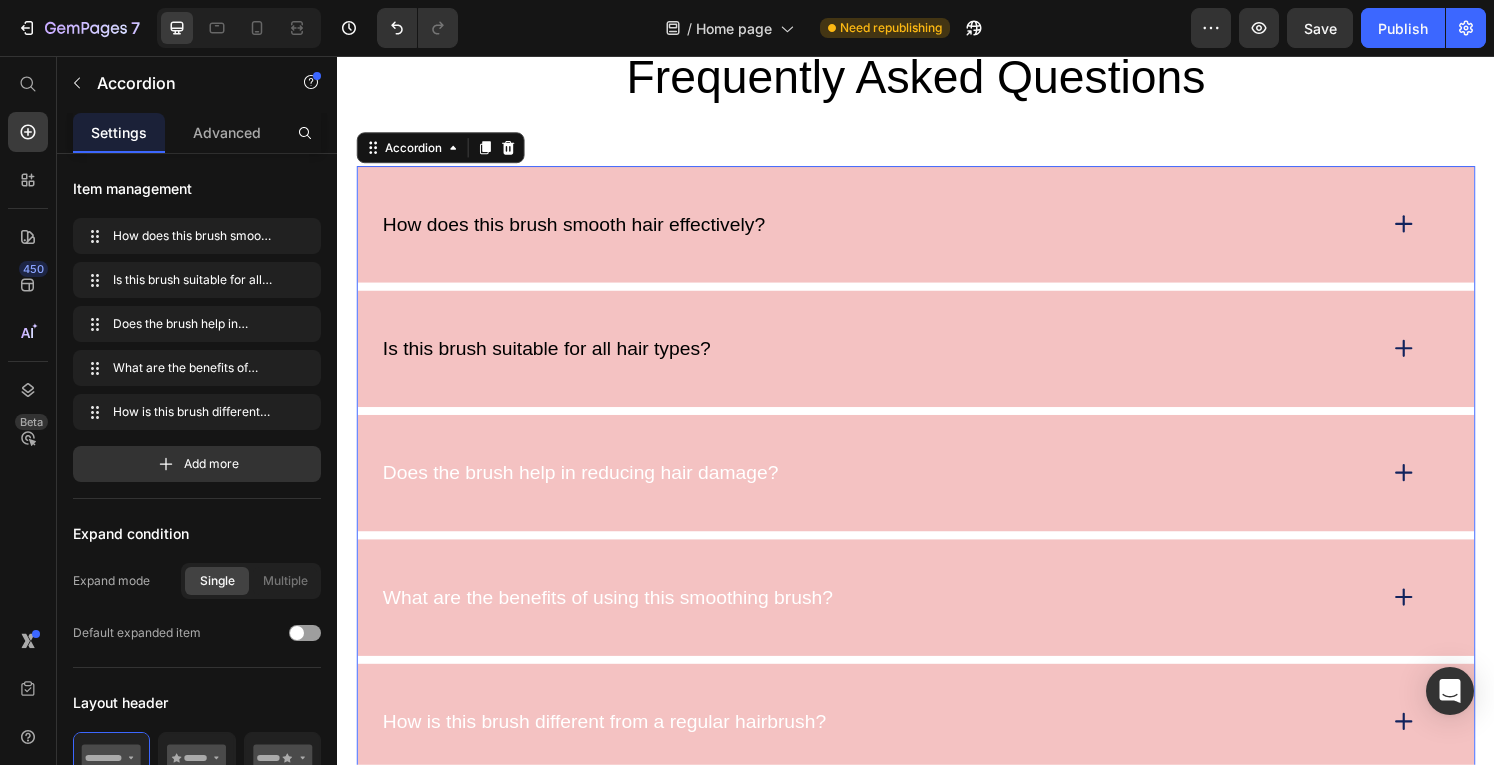 scroll, scrollTop: 5210, scrollLeft: 0, axis: vertical 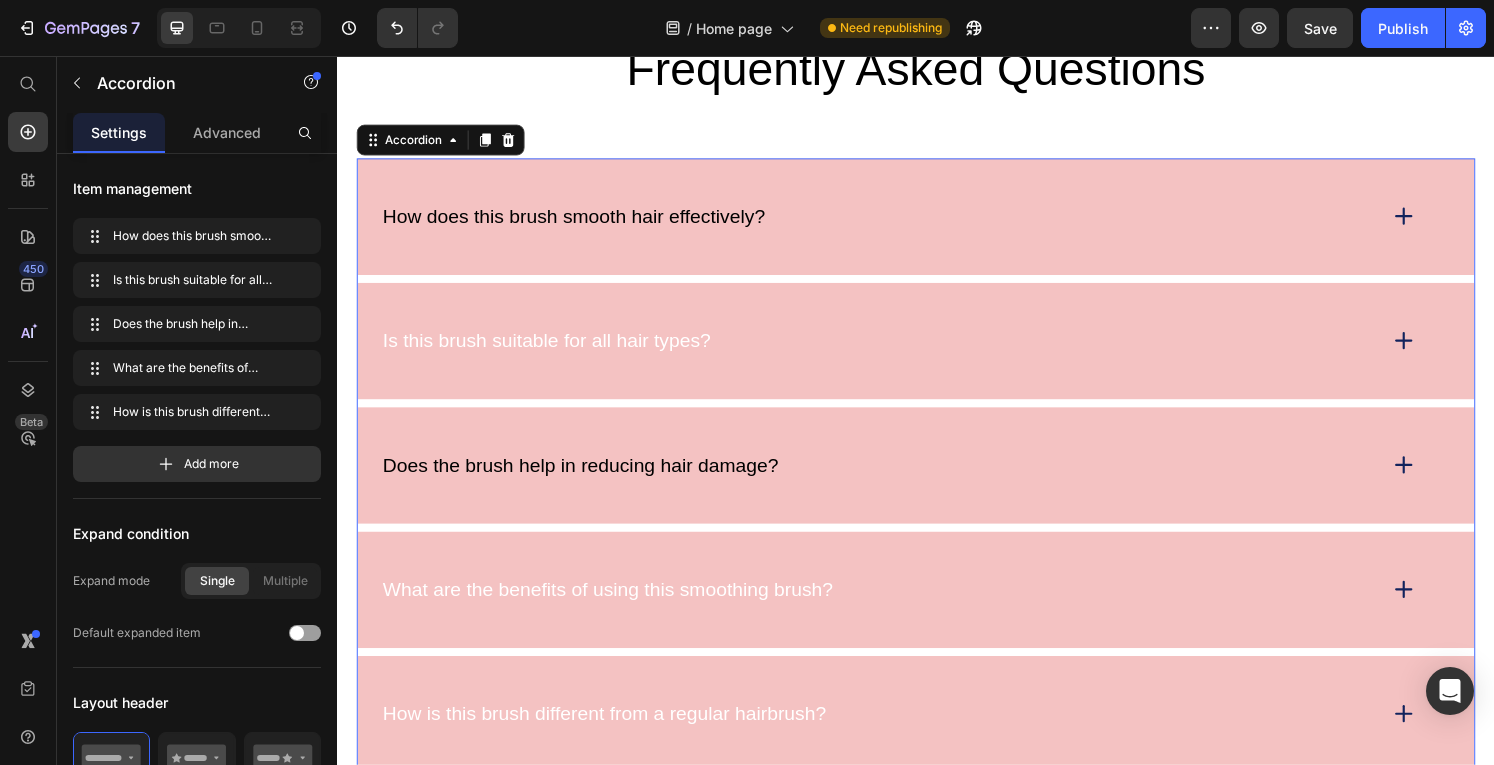 click on "Does the brush help in reducing hair damage?" at bounding box center (937, 480) 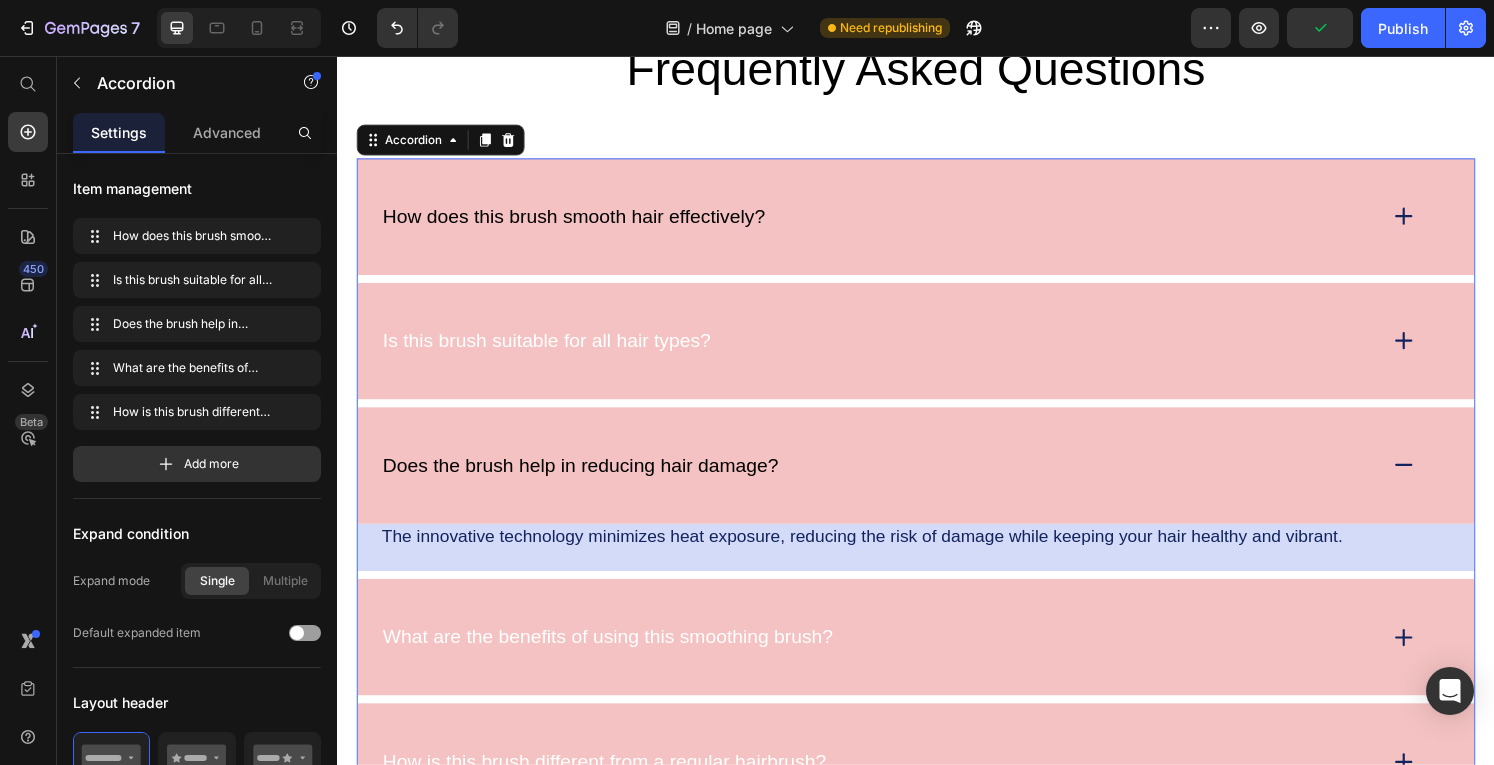 scroll, scrollTop: 5216, scrollLeft: 0, axis: vertical 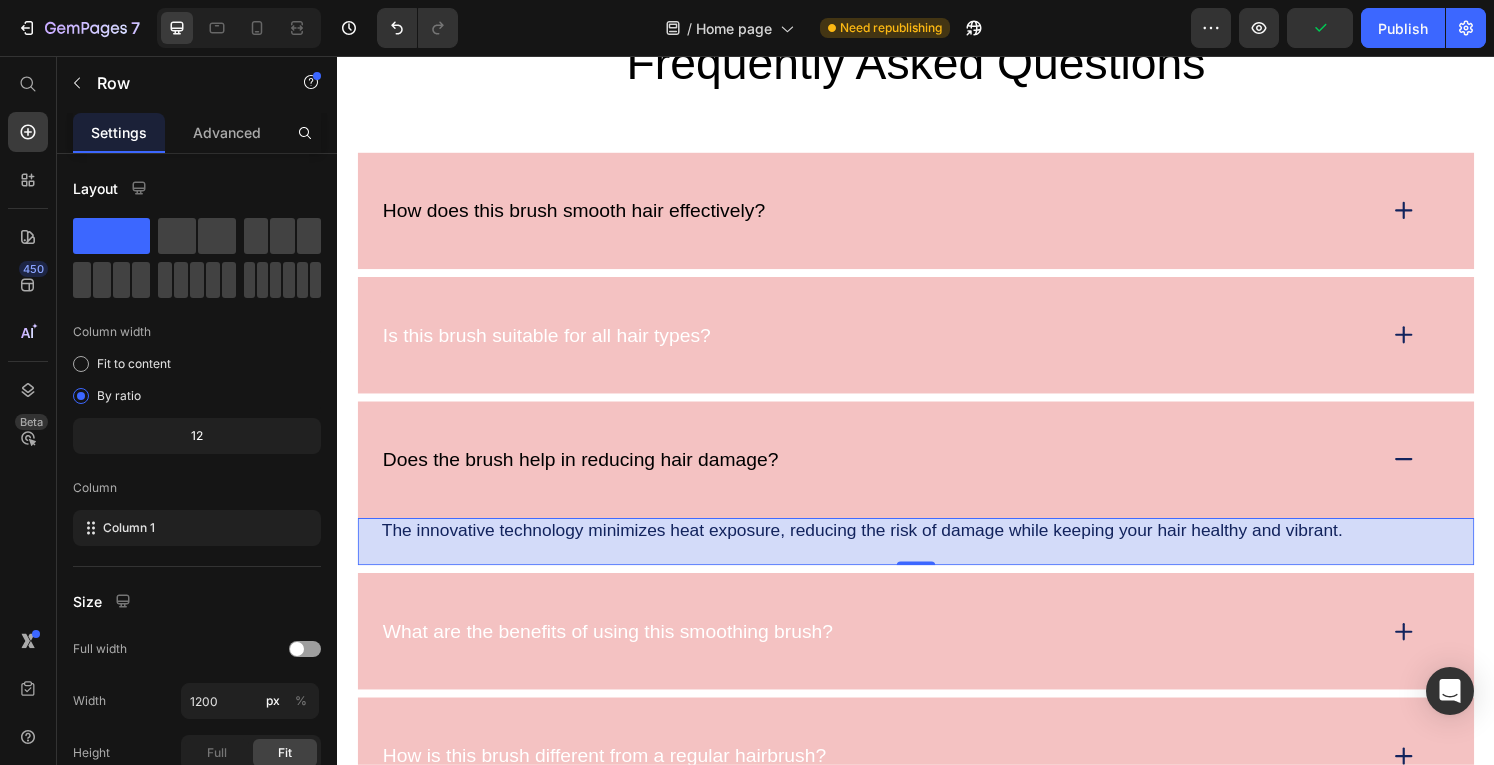 click on "The innovative technology minimizes heat exposure, reducing the risk of damage while keeping your hair healthy and vibrant. Text Block Row   0" at bounding box center (937, 560) 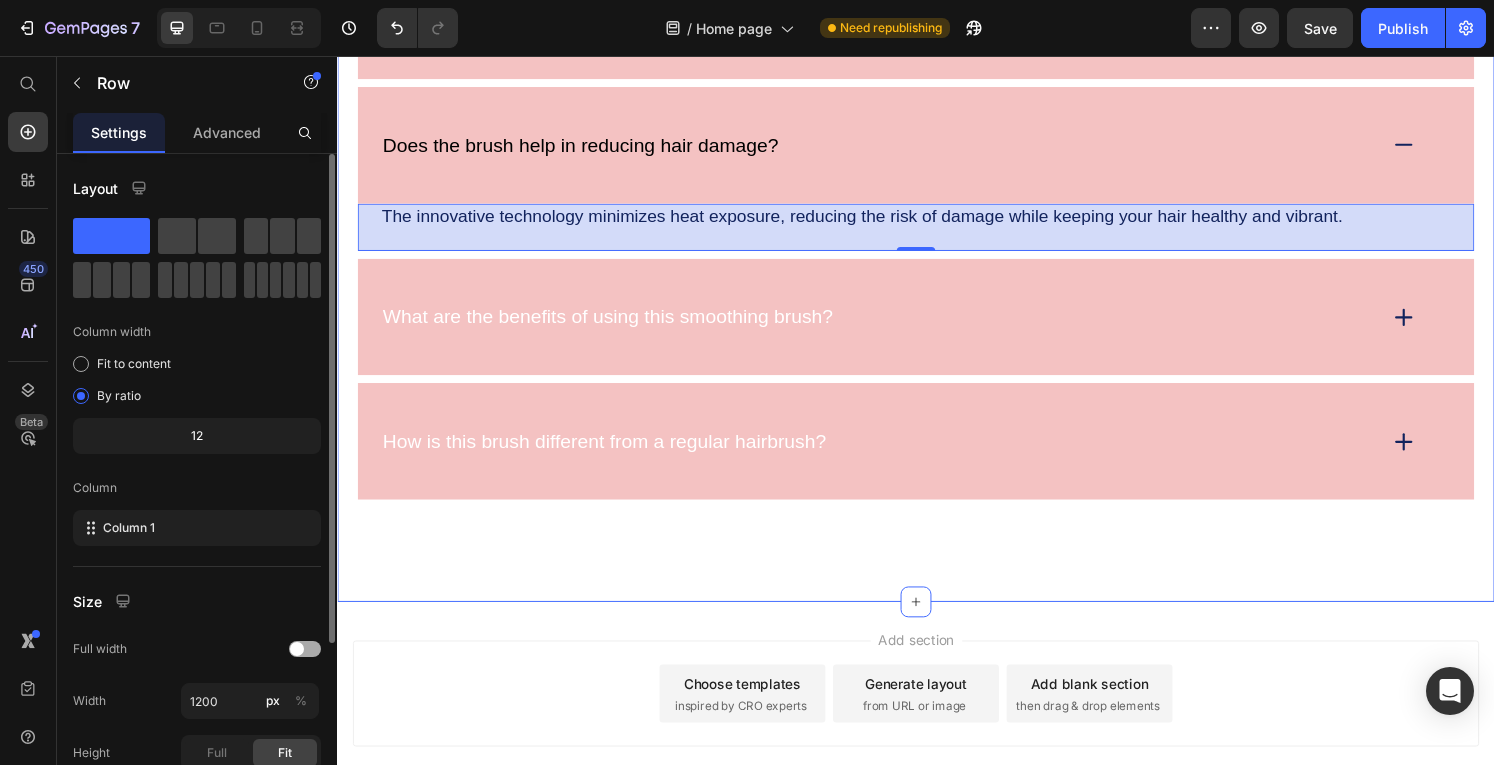 scroll, scrollTop: 5544, scrollLeft: 0, axis: vertical 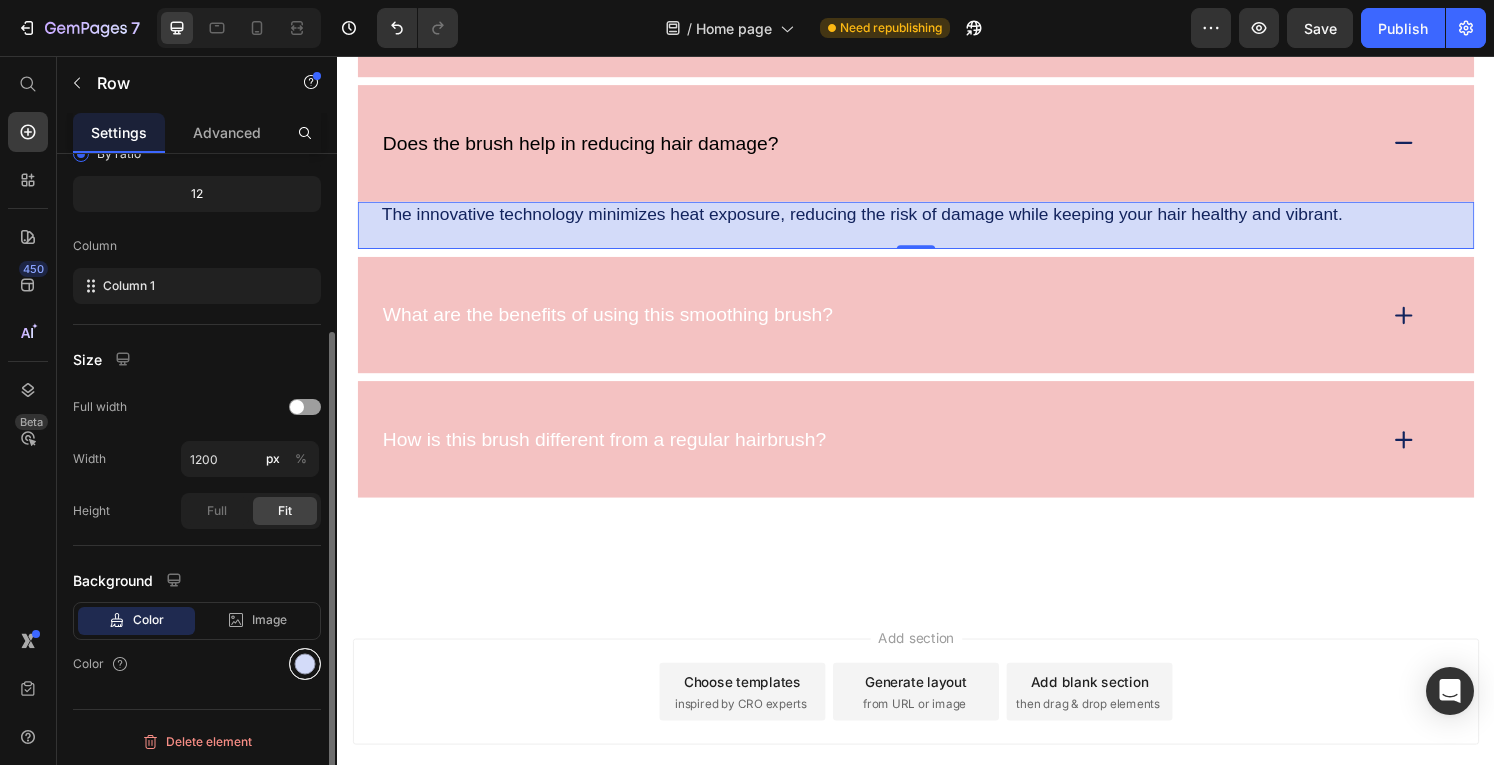 click at bounding box center (305, 664) 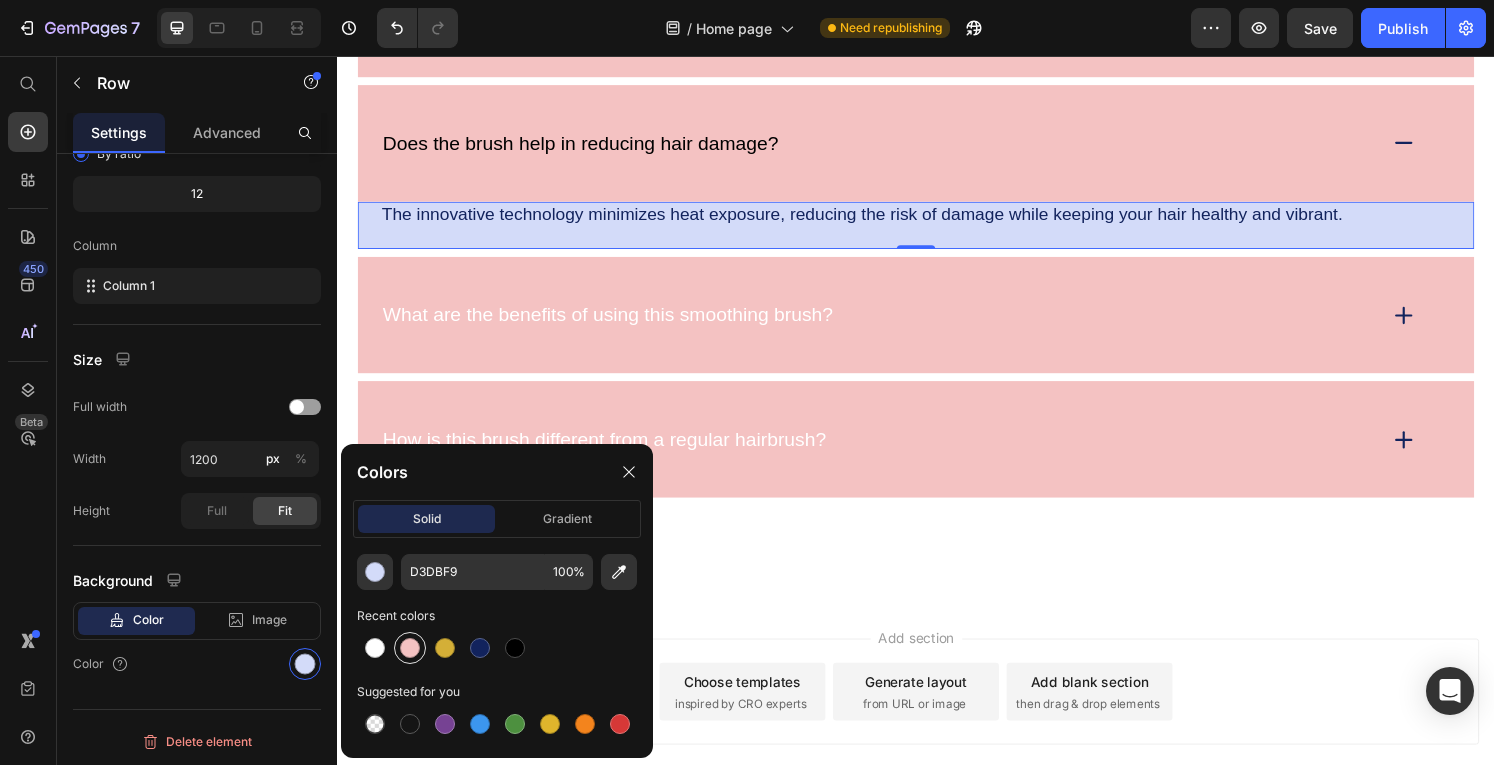 click at bounding box center (410, 648) 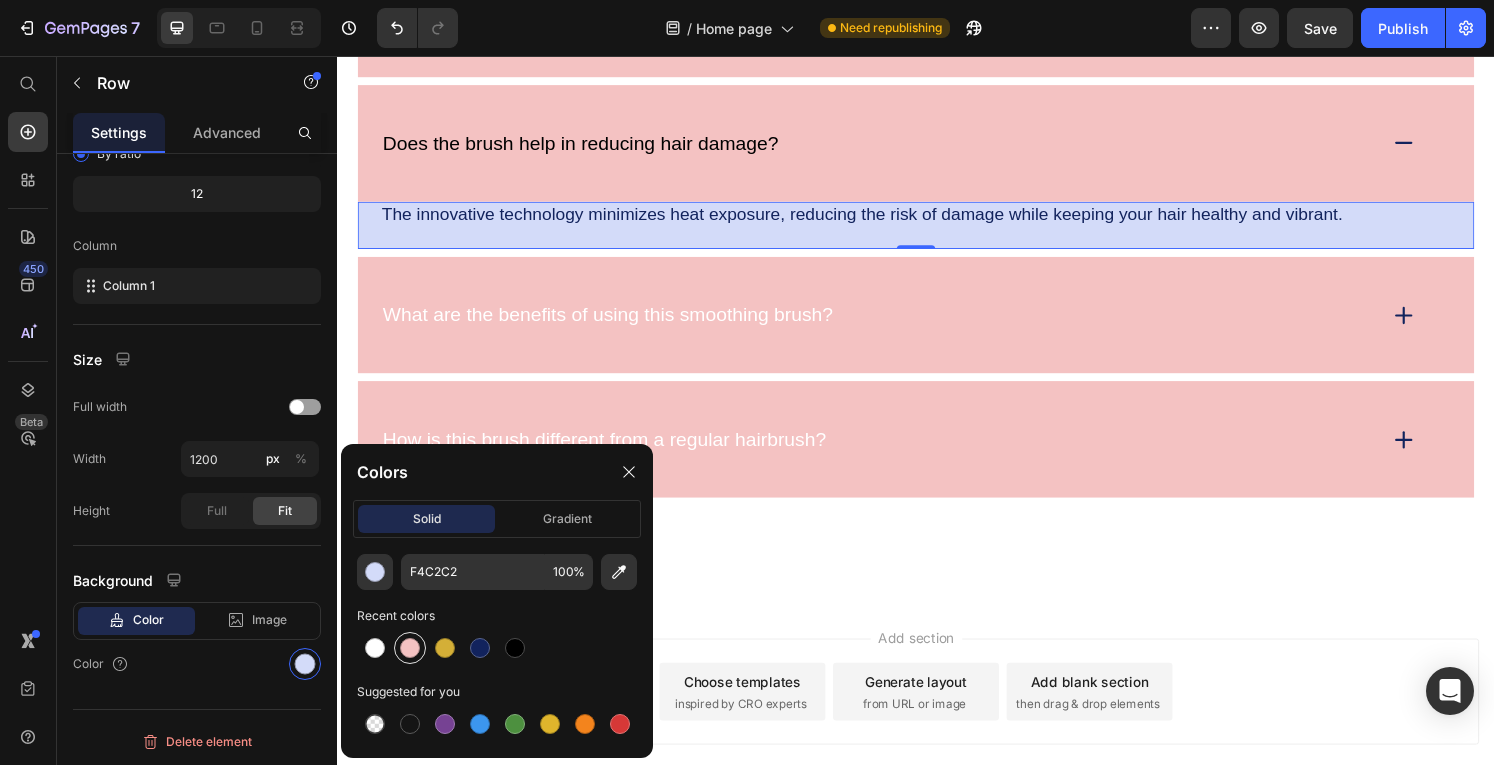 scroll, scrollTop: 242, scrollLeft: 0, axis: vertical 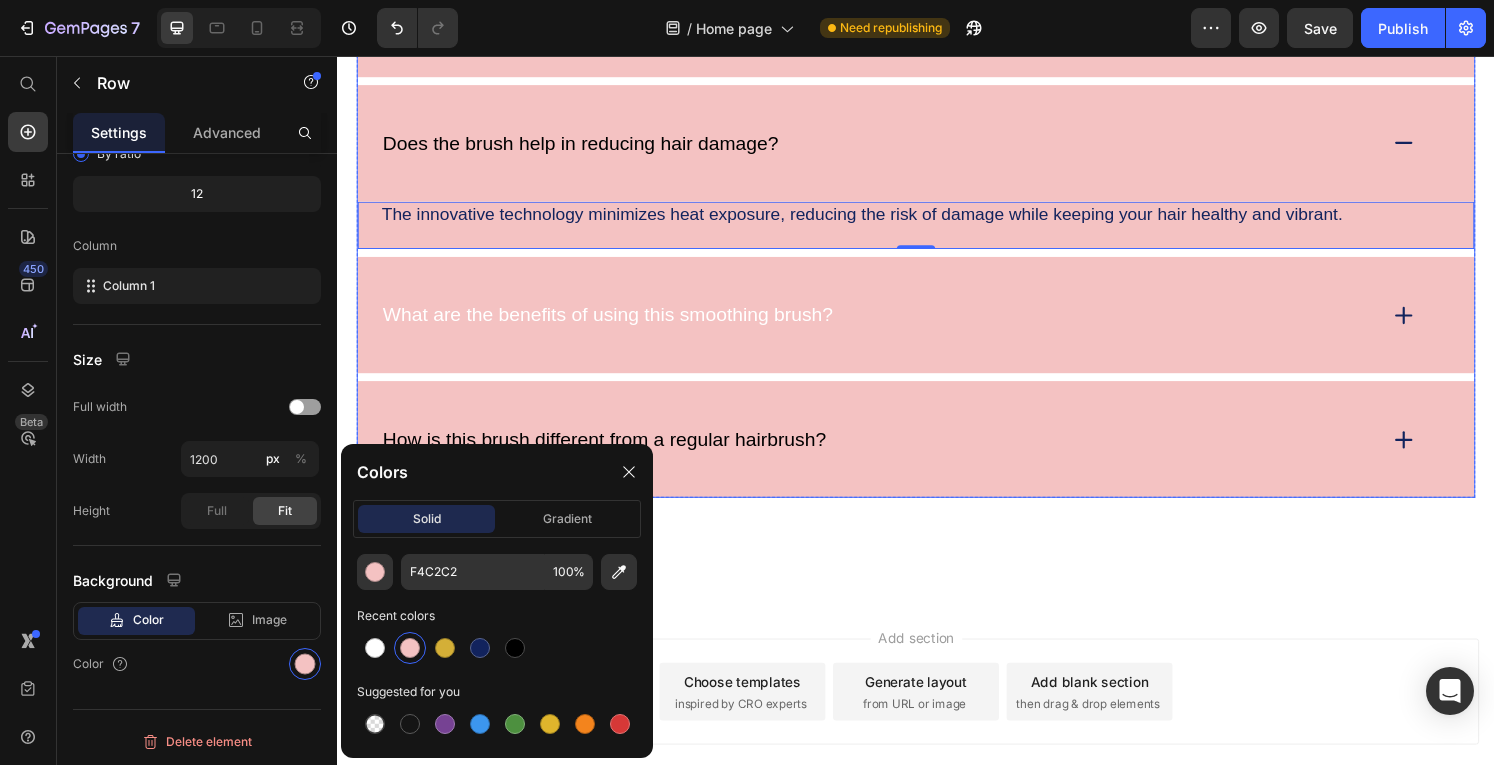 click on "How is this brush different from a regular hairbrush?" at bounding box center (937, 453) 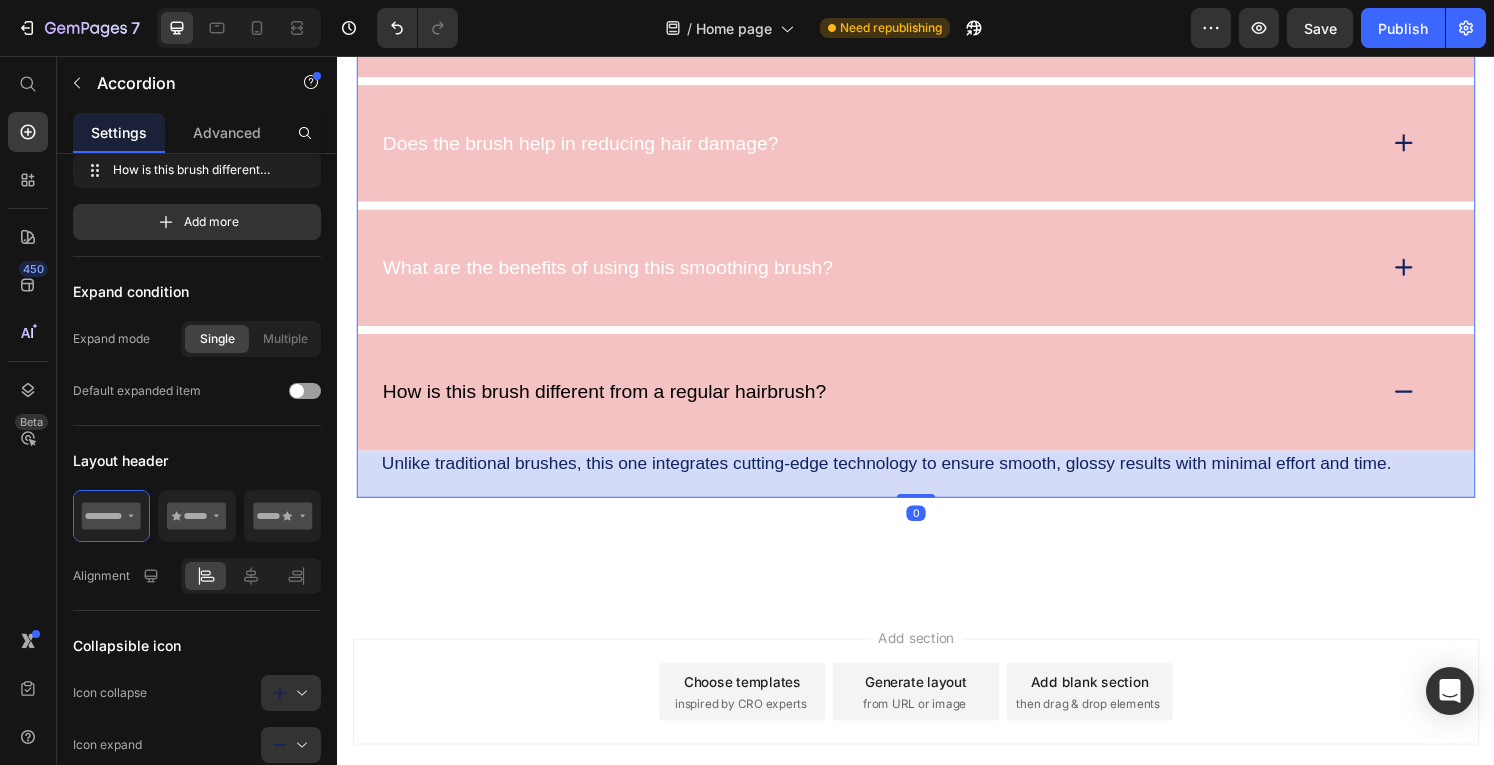 scroll, scrollTop: 0, scrollLeft: 0, axis: both 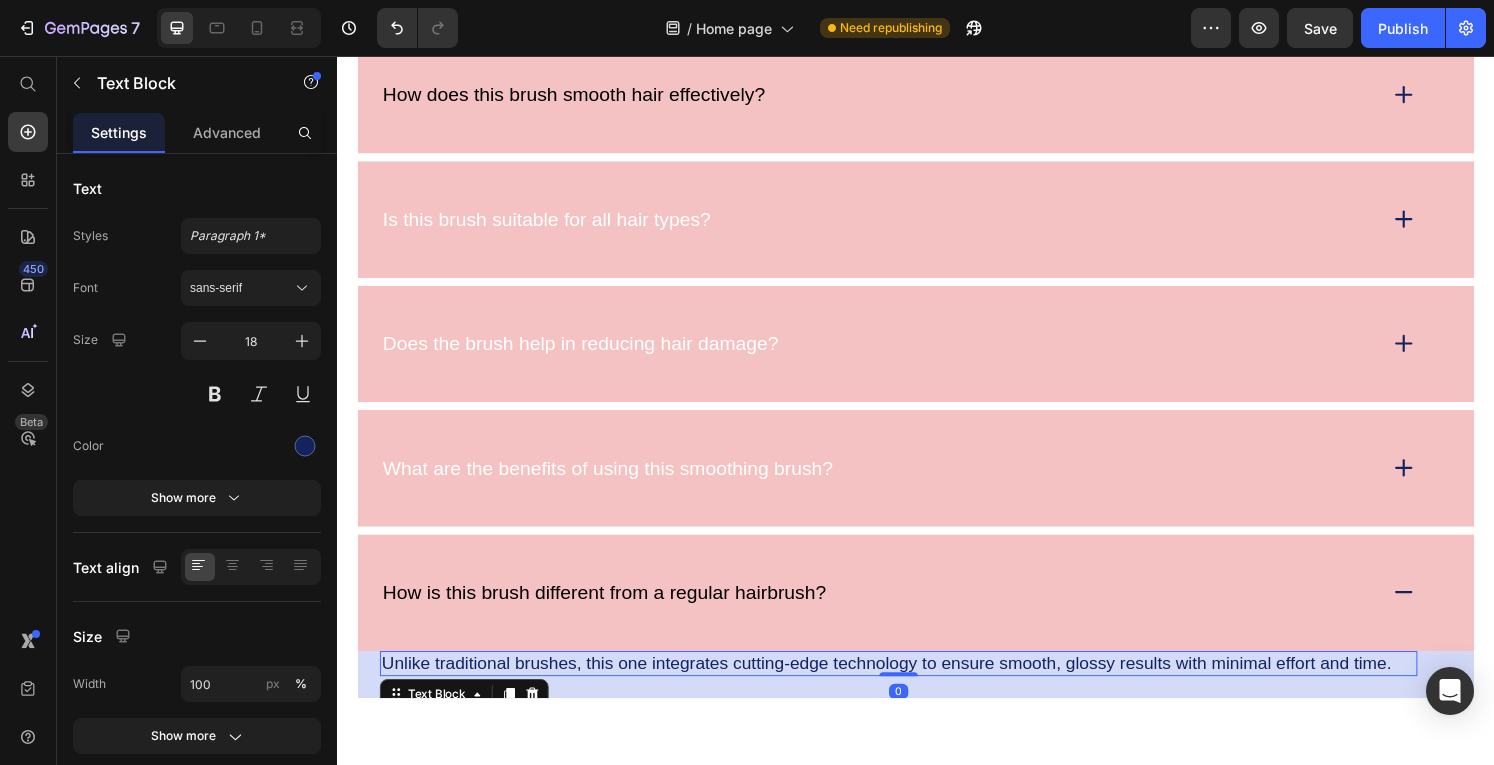 click on "Unlike traditional brushes, this one integrates cutting-edge technology to ensure smooth, glossy results with minimal effort and time." at bounding box center [919, 686] 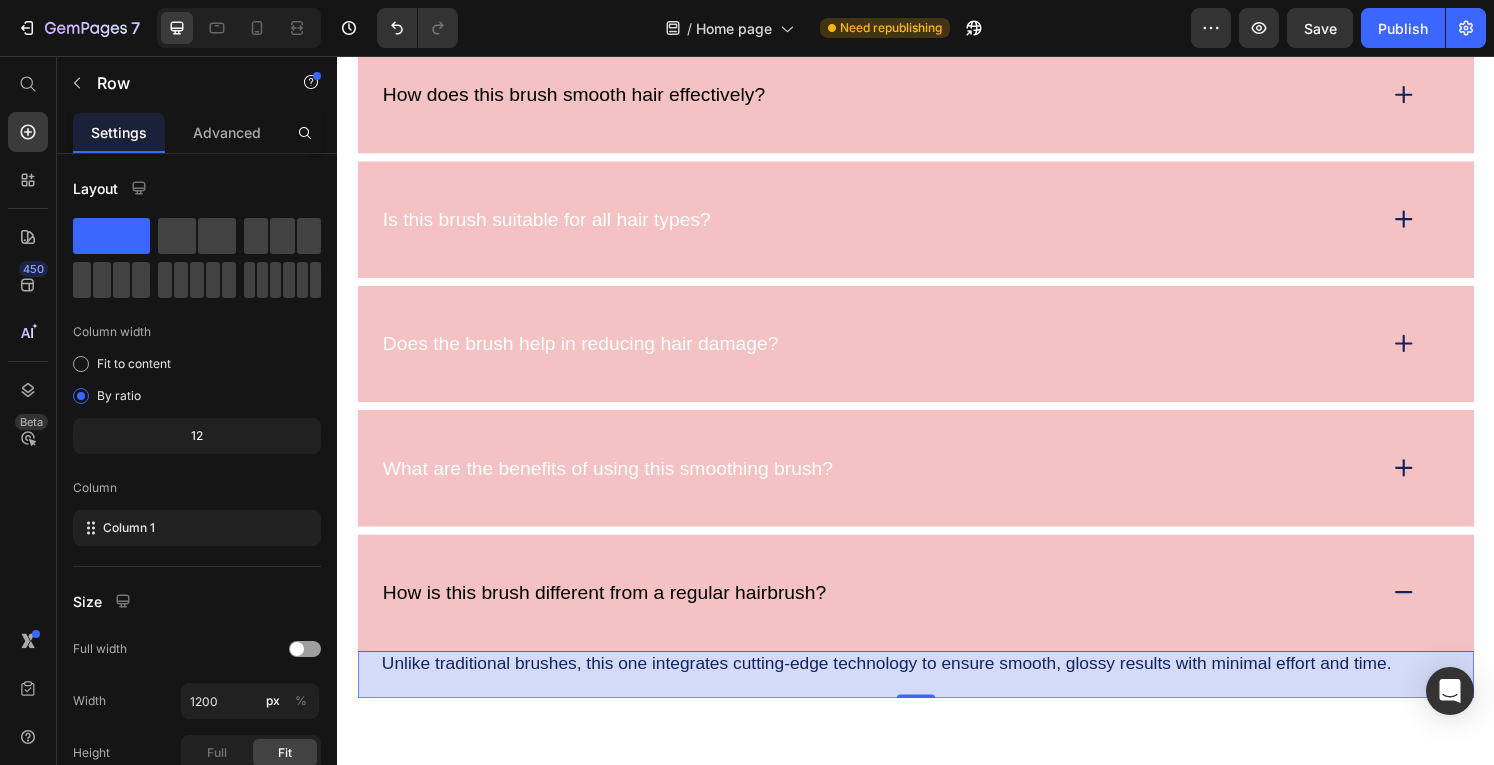 click on "Unlike traditional brushes, this one integrates cutting-edge technology to ensure smooth, glossy results with minimal effort and time. Text Block Row   0" at bounding box center (937, 698) 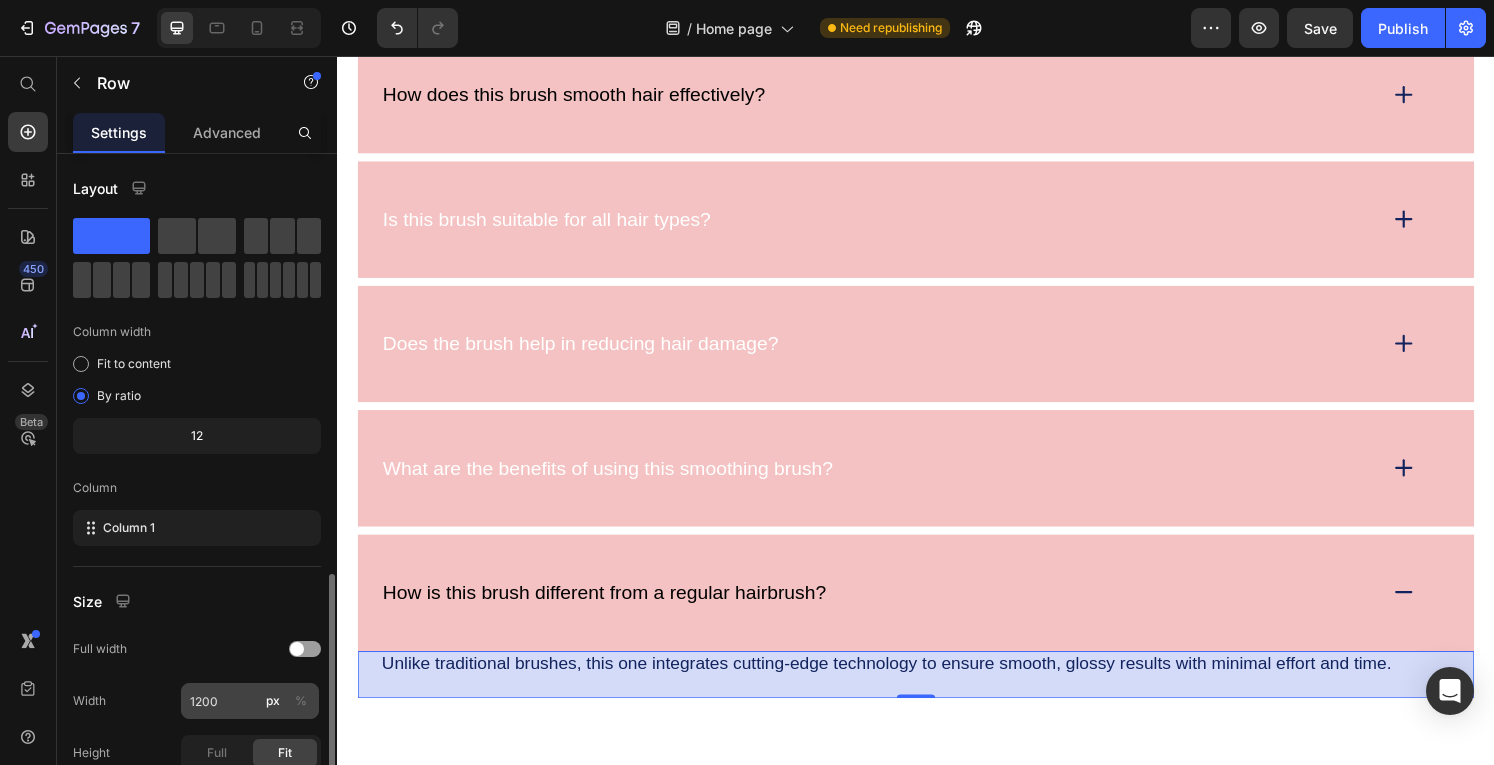 scroll, scrollTop: 242, scrollLeft: 0, axis: vertical 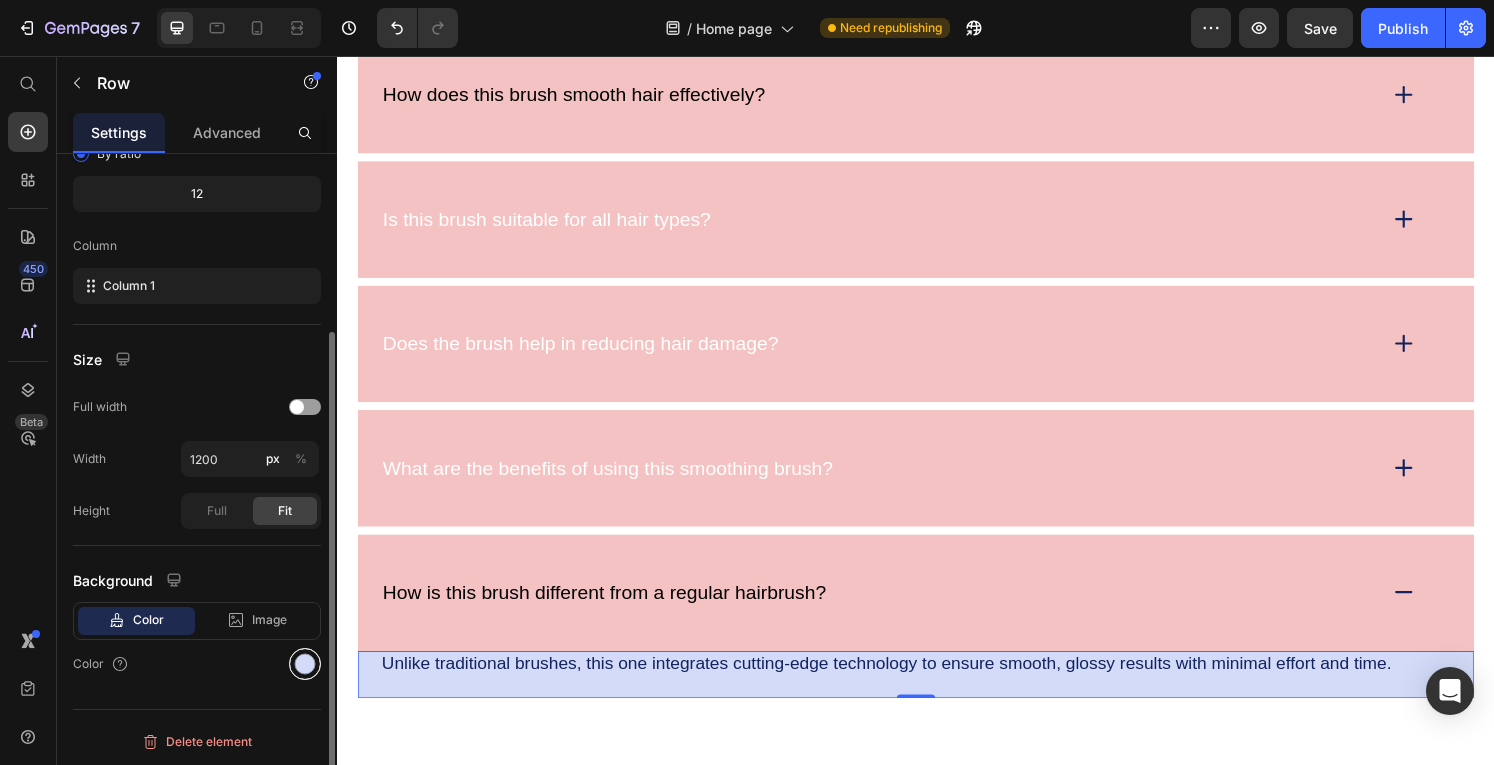 click at bounding box center [305, 664] 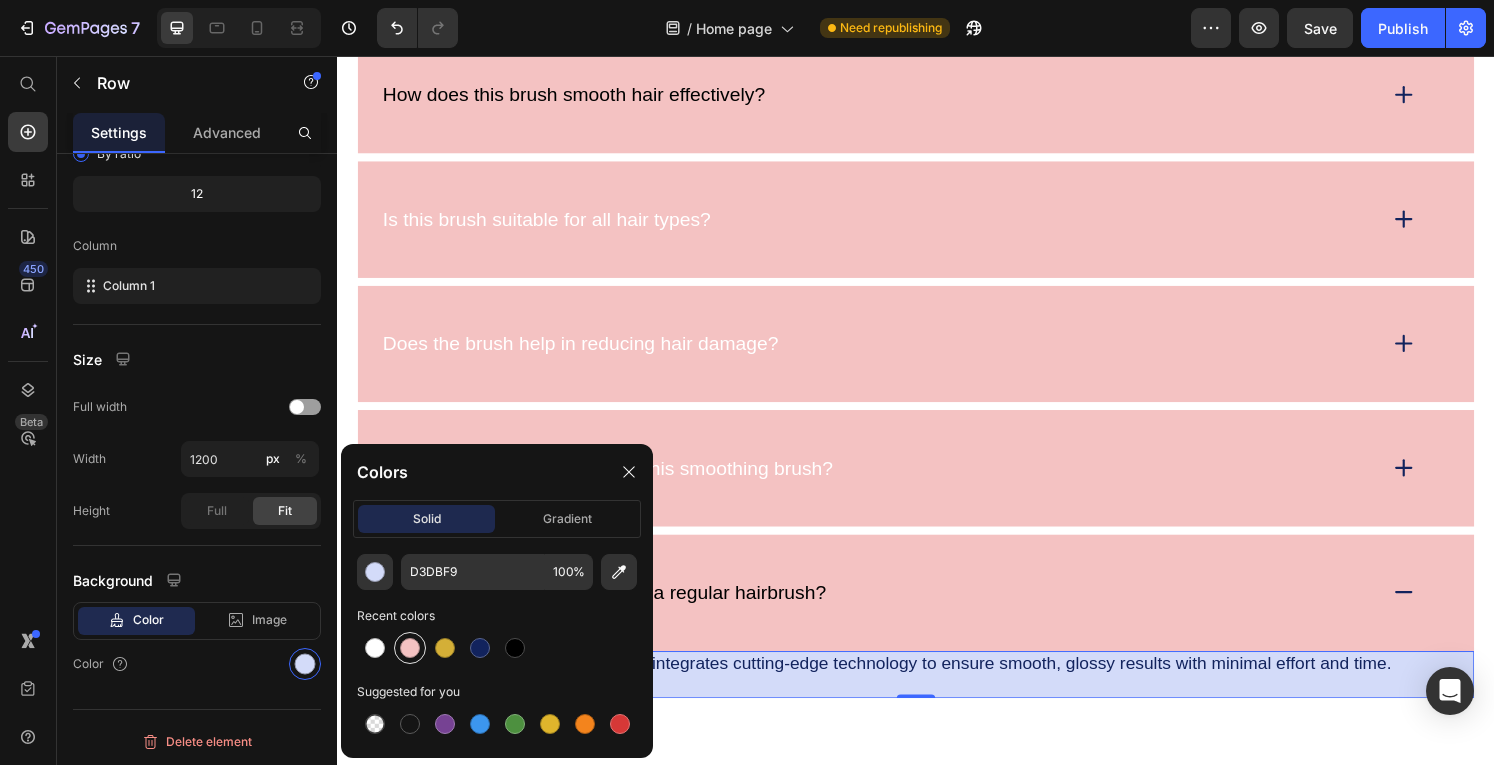 click at bounding box center (410, 648) 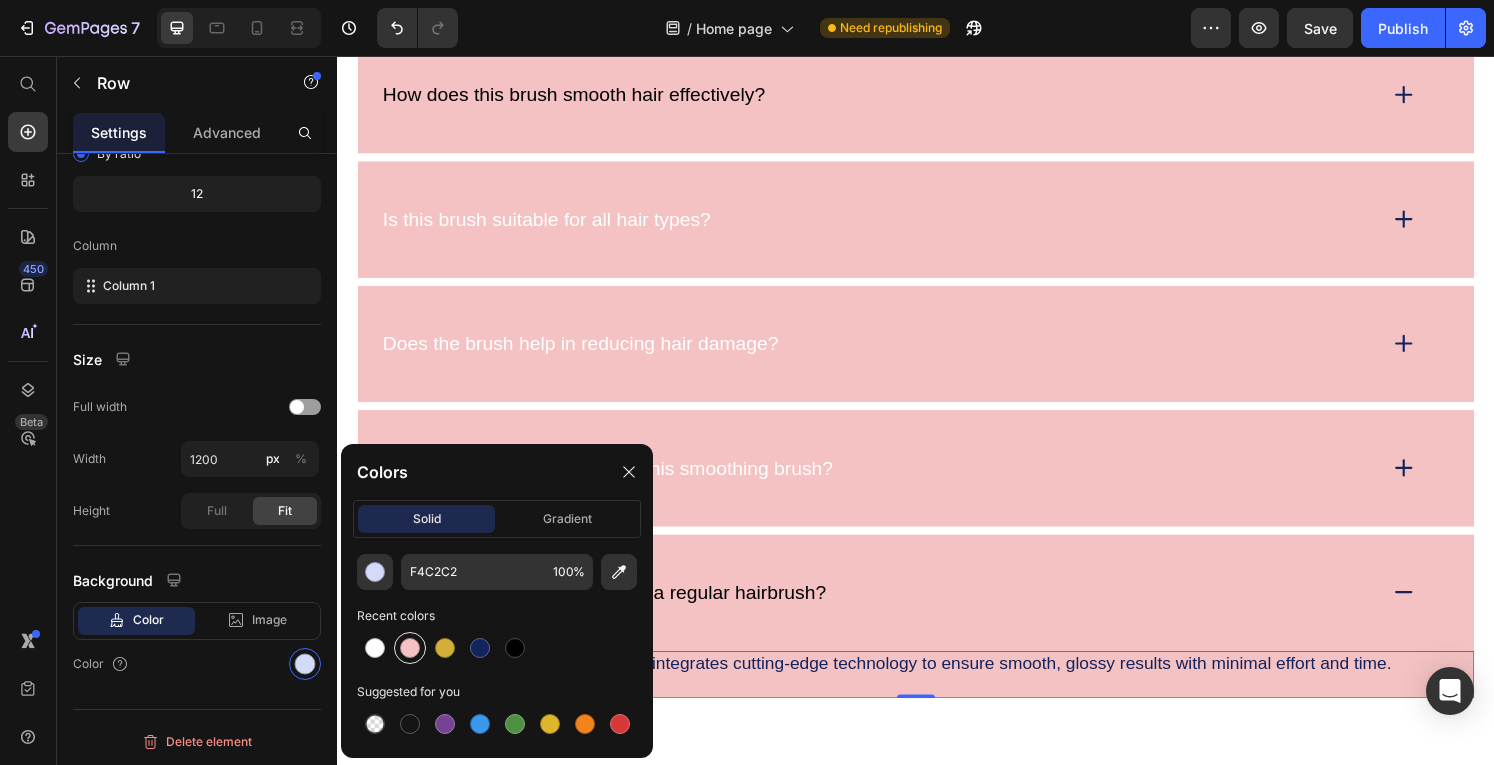 scroll, scrollTop: 242, scrollLeft: 0, axis: vertical 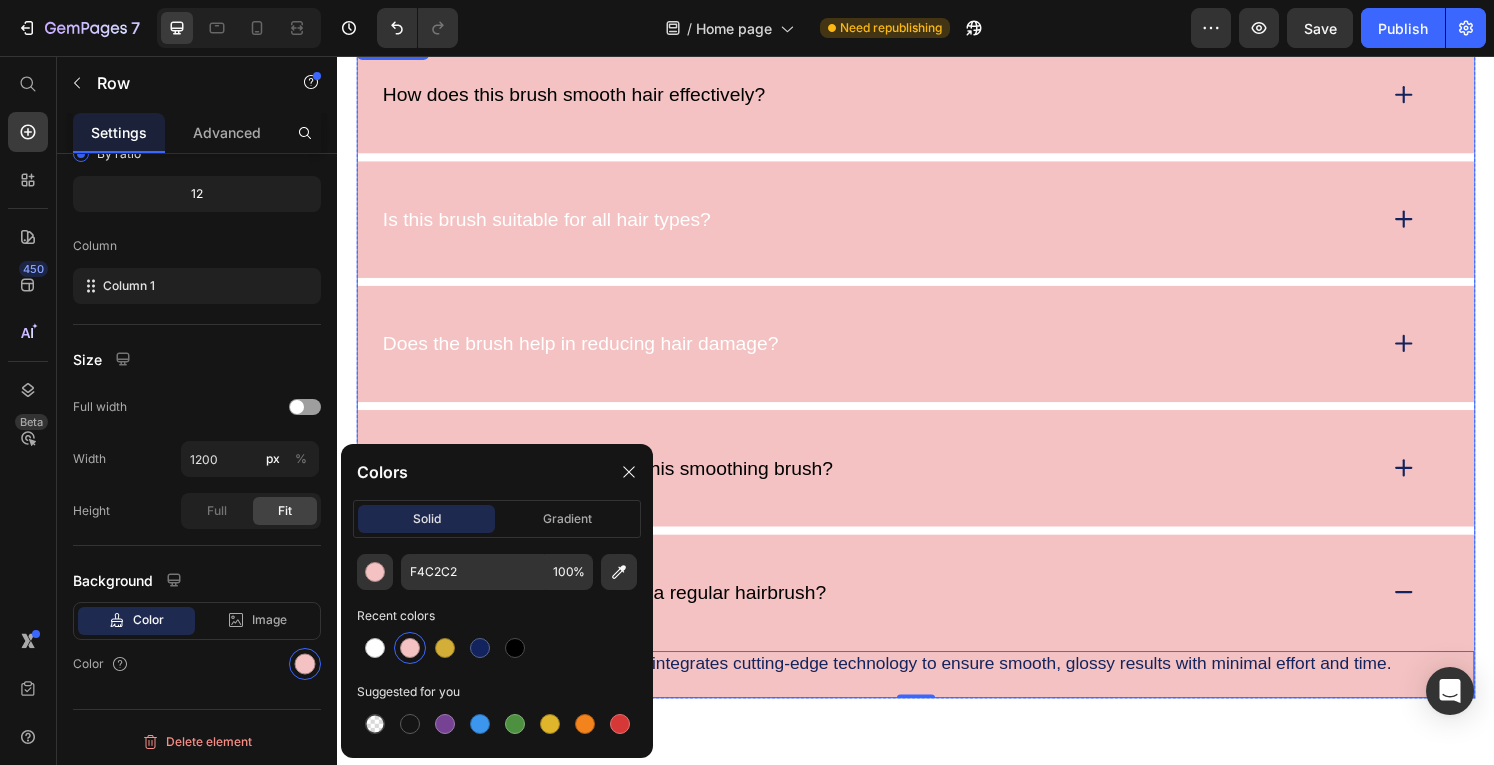 click on "What are the benefits of using this smoothing brush?" at bounding box center [937, 483] 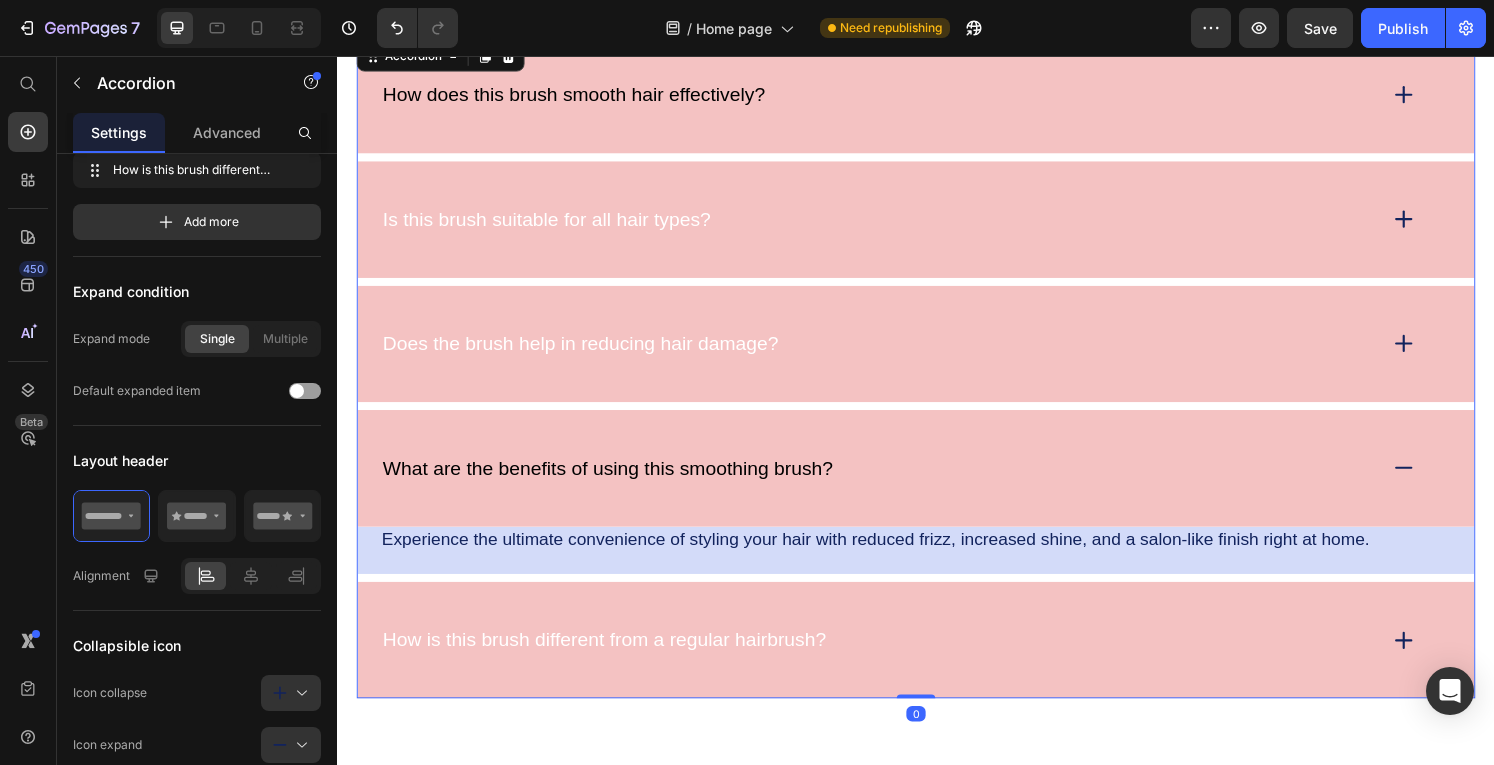 scroll, scrollTop: 0, scrollLeft: 0, axis: both 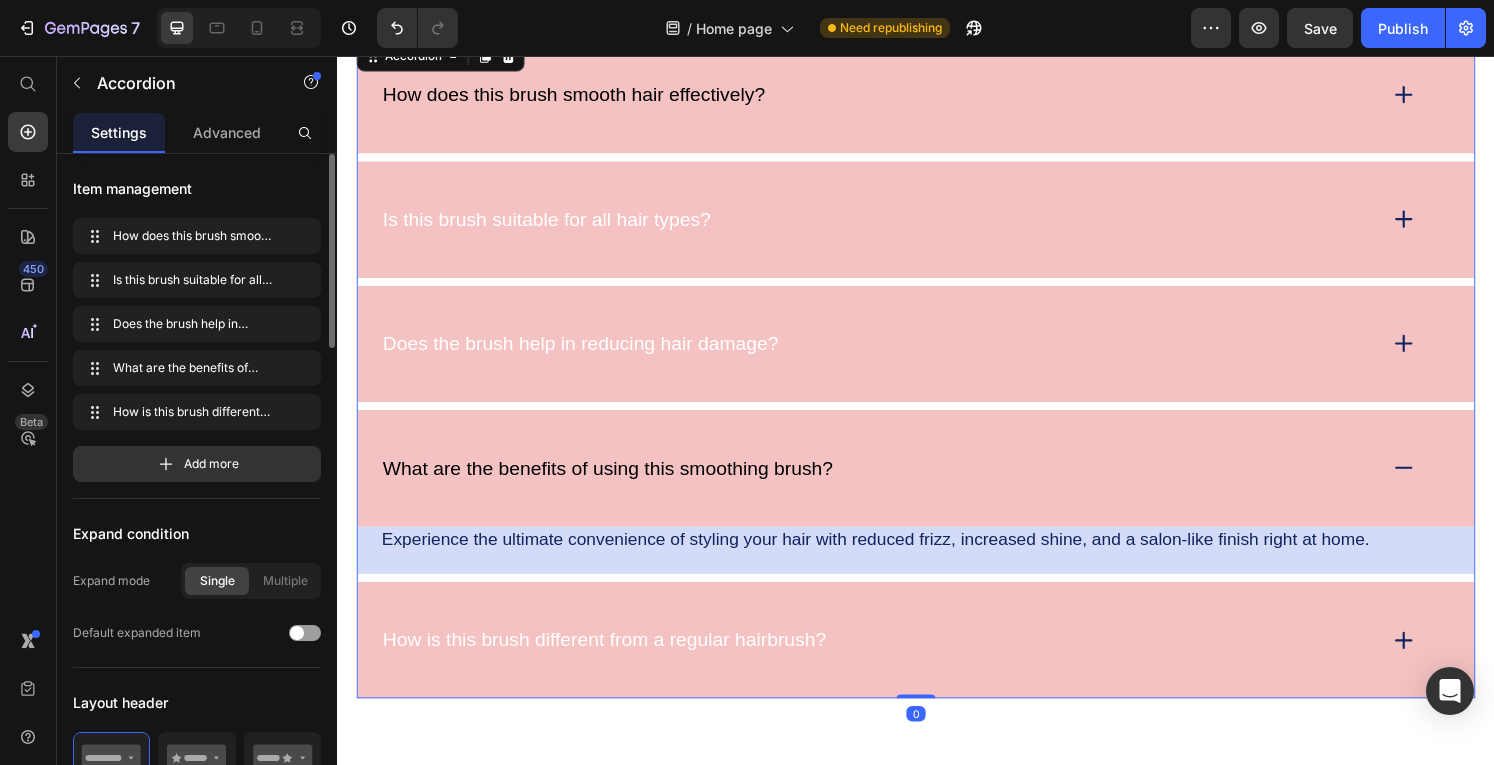 click on "Experience the ultimate convenience of styling your hair with reduced frizz, increased shine, and a salon-like finish right at home." at bounding box center (919, 557) 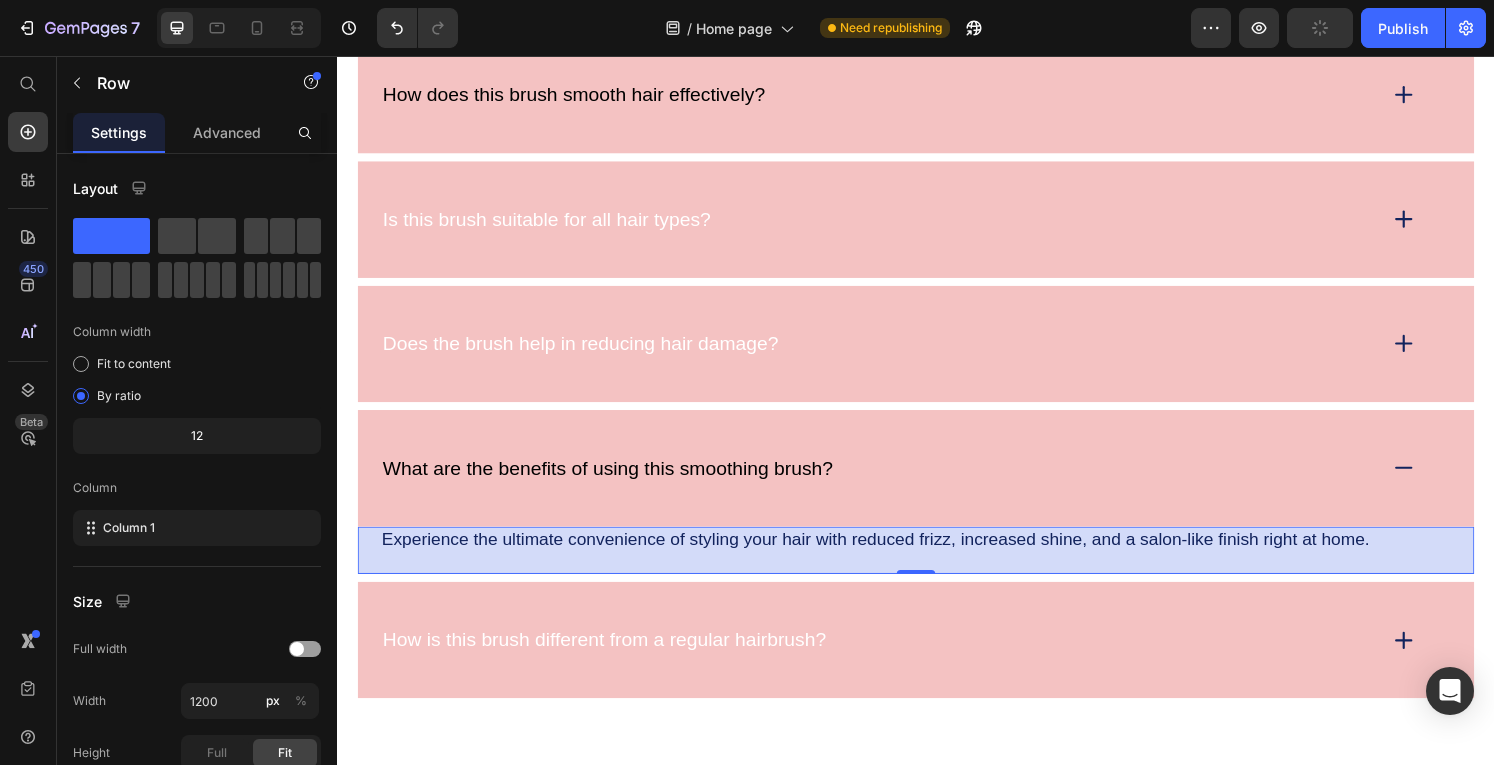 click on "Experience the ultimate convenience of styling your hair with reduced frizz, increased shine, and a salon-like finish right at home. Text Block Row   0" at bounding box center [937, 569] 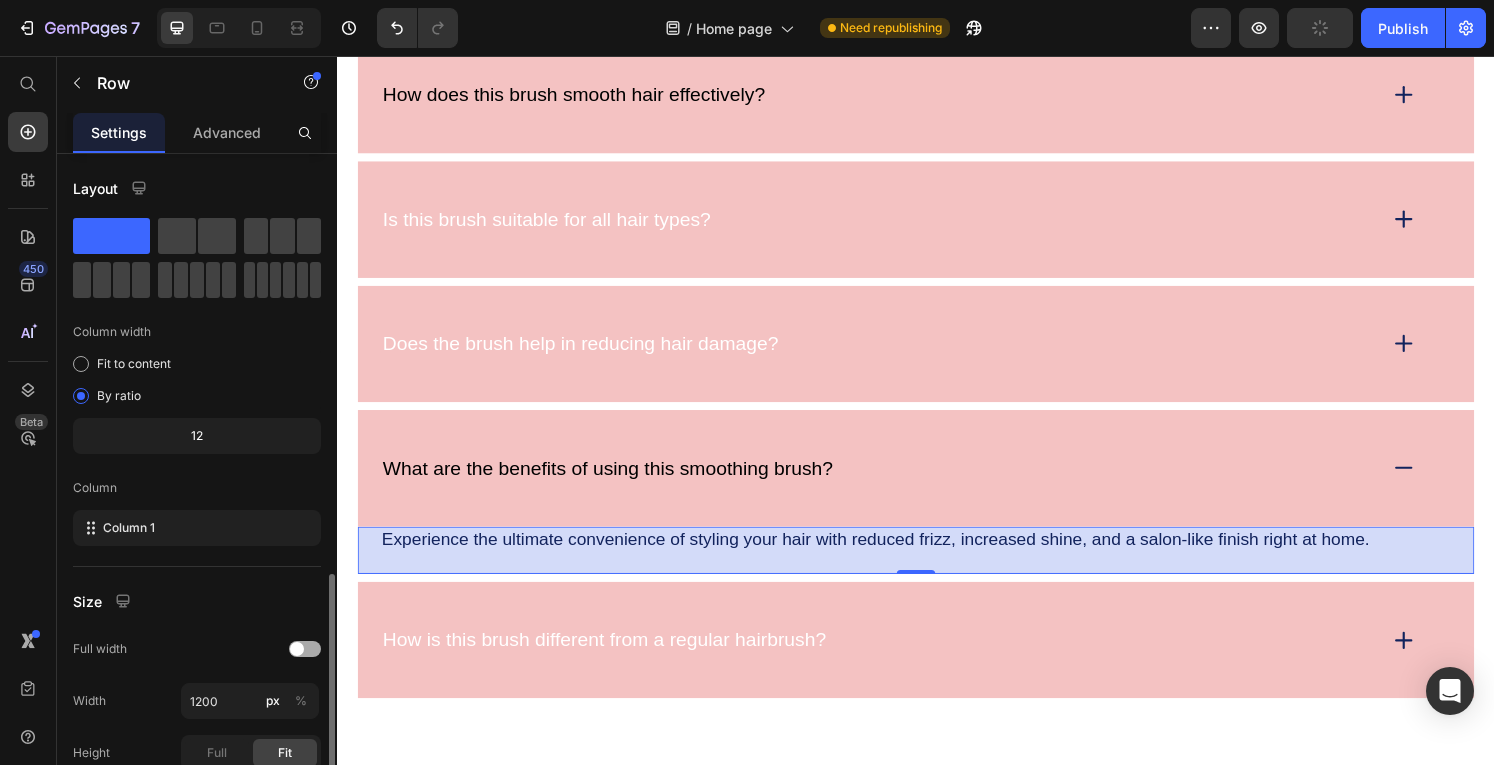 scroll, scrollTop: 242, scrollLeft: 0, axis: vertical 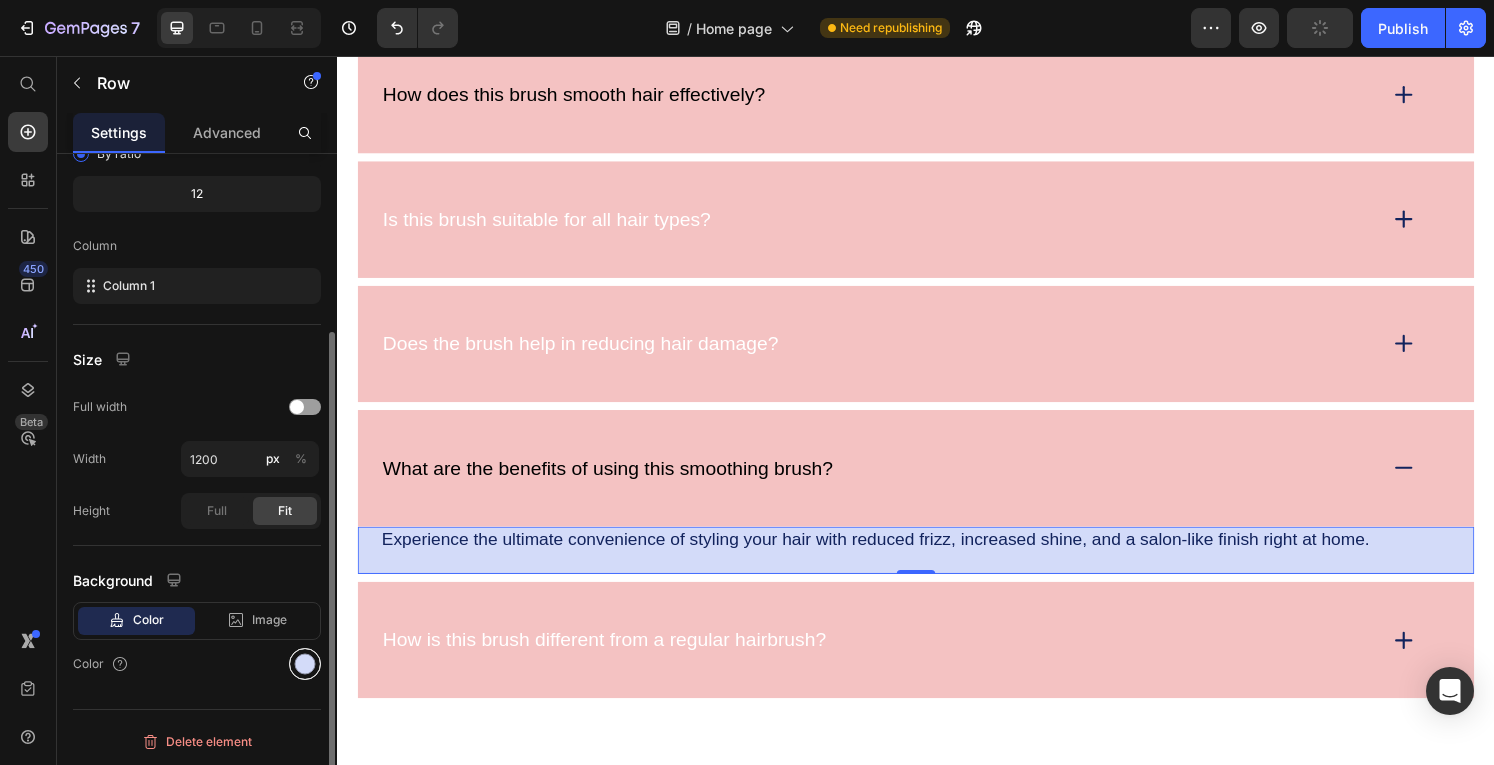 click at bounding box center (305, 664) 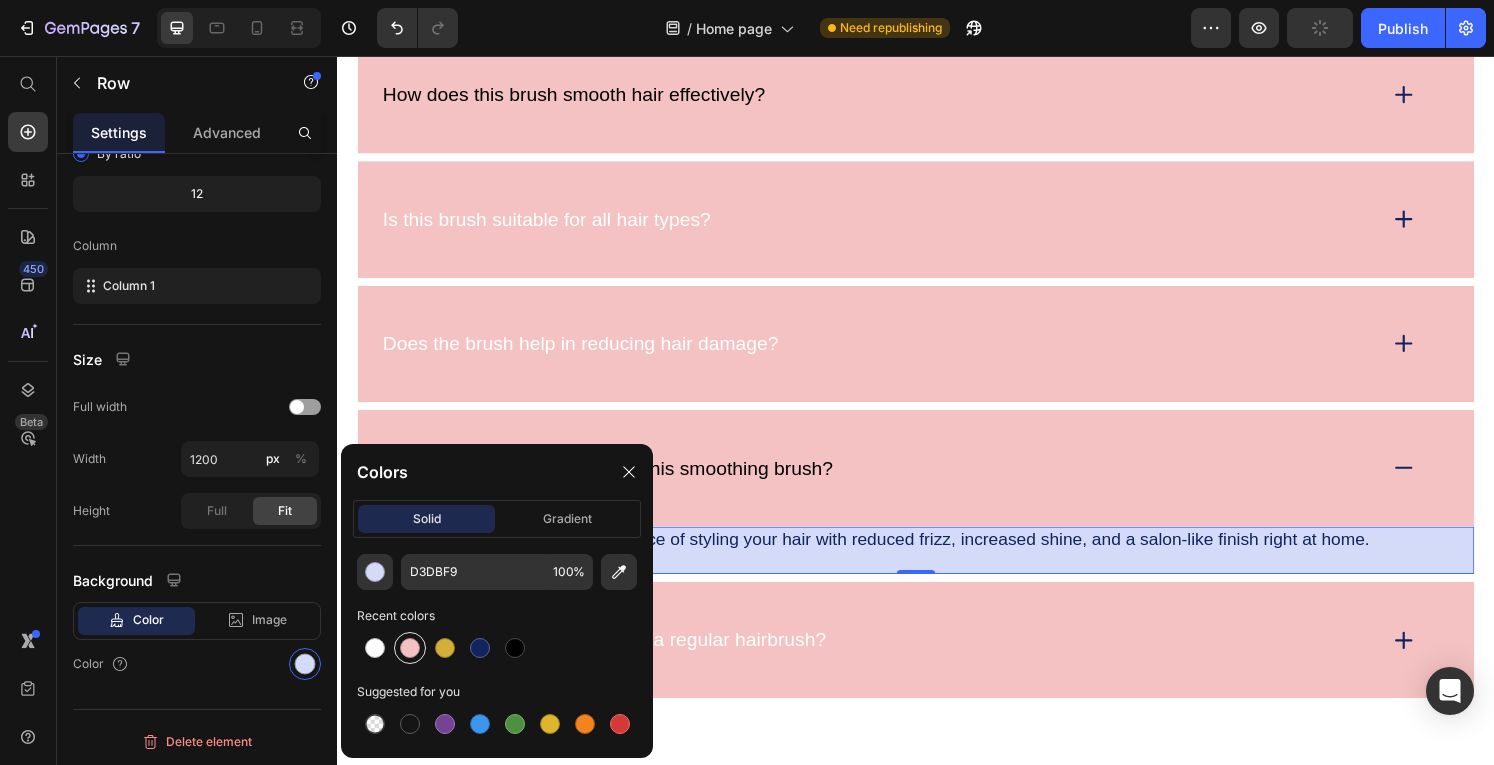 click at bounding box center (410, 648) 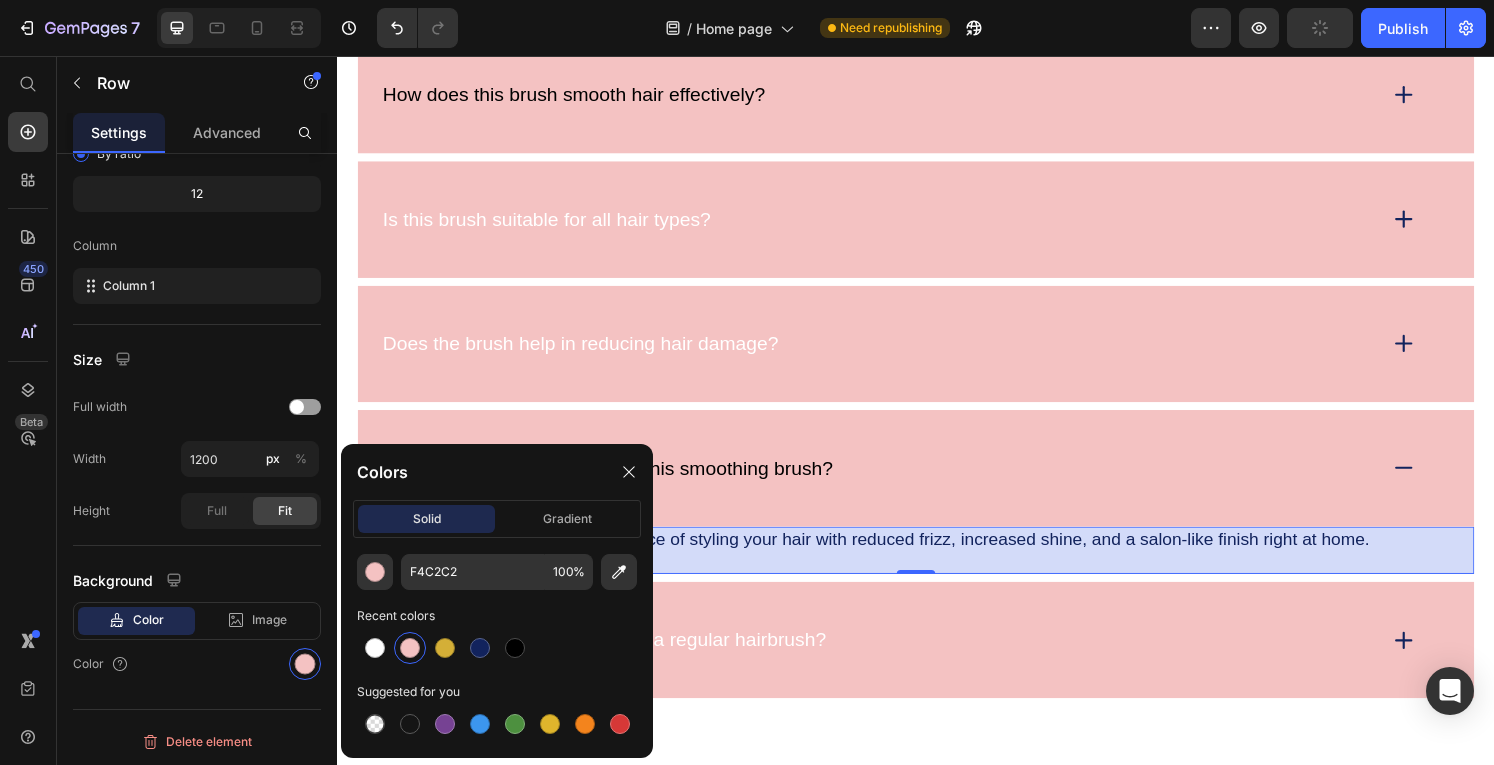 scroll, scrollTop: 242, scrollLeft: 0, axis: vertical 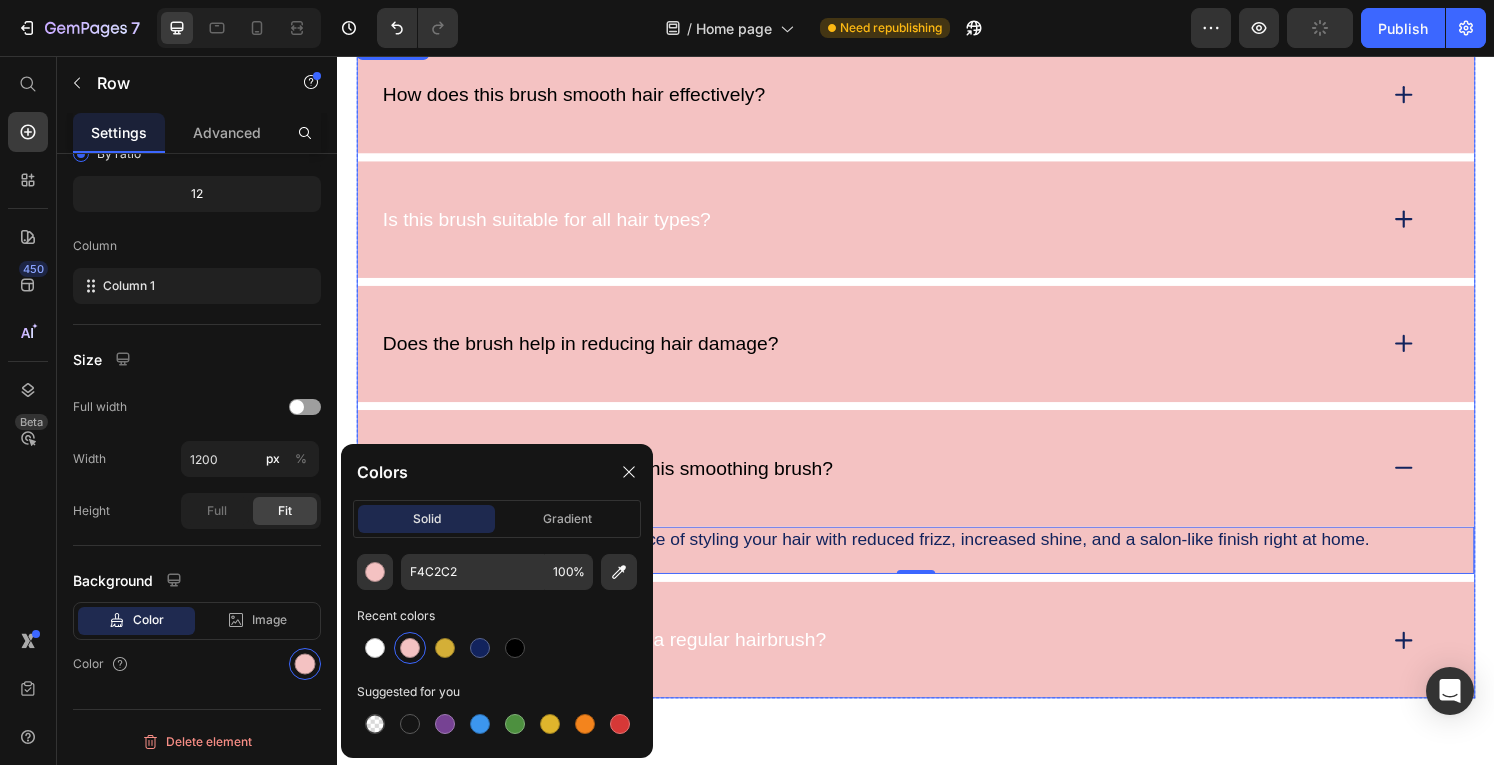 click on "Does the brush help in reducing hair damage?" at bounding box center (937, 354) 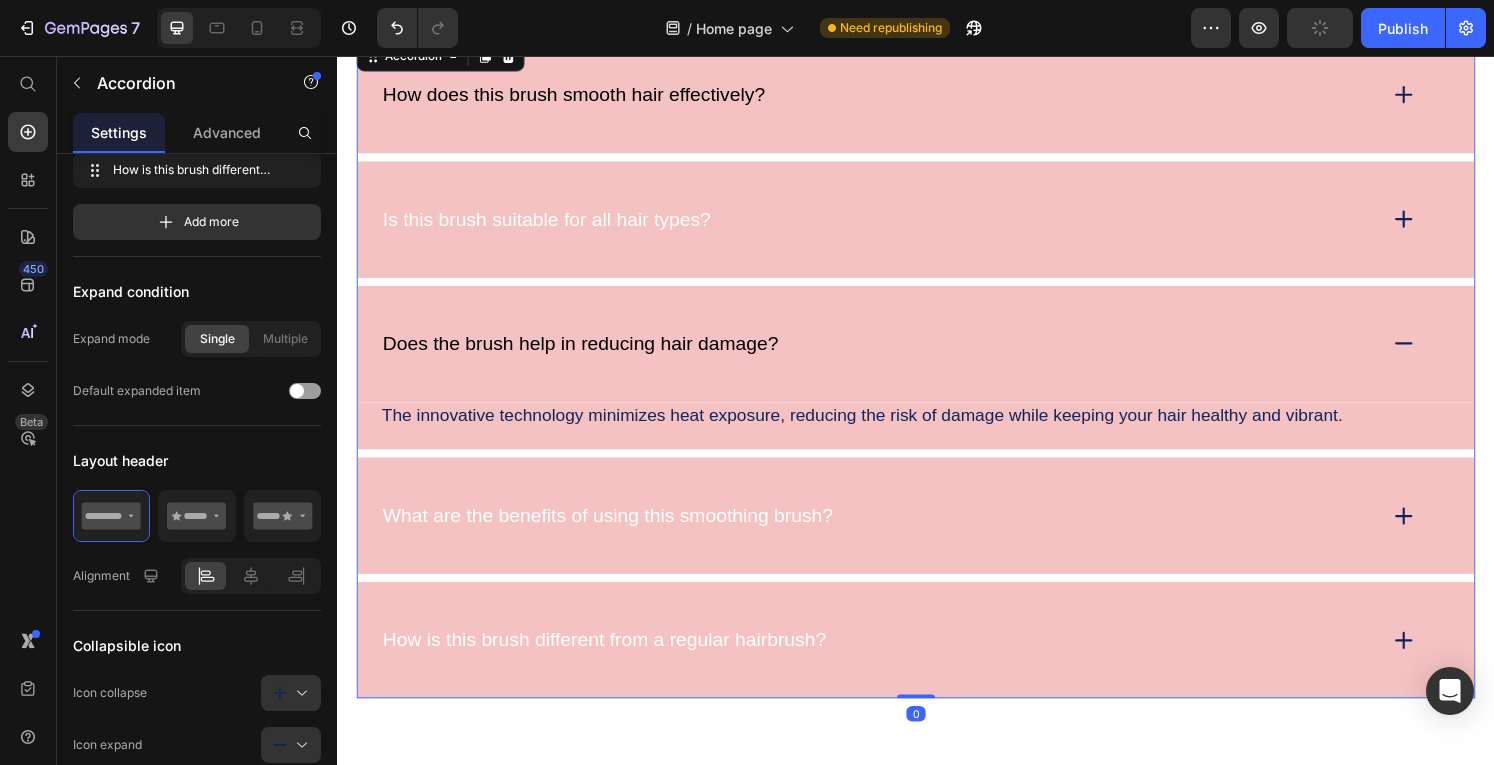 scroll, scrollTop: 0, scrollLeft: 0, axis: both 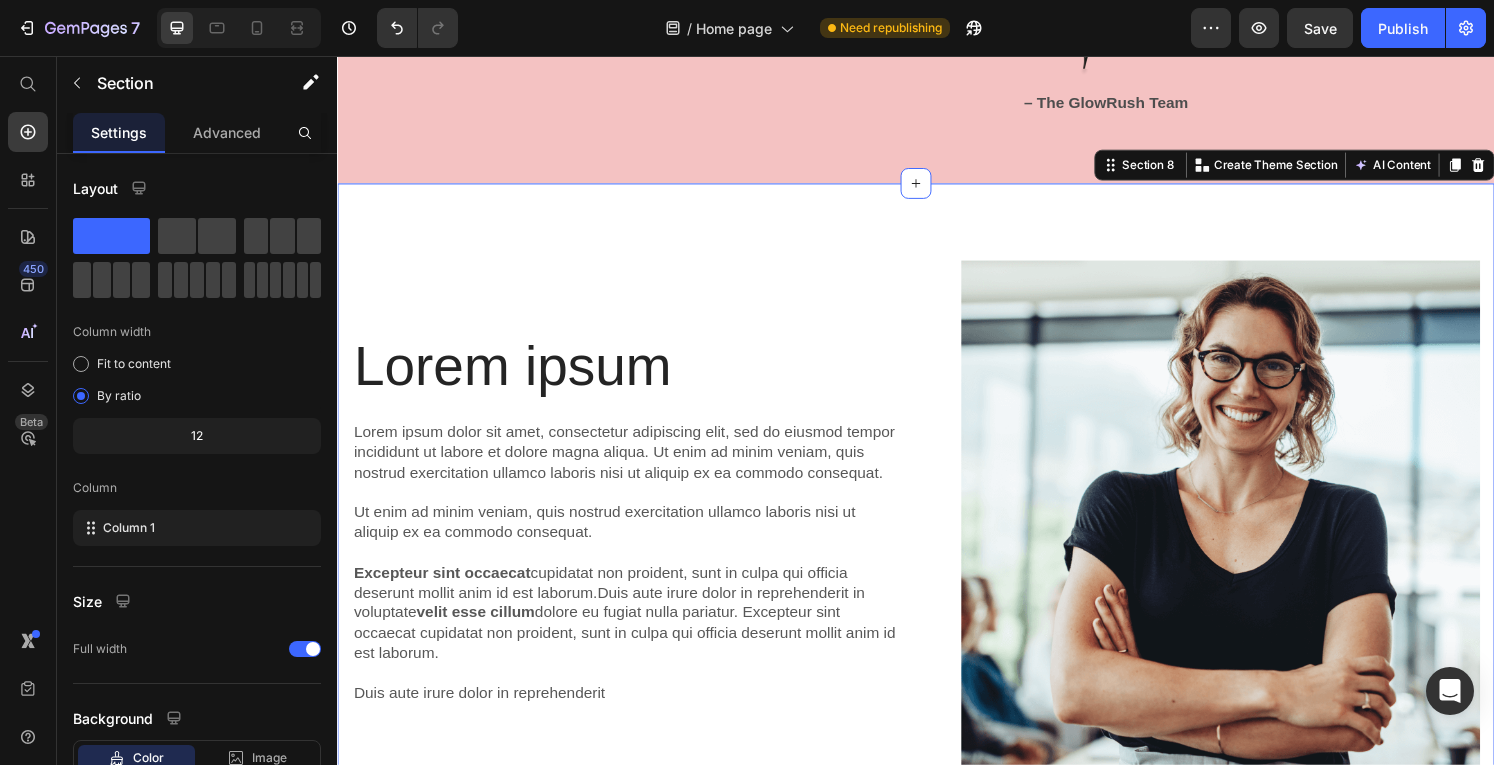 click on "Lorem ipsum Heading Lorem ipsum dolor sit amet, consectetur adipiscing elit, sed do eiusmod tempor incididunt ut labore et dolore magna aliqua. Ut enim ad minim veniam, quis nostrud exercitation ullamco laboris nisi ut aliquip ex ea commodo consequat. Ut enim ad minim veniam, quis nostrud exercitation ullamco laboris nisi ut aliquip ex ea commodo consequat. Excepteur sint occaecat  cupidatat non proident, sunt in culpa qui officia deserunt mollit anim id est laborum.Duis aute irure dolor in reprehenderit in voluptate  velit esse cillum  dolore eu fugiat nulla pariatur. Excepteur sint occaecat cupidatat non proident, sunt in culpa qui officia deserunt mollit anim id est laborum. Duis aute irure dolor in reprehenderit Text Block Image Row Section 8   You can create reusable sections Create Theme Section AI Content Write with GemAI What would you like to describe here? Tone and Voice Persuasive Product GlowMist™ Nano Steamer Show more Generate" at bounding box center [937, 545] 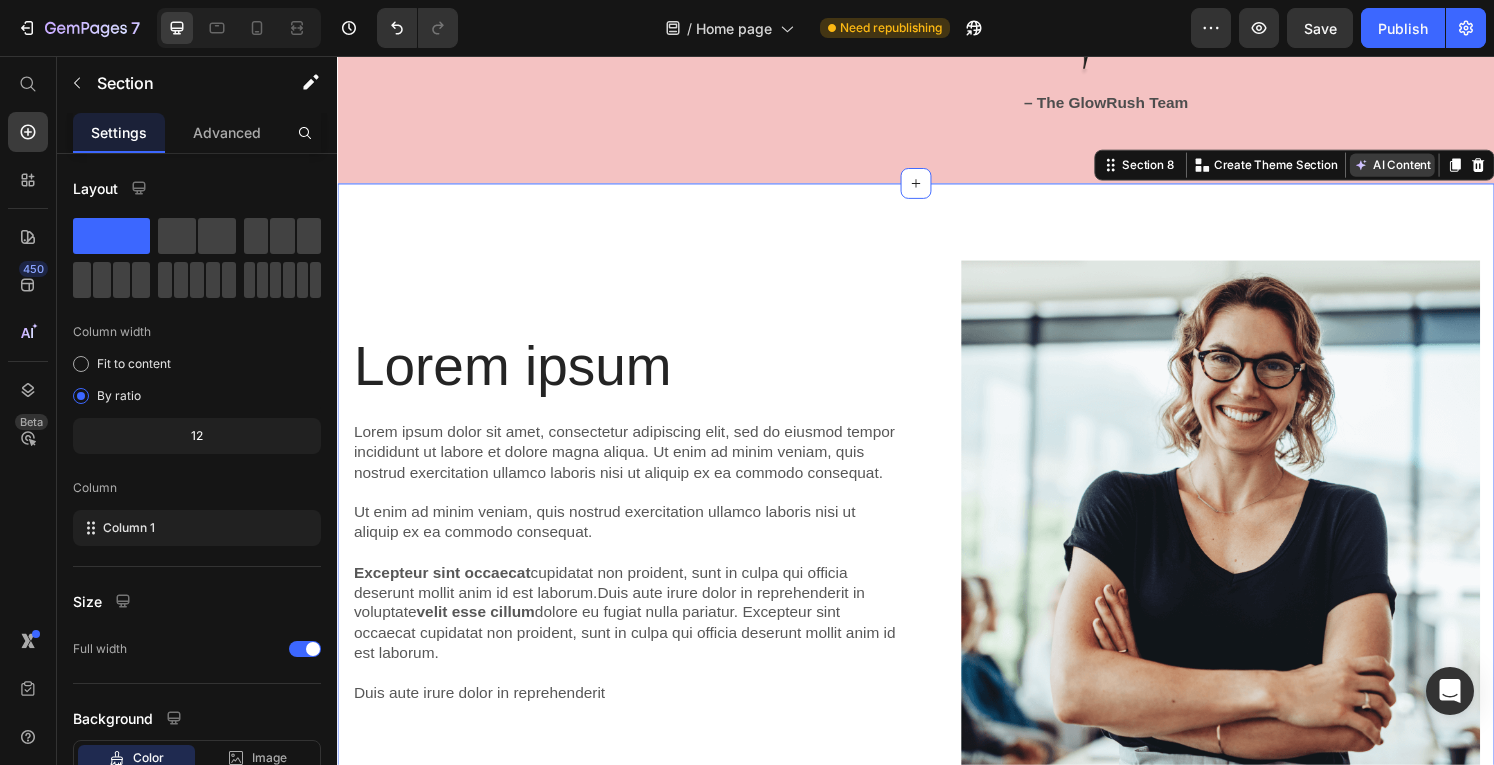 click on "AI Content" at bounding box center (1431, 169) 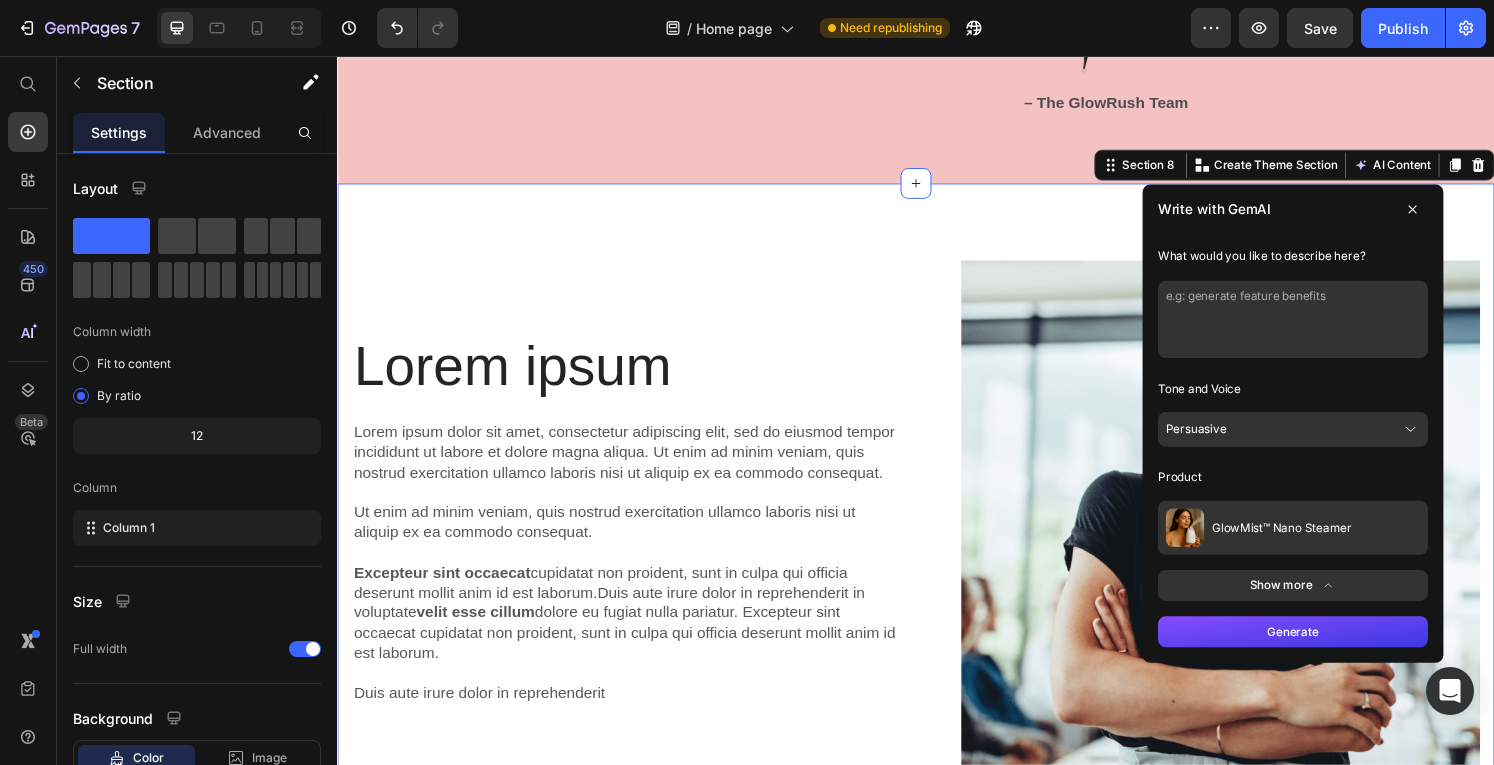 click on "Show more" at bounding box center (1328, 605) 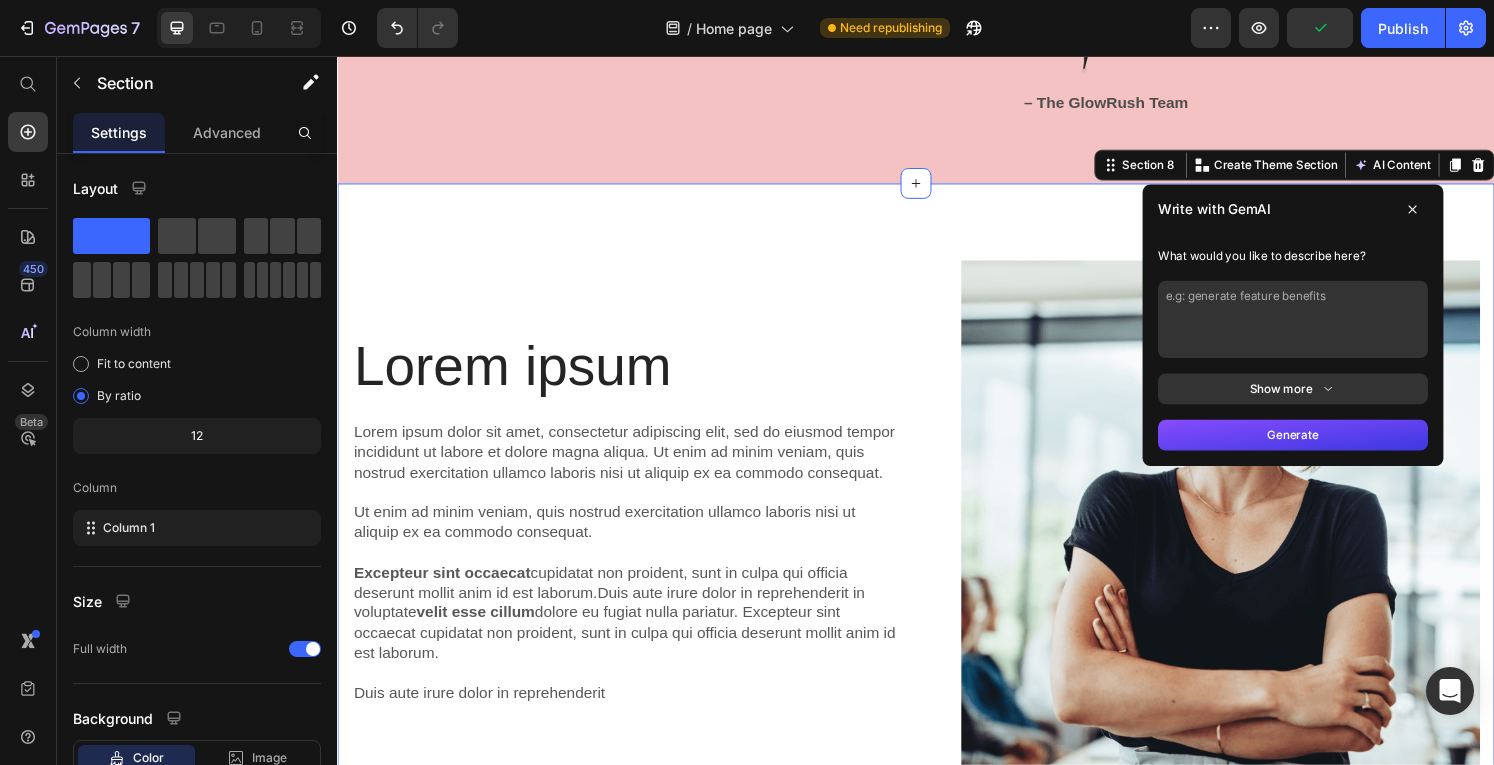 click at bounding box center (1328, 329) 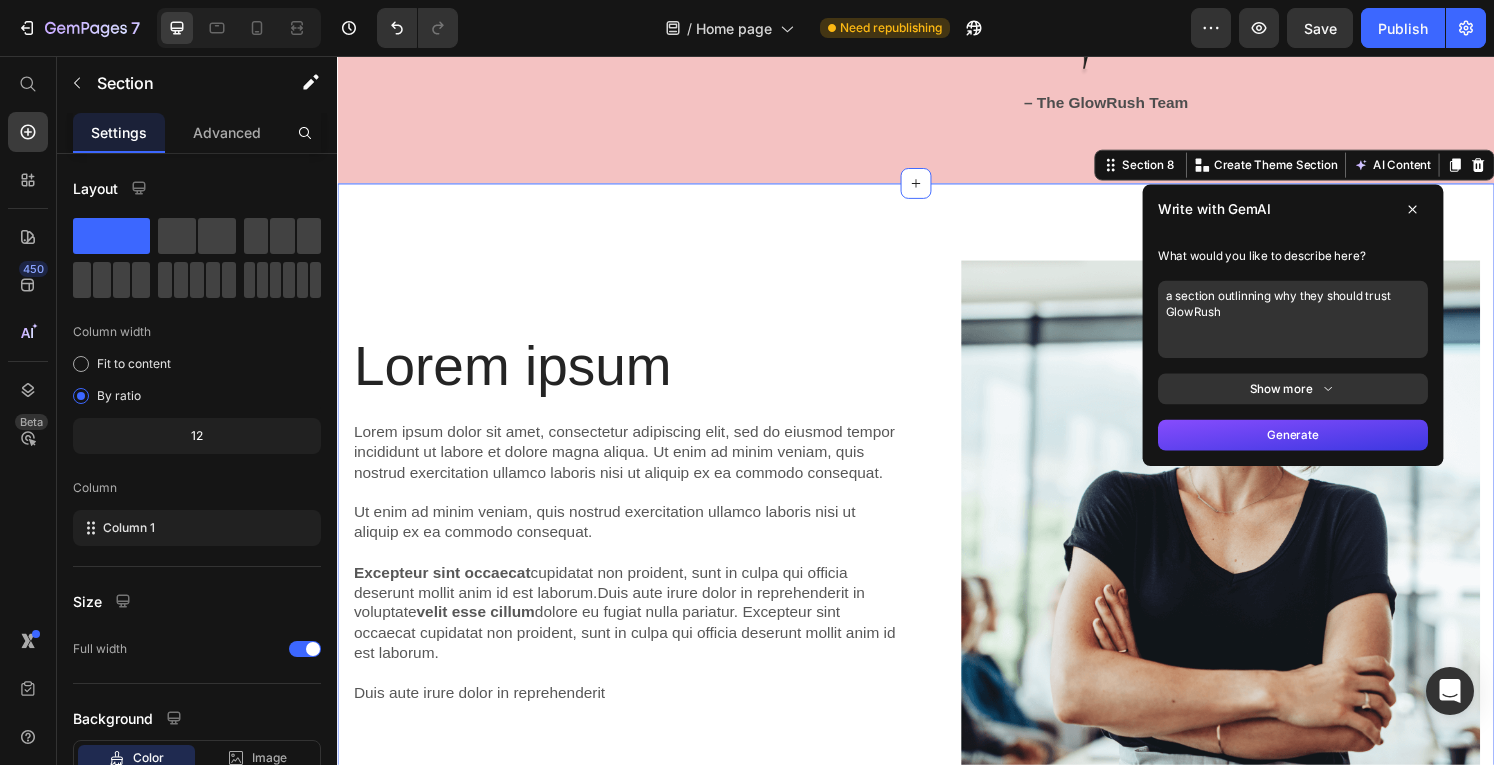 type on "a section outlinning why they should trust GlowRush" 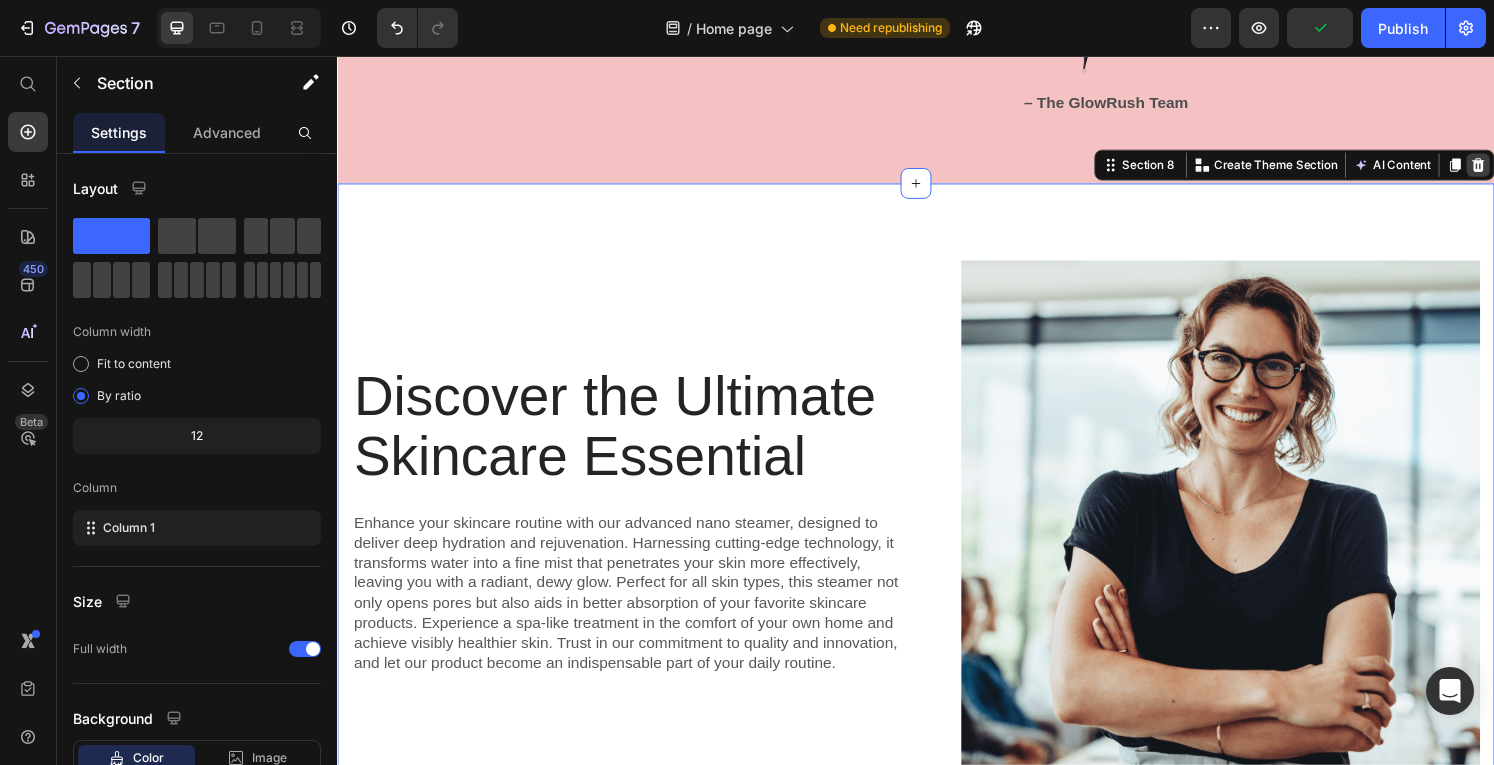 click 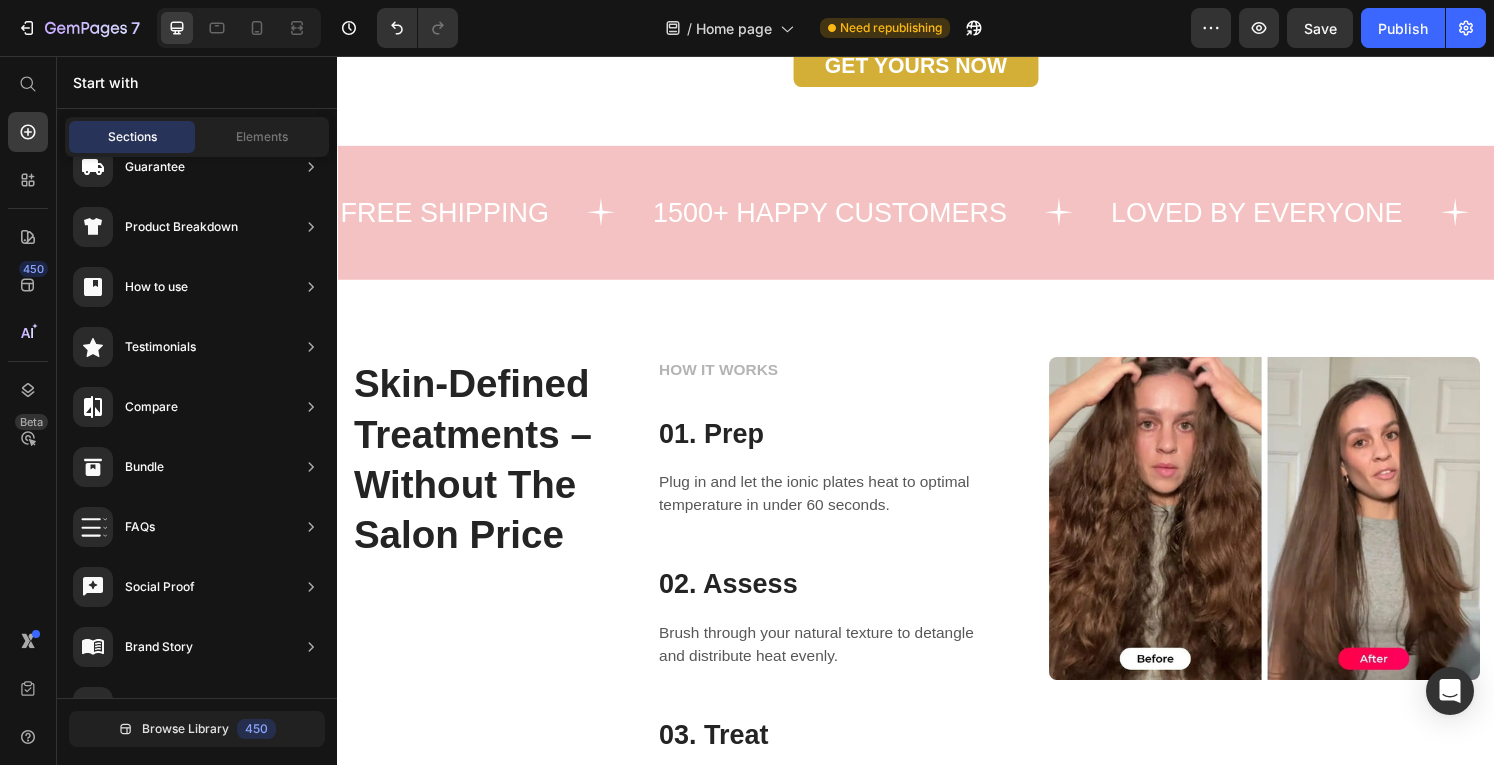 scroll, scrollTop: 2457, scrollLeft: 0, axis: vertical 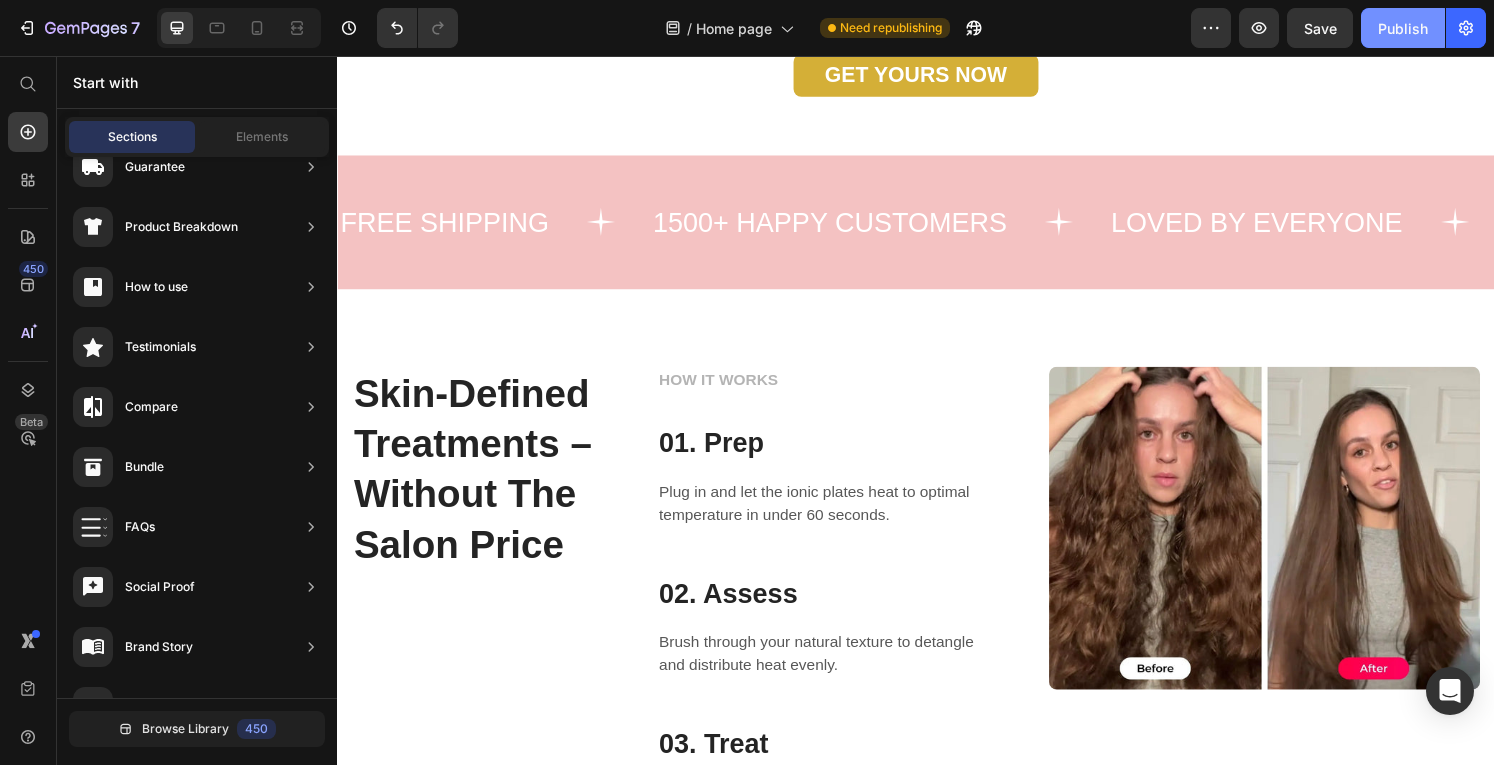 click on "Publish" at bounding box center (1403, 28) 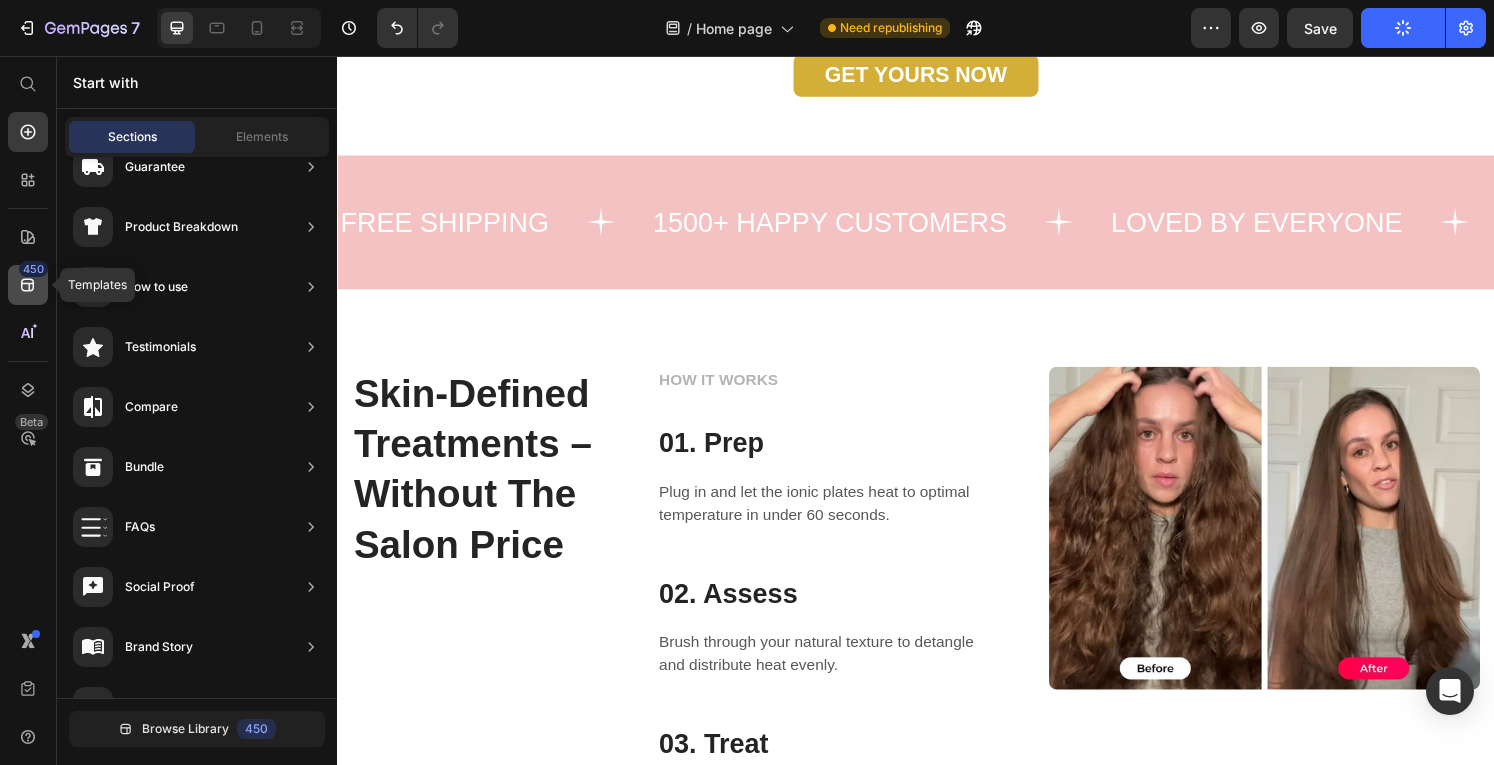 click on "450" 